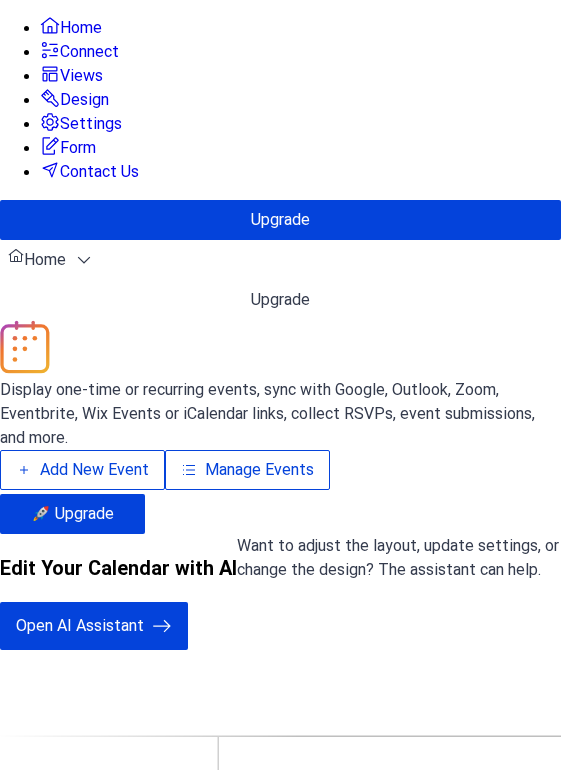 scroll, scrollTop: 0, scrollLeft: 0, axis: both 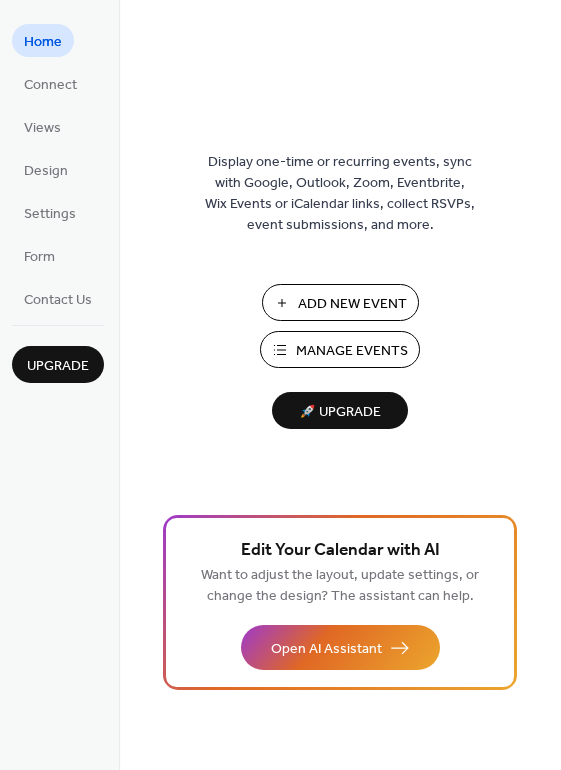 click on "Manage Events" at bounding box center (352, 351) 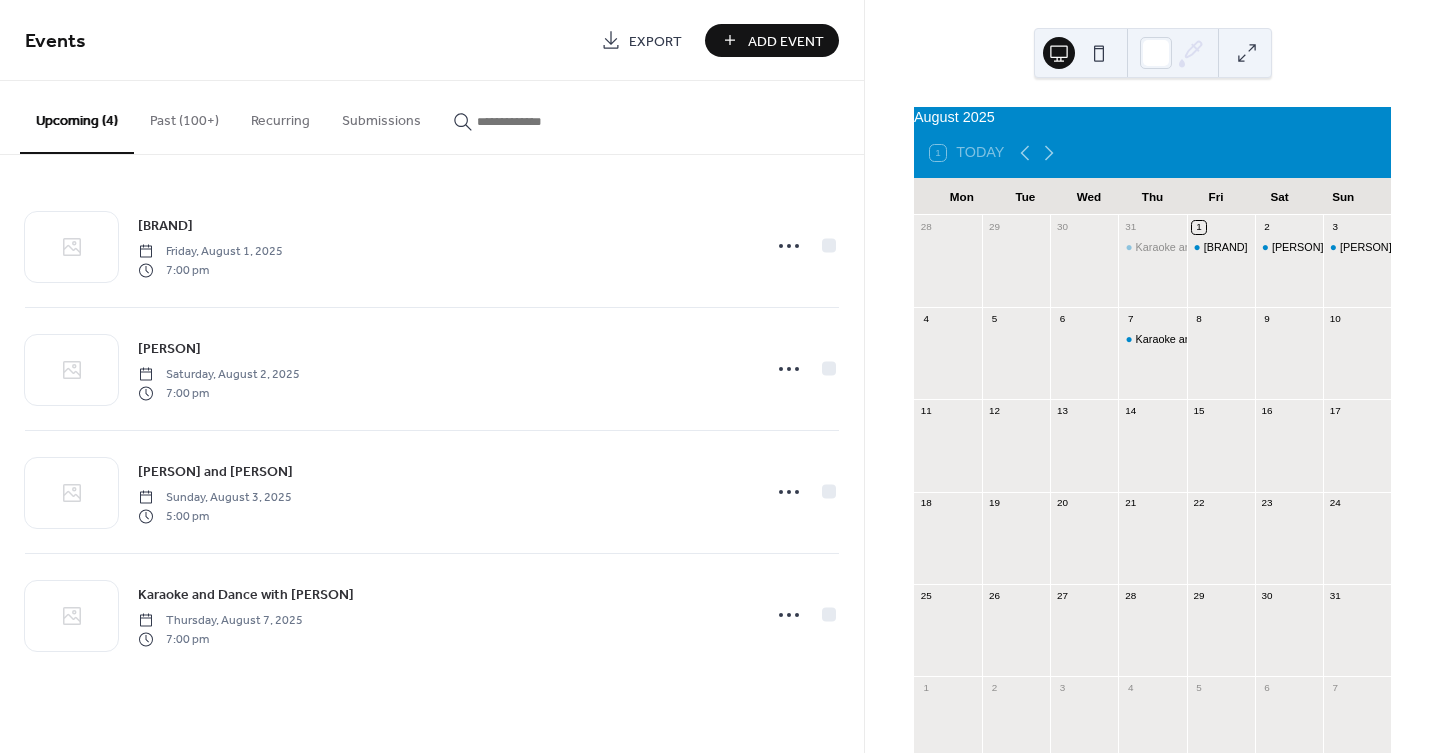 scroll, scrollTop: 0, scrollLeft: 0, axis: both 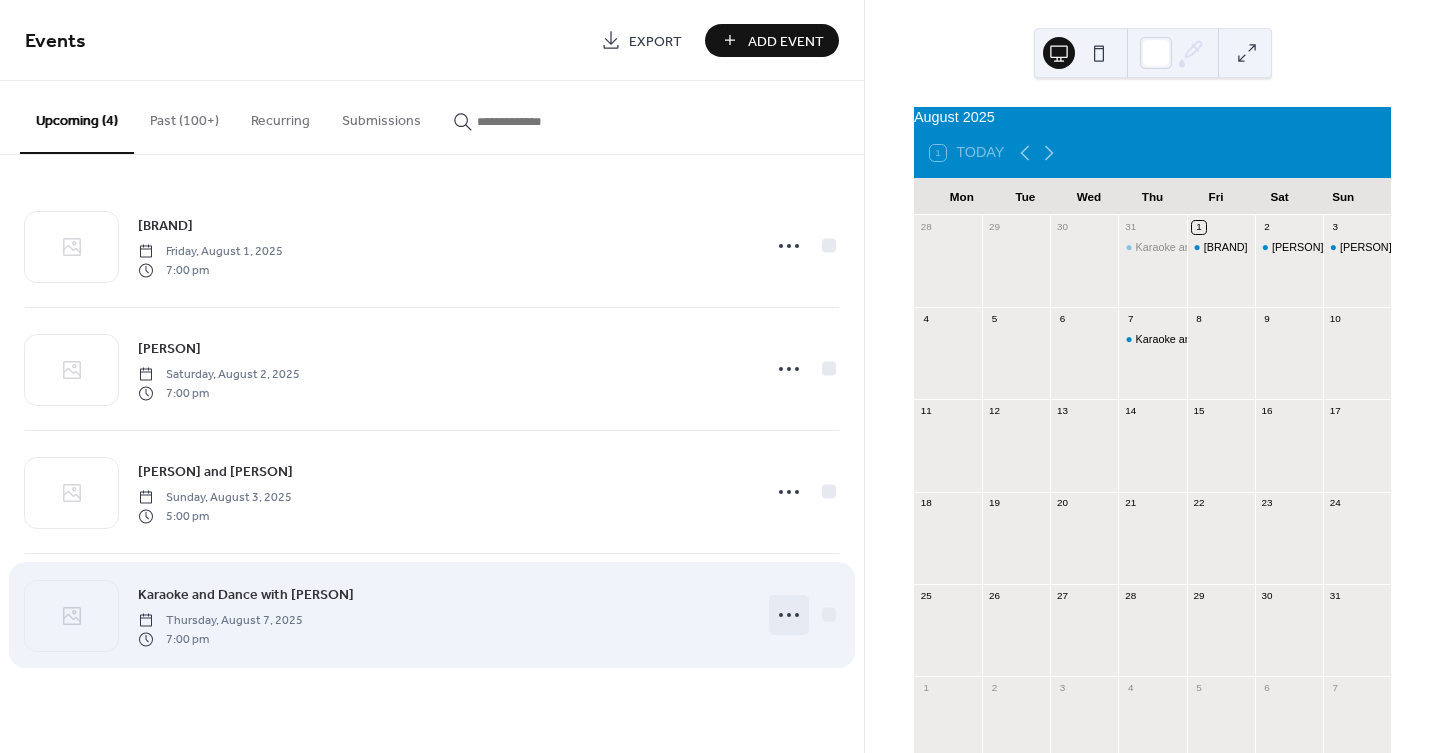 click 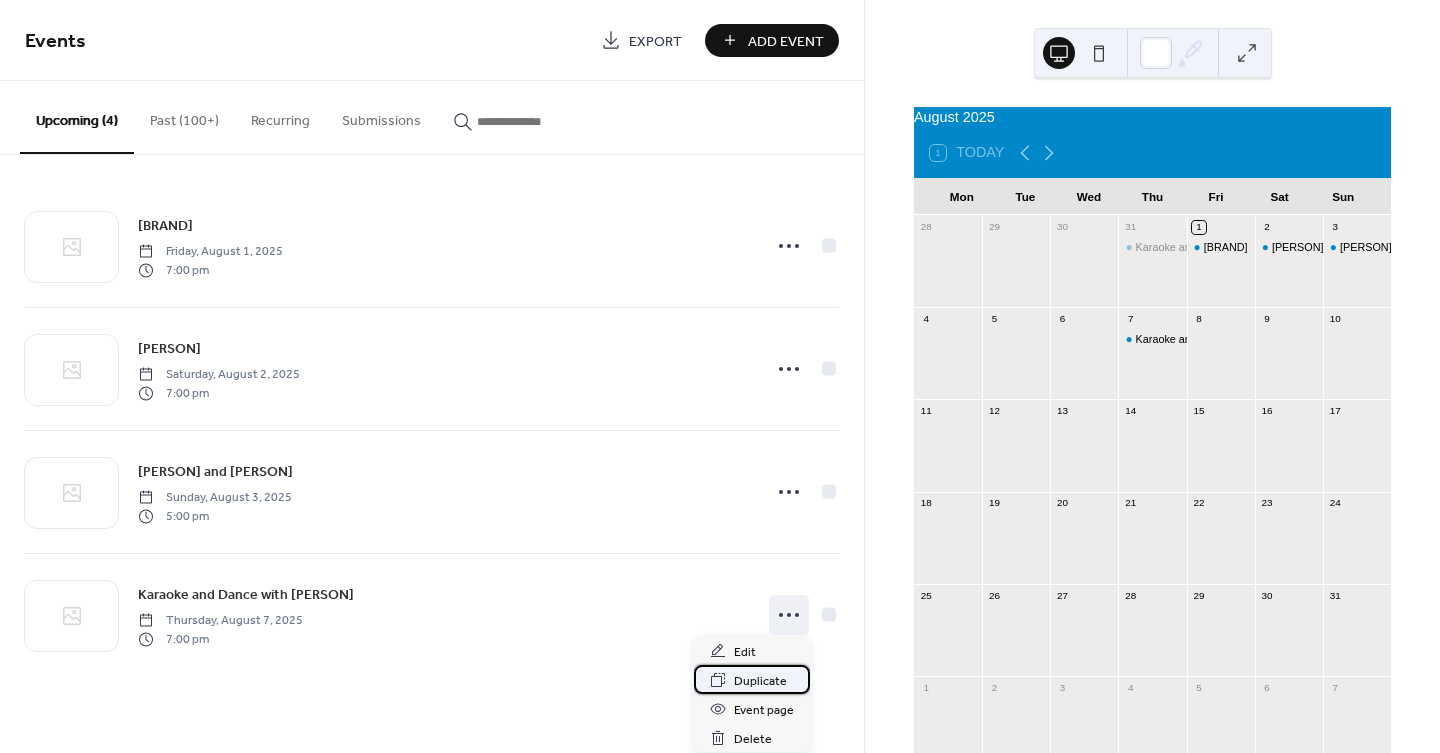click on "Duplicate" at bounding box center [760, 681] 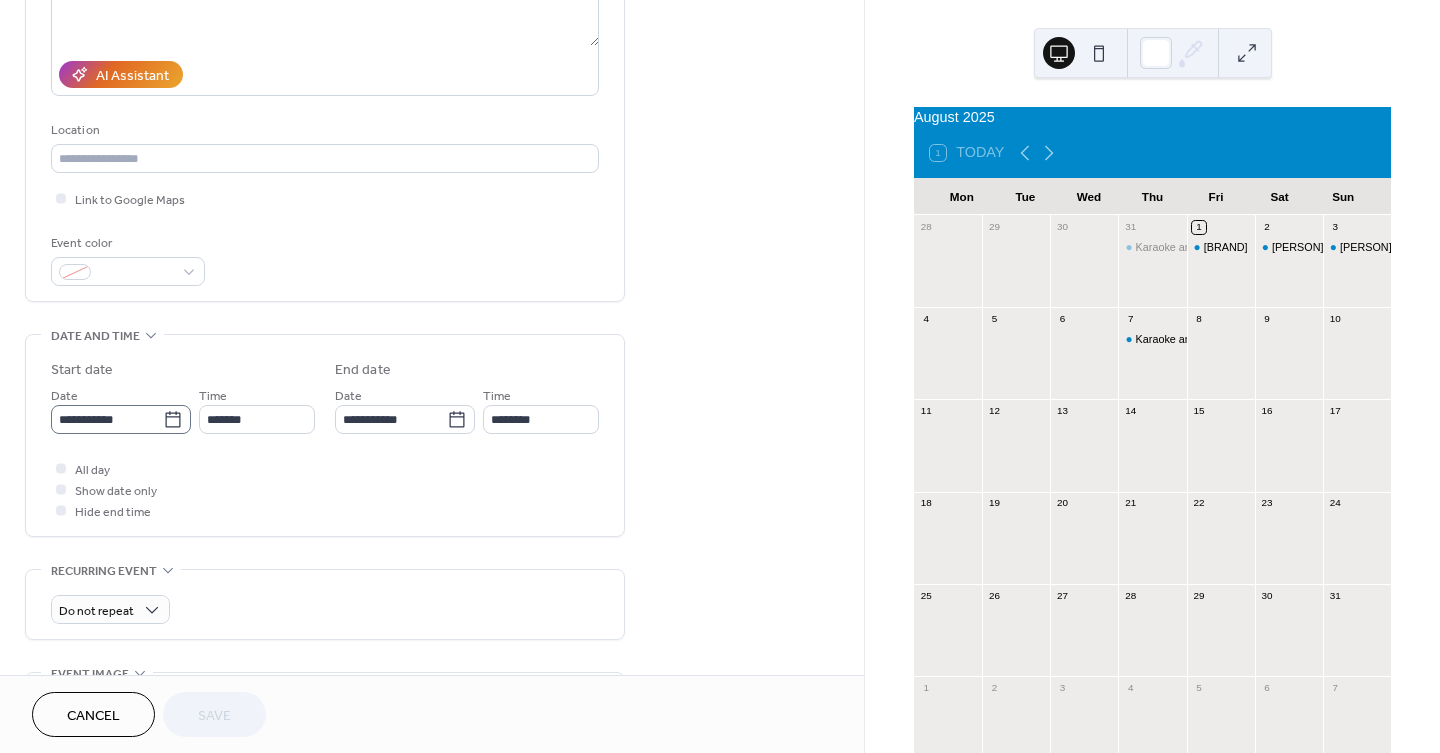 scroll, scrollTop: 333, scrollLeft: 0, axis: vertical 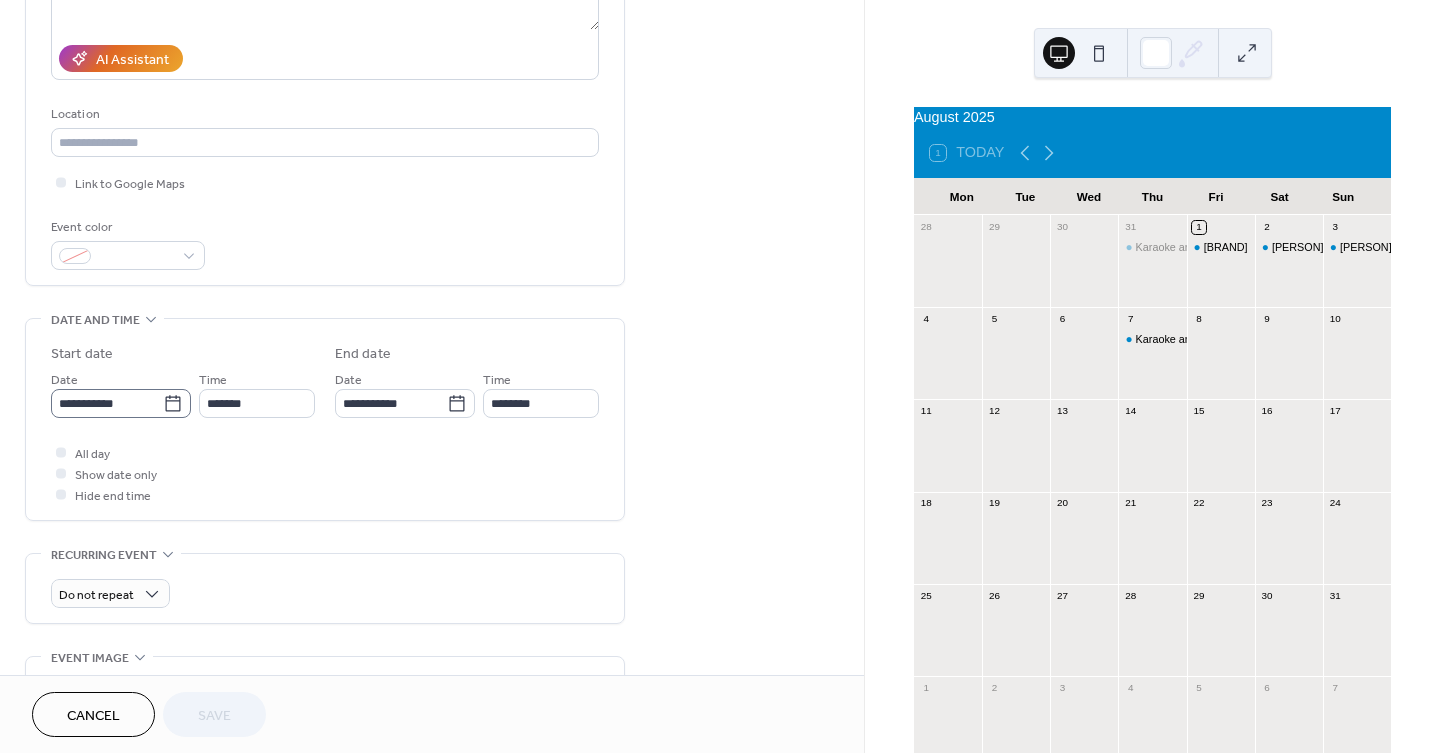 click 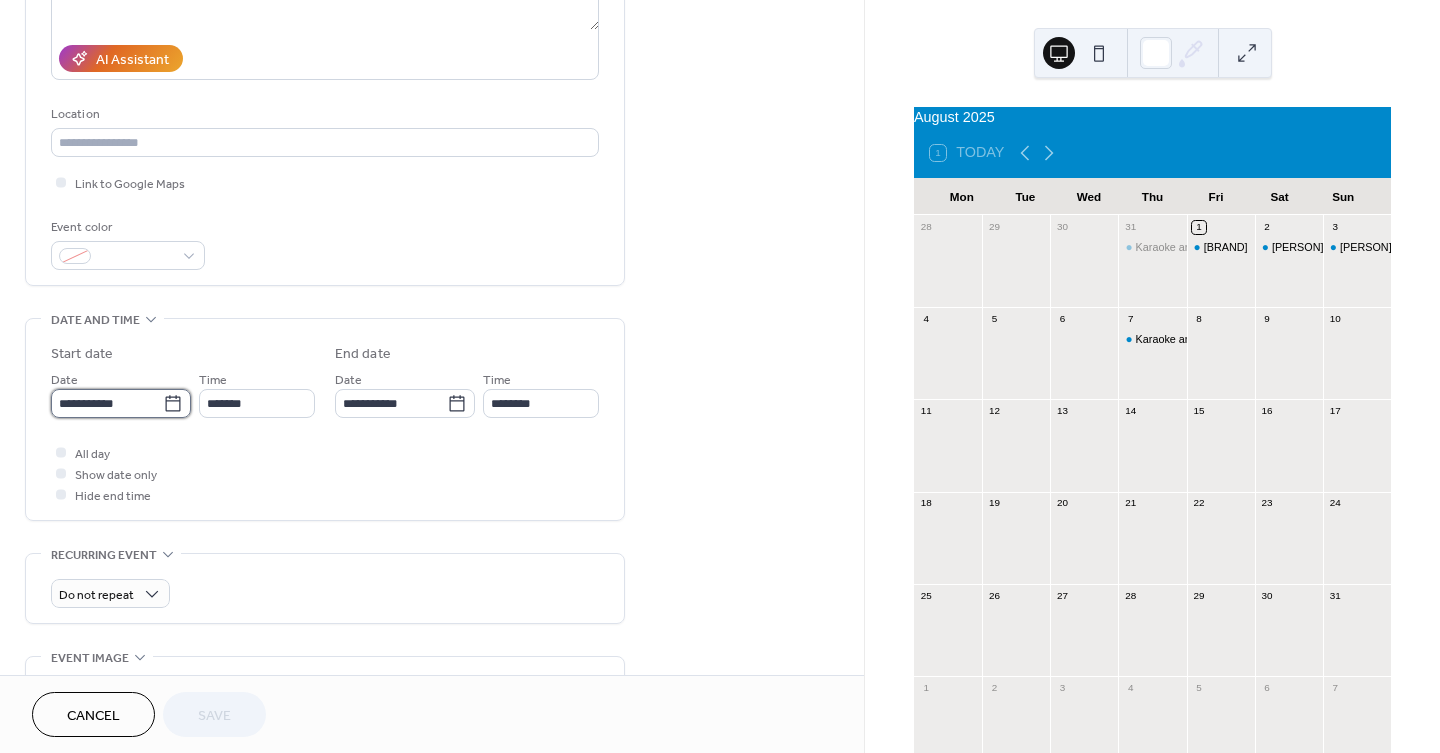 click on "**********" at bounding box center [107, 403] 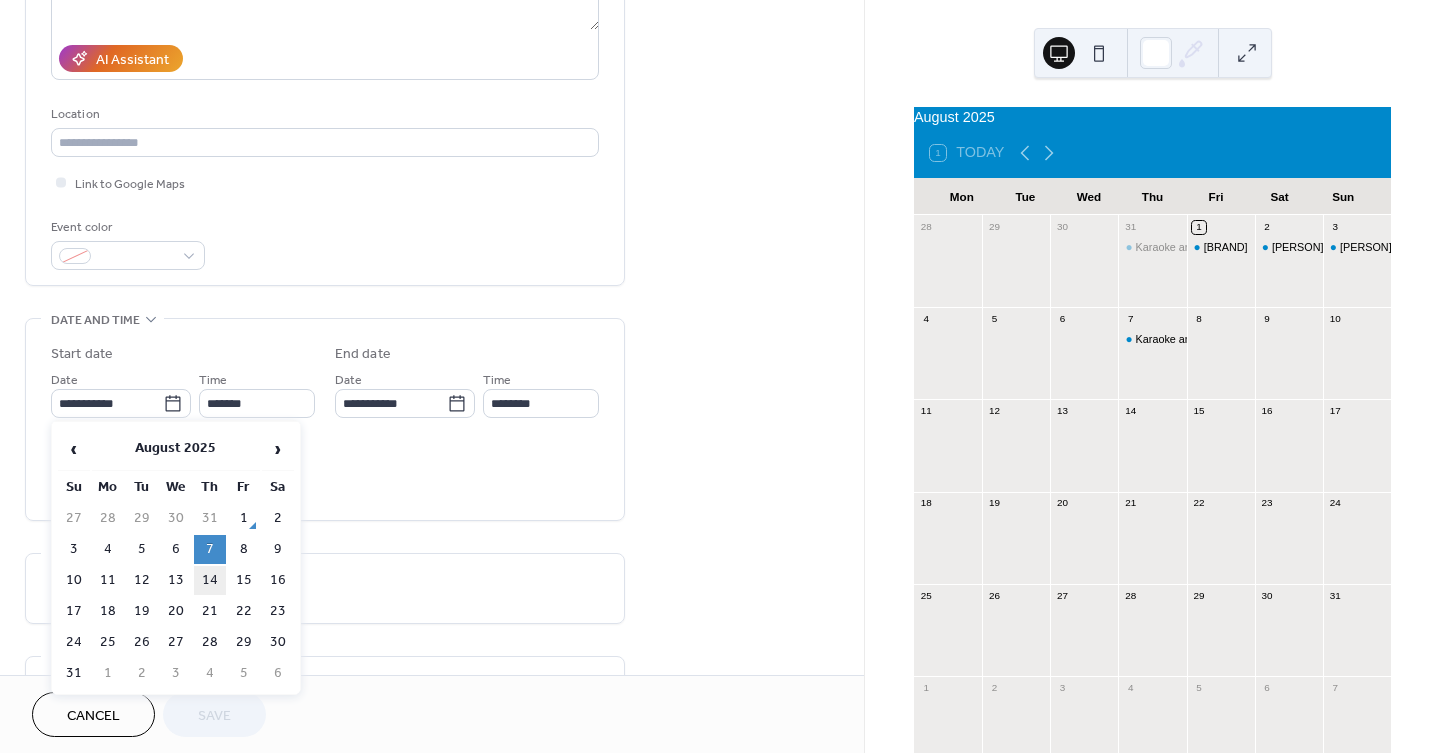 click on "14" at bounding box center [210, 580] 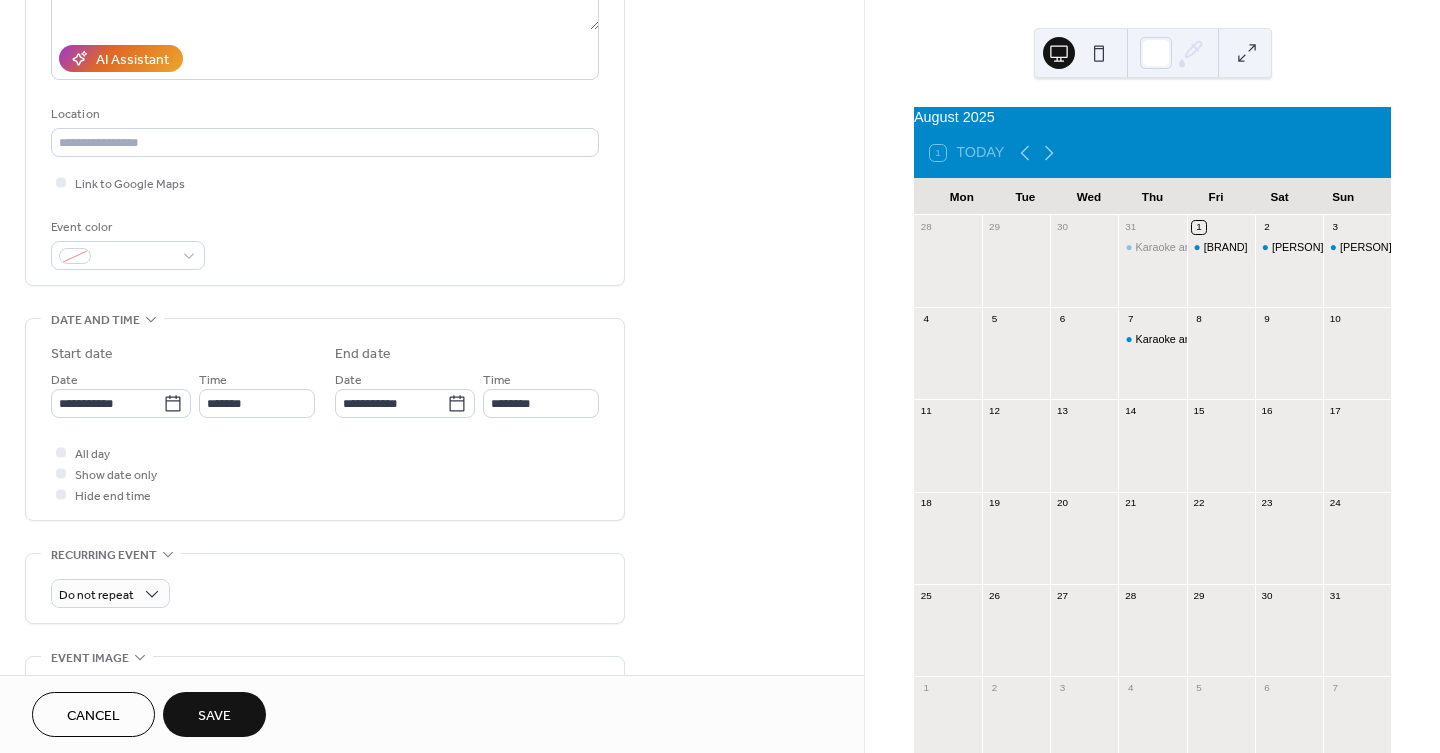click on "Save" at bounding box center [214, 716] 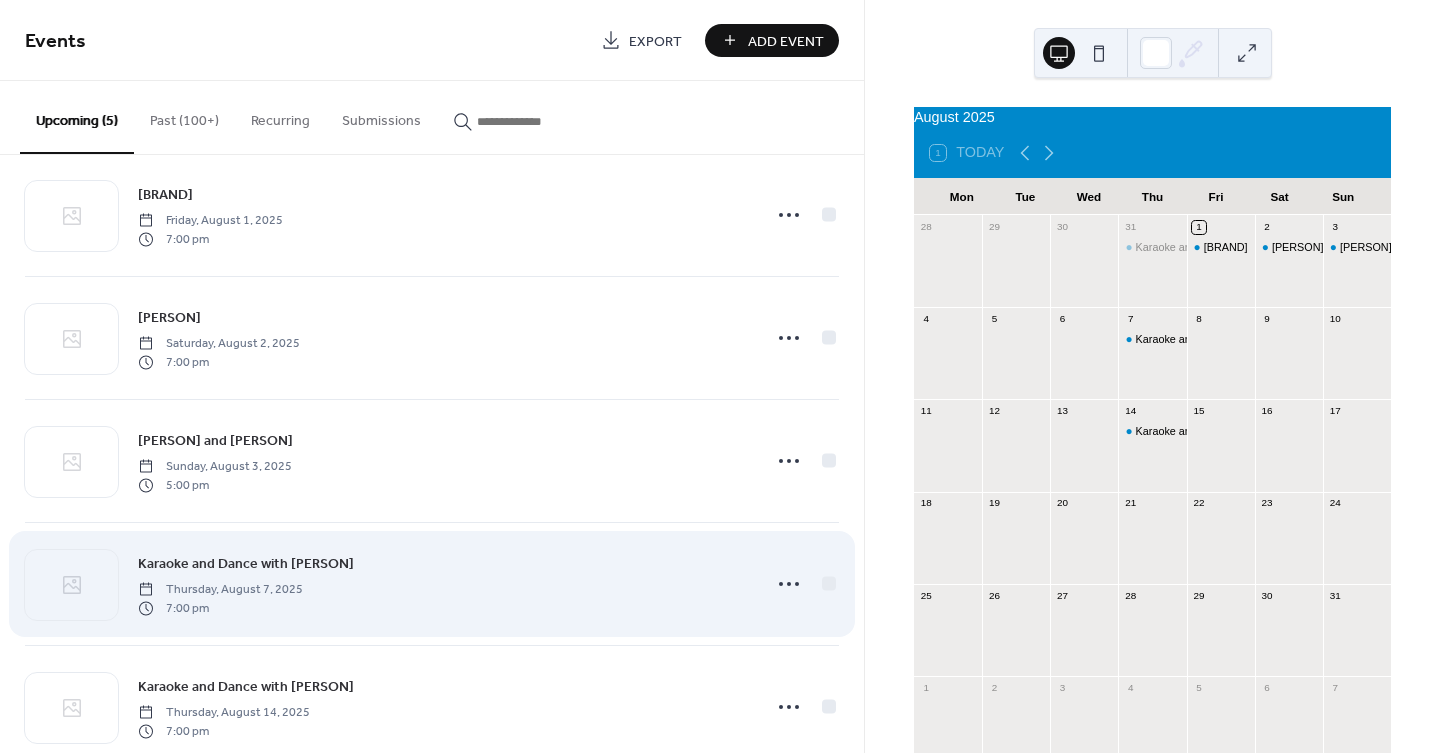 scroll, scrollTop: 72, scrollLeft: 0, axis: vertical 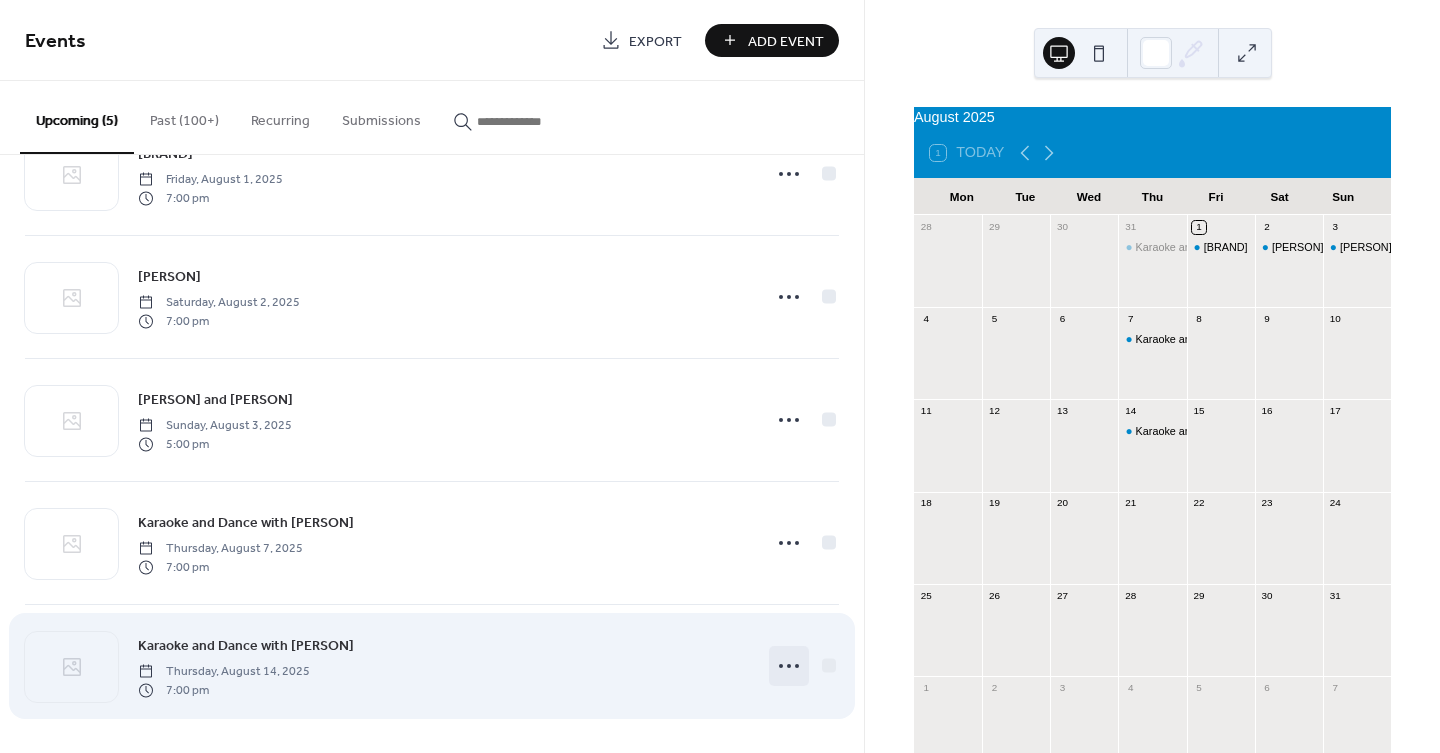 click 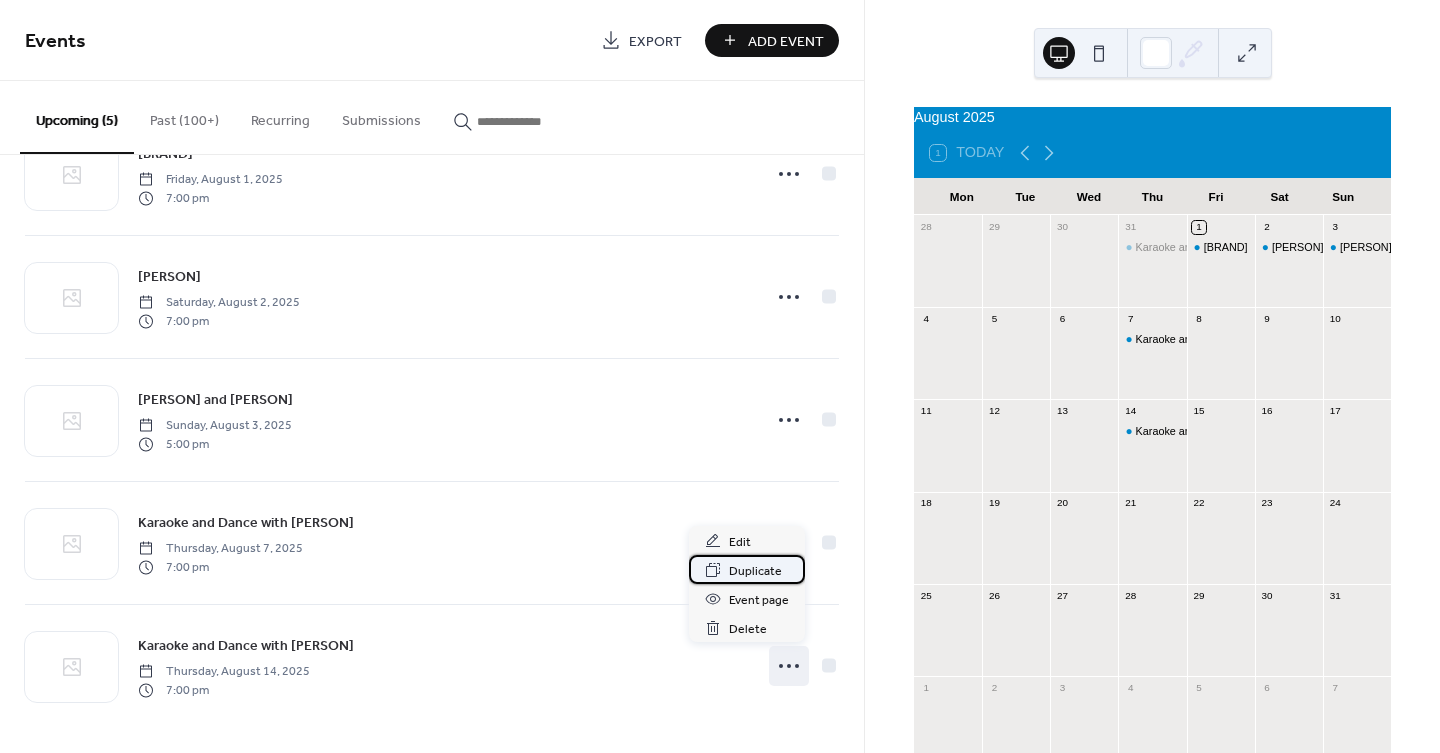 click on "Duplicate" at bounding box center [755, 571] 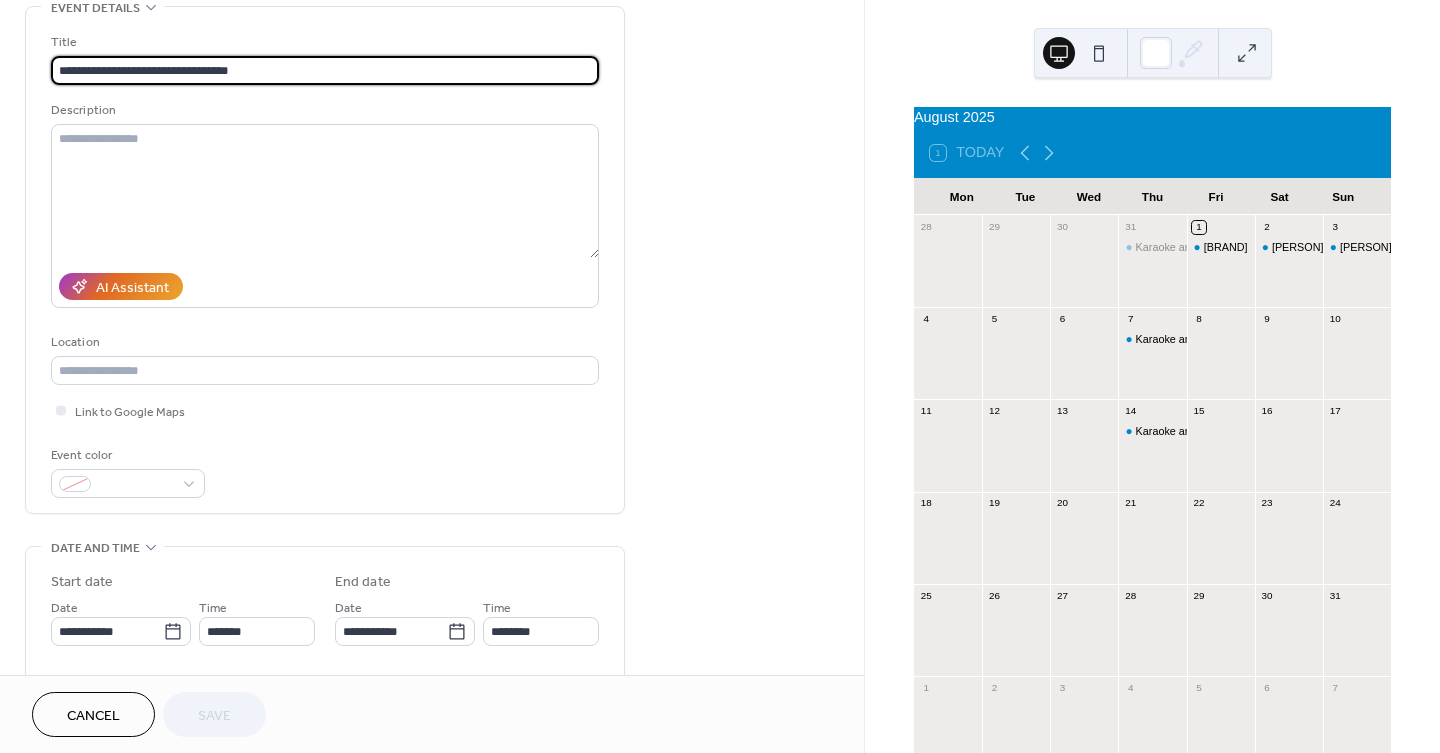 scroll, scrollTop: 333, scrollLeft: 0, axis: vertical 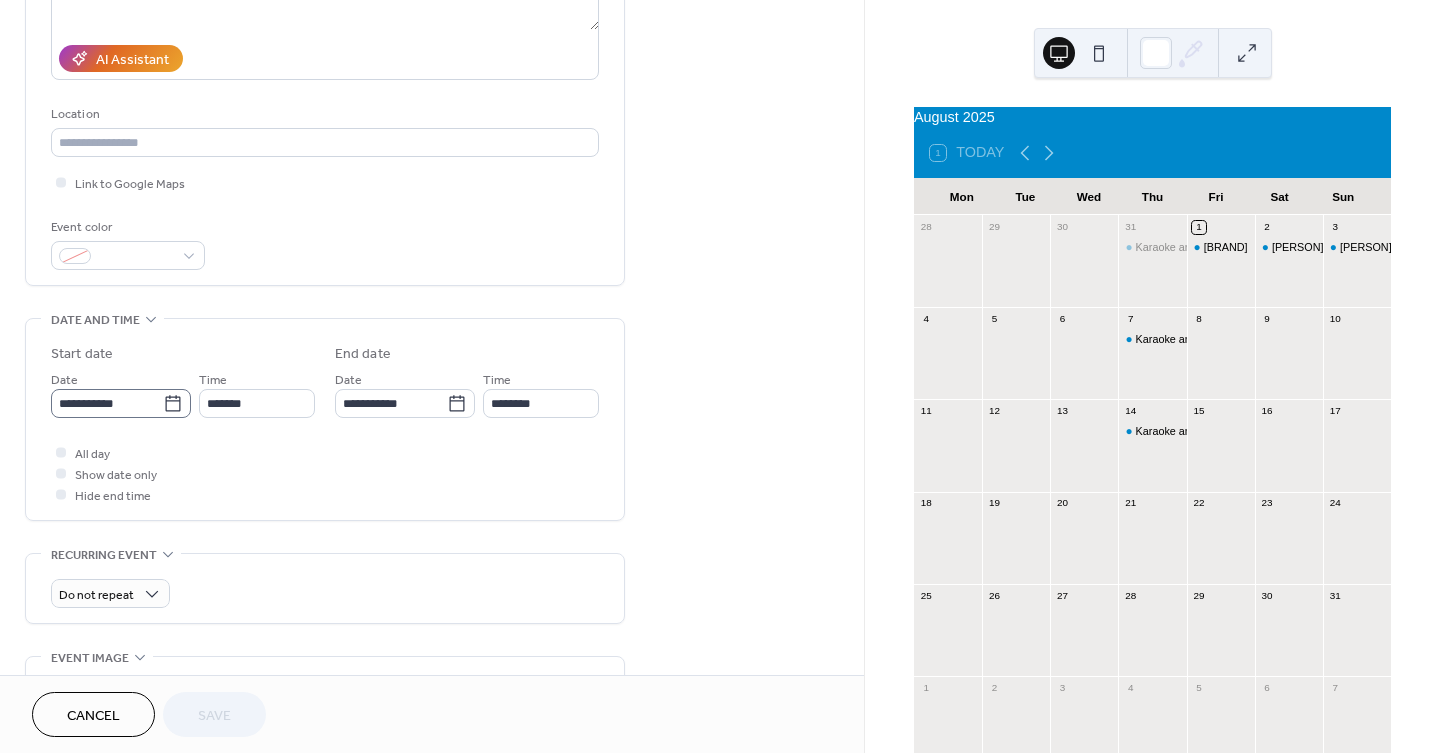 click 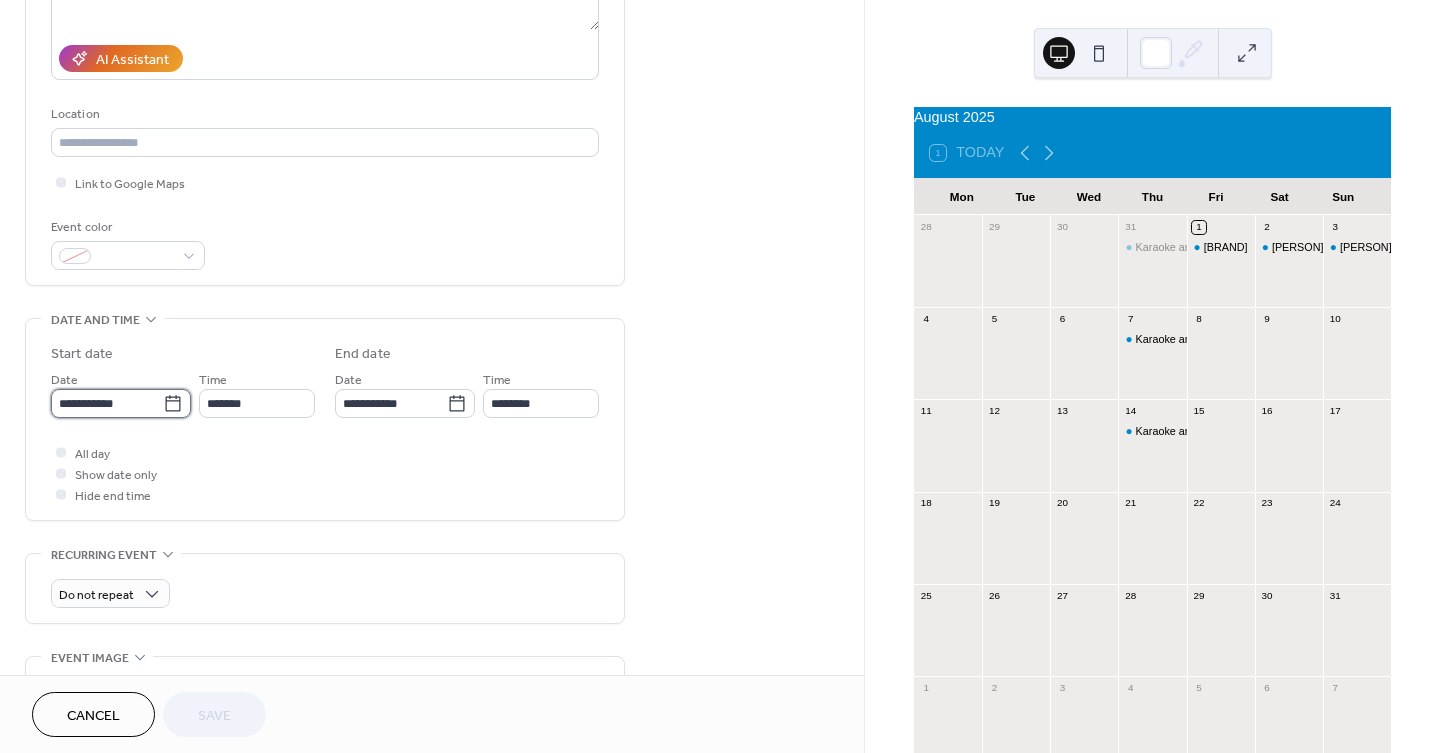 click on "**********" at bounding box center (107, 403) 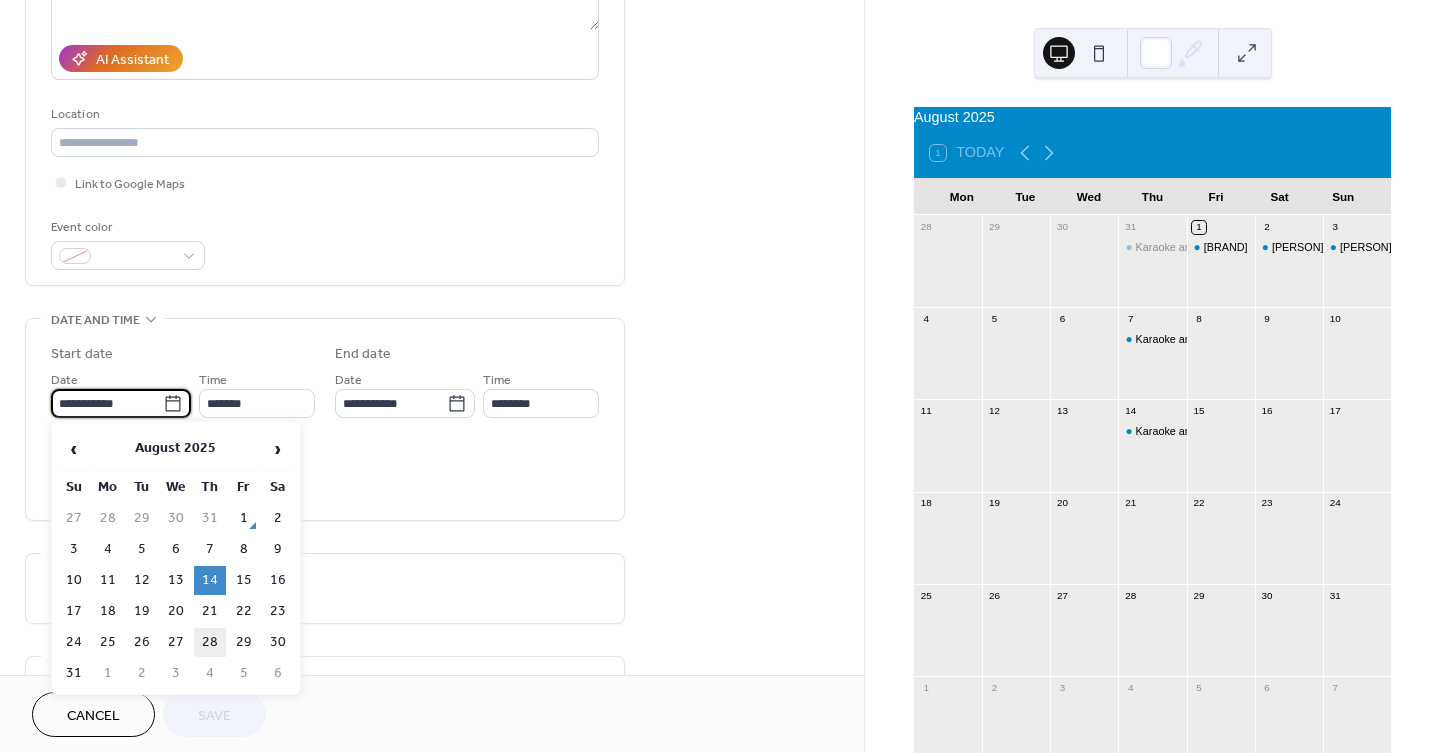 click on "28" at bounding box center (210, 642) 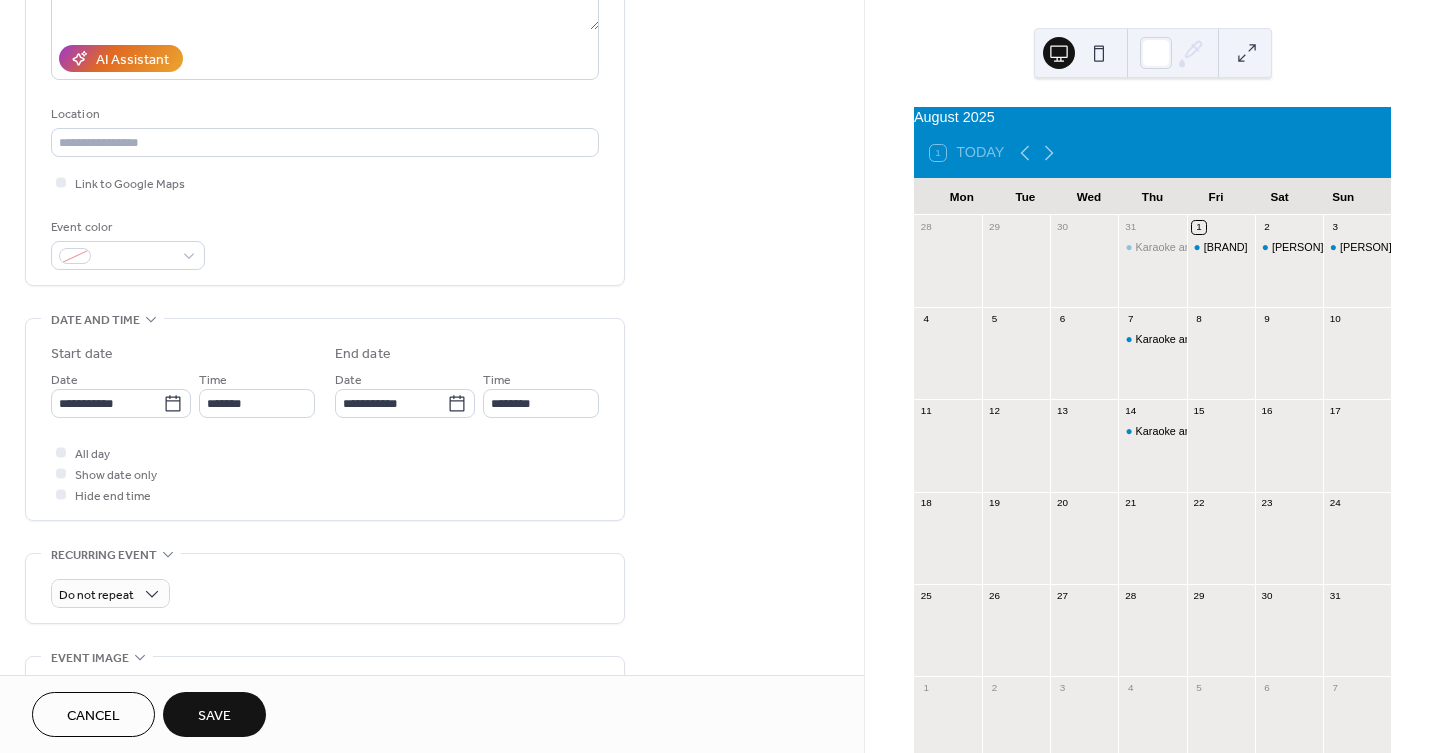 click on "Save" at bounding box center (214, 716) 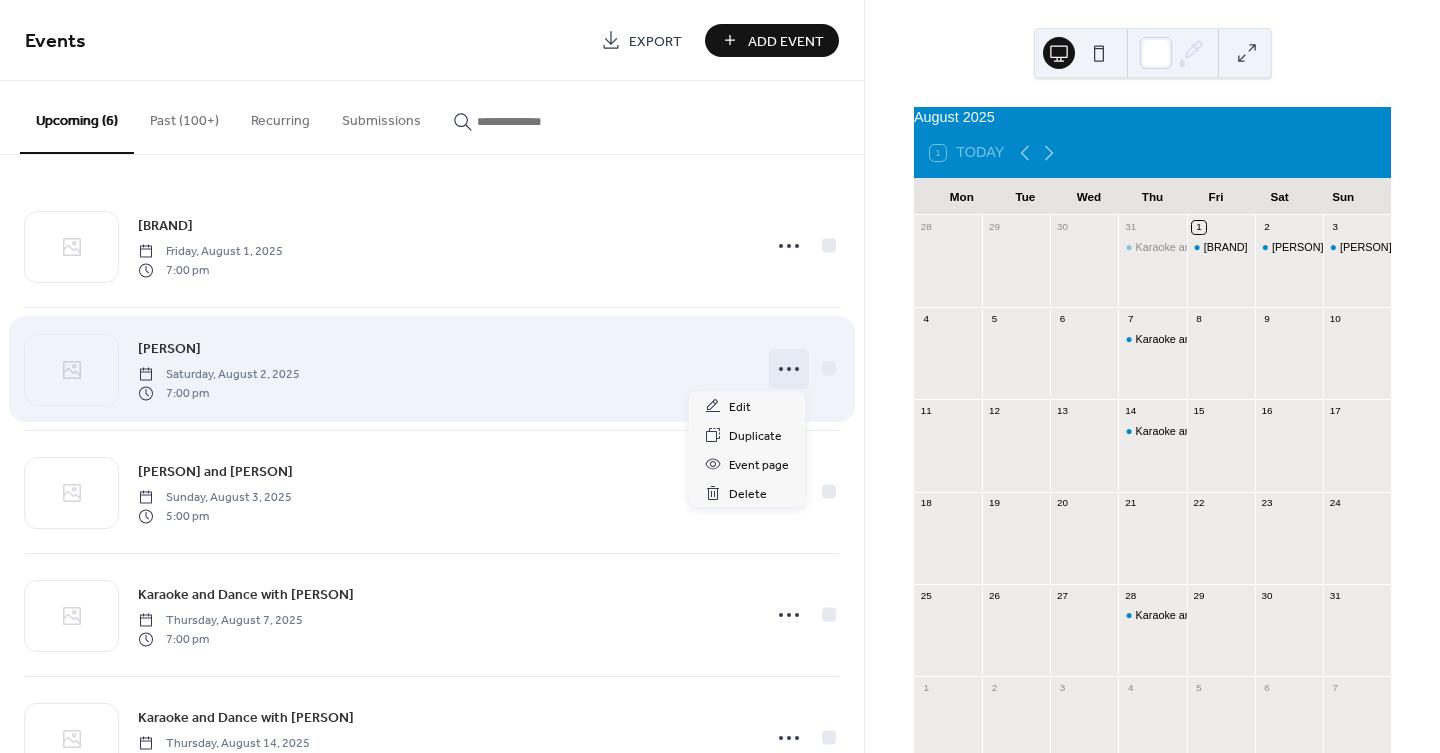 click 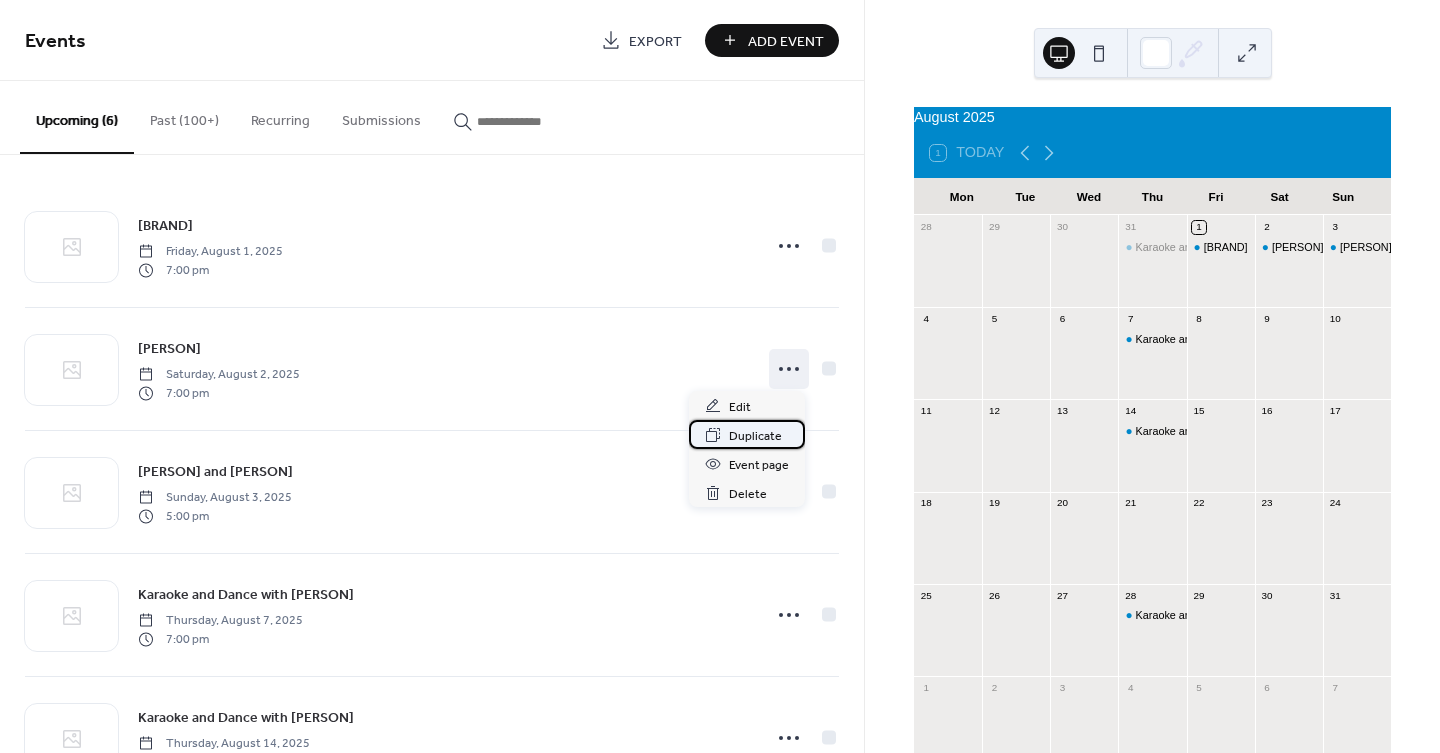 click on "Duplicate" at bounding box center (755, 436) 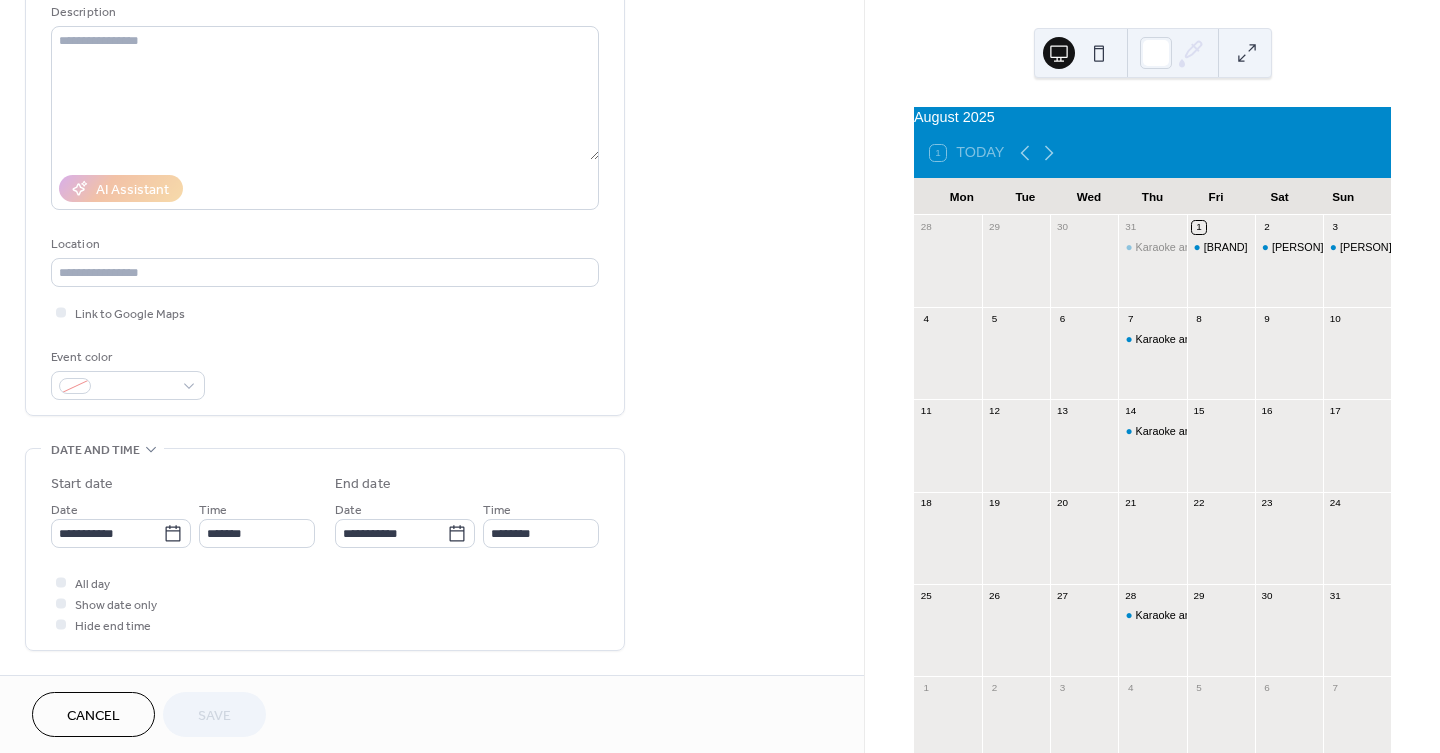 scroll, scrollTop: 222, scrollLeft: 0, axis: vertical 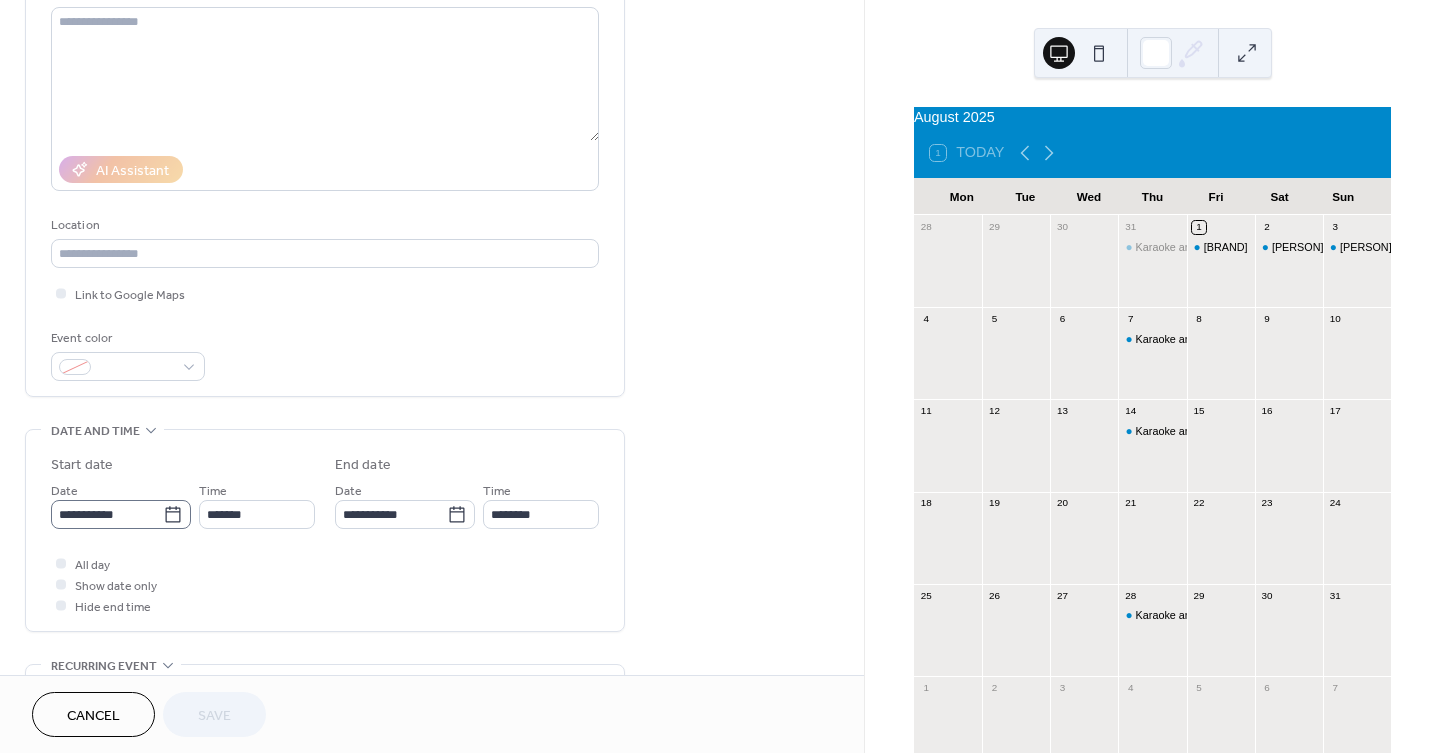 click 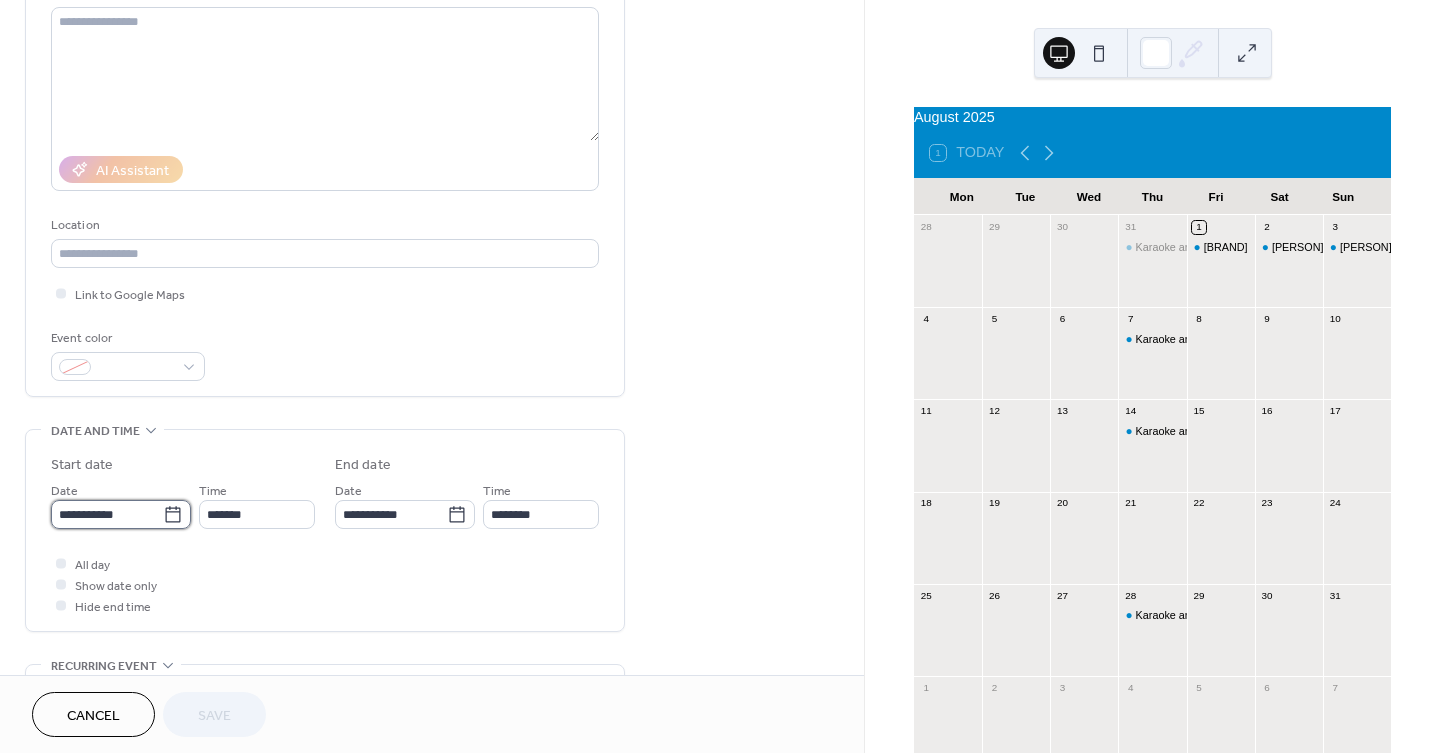 click on "**********" at bounding box center (107, 514) 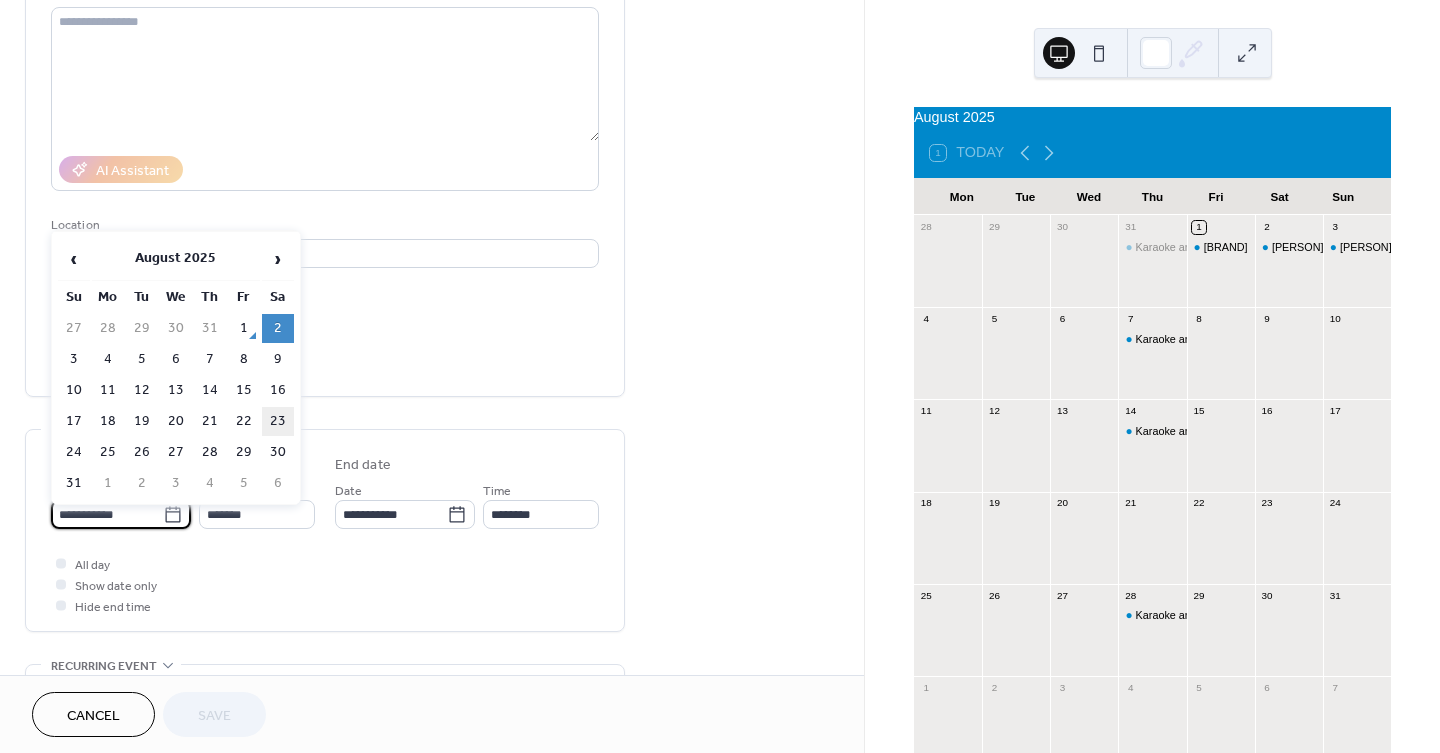 click on "23" at bounding box center [278, 421] 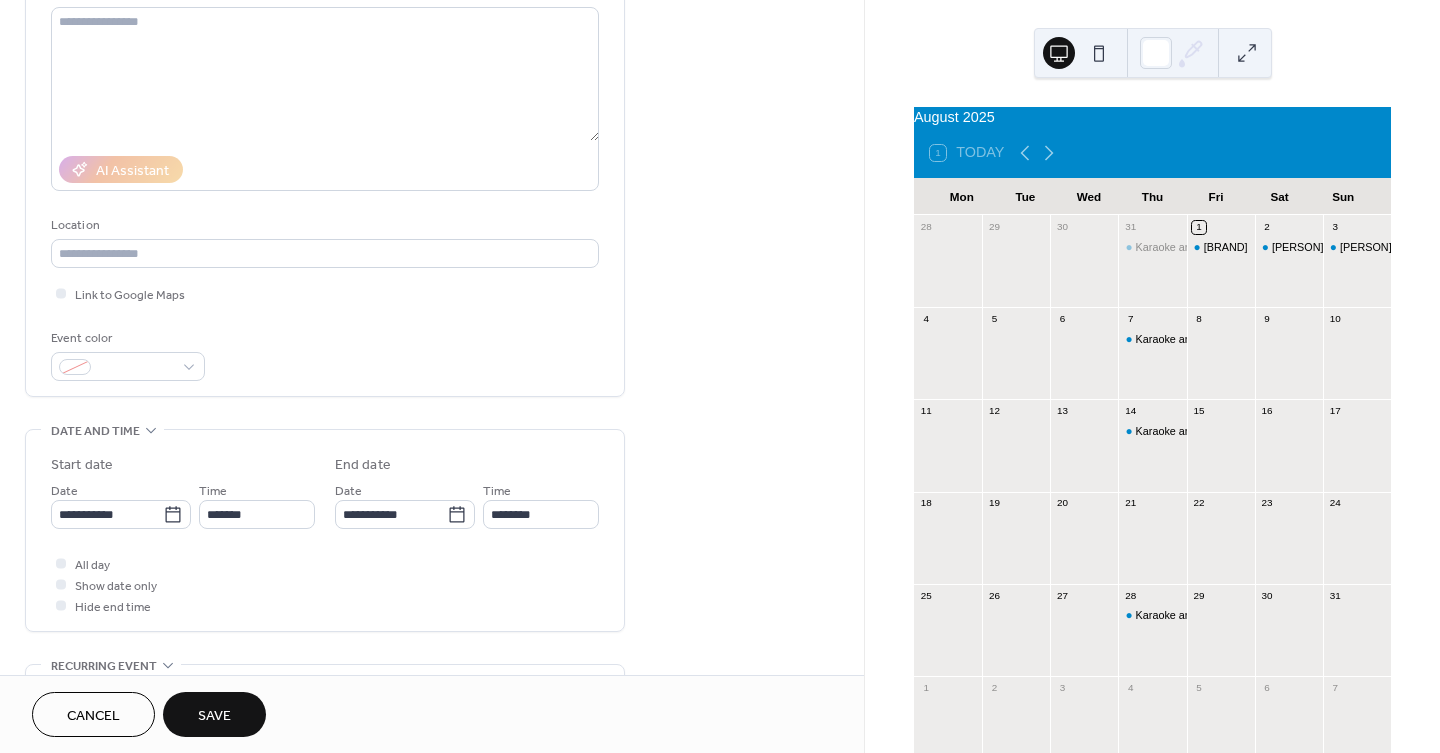 click on "Save" at bounding box center [214, 714] 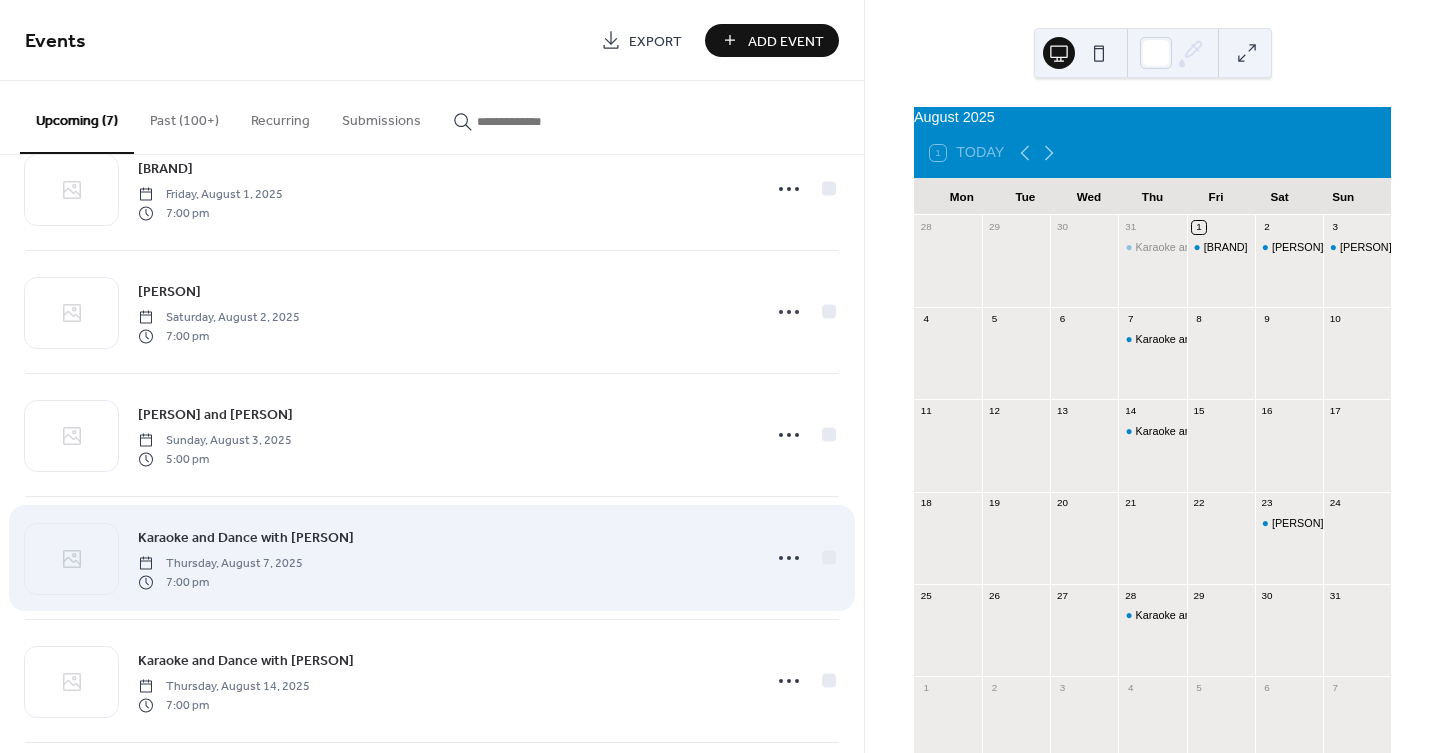 scroll, scrollTop: 111, scrollLeft: 0, axis: vertical 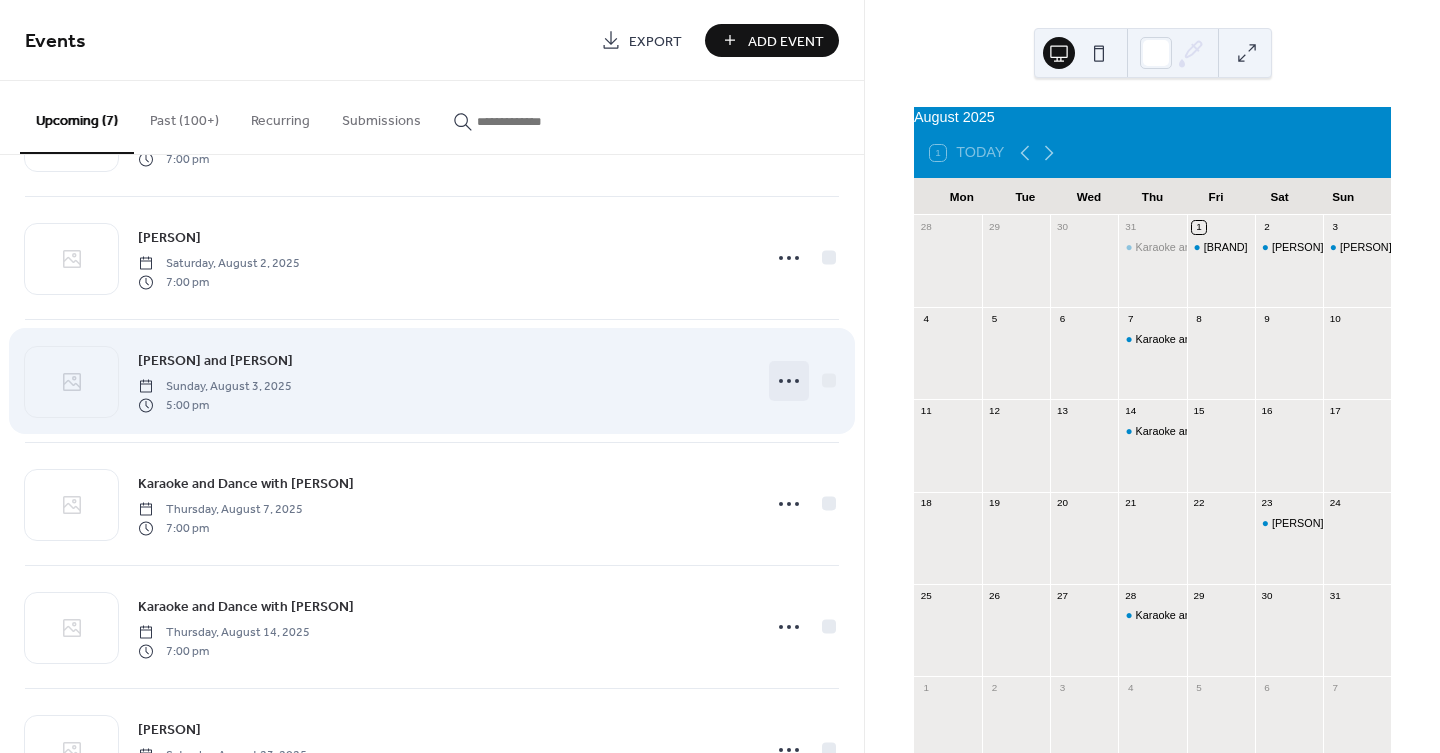 click 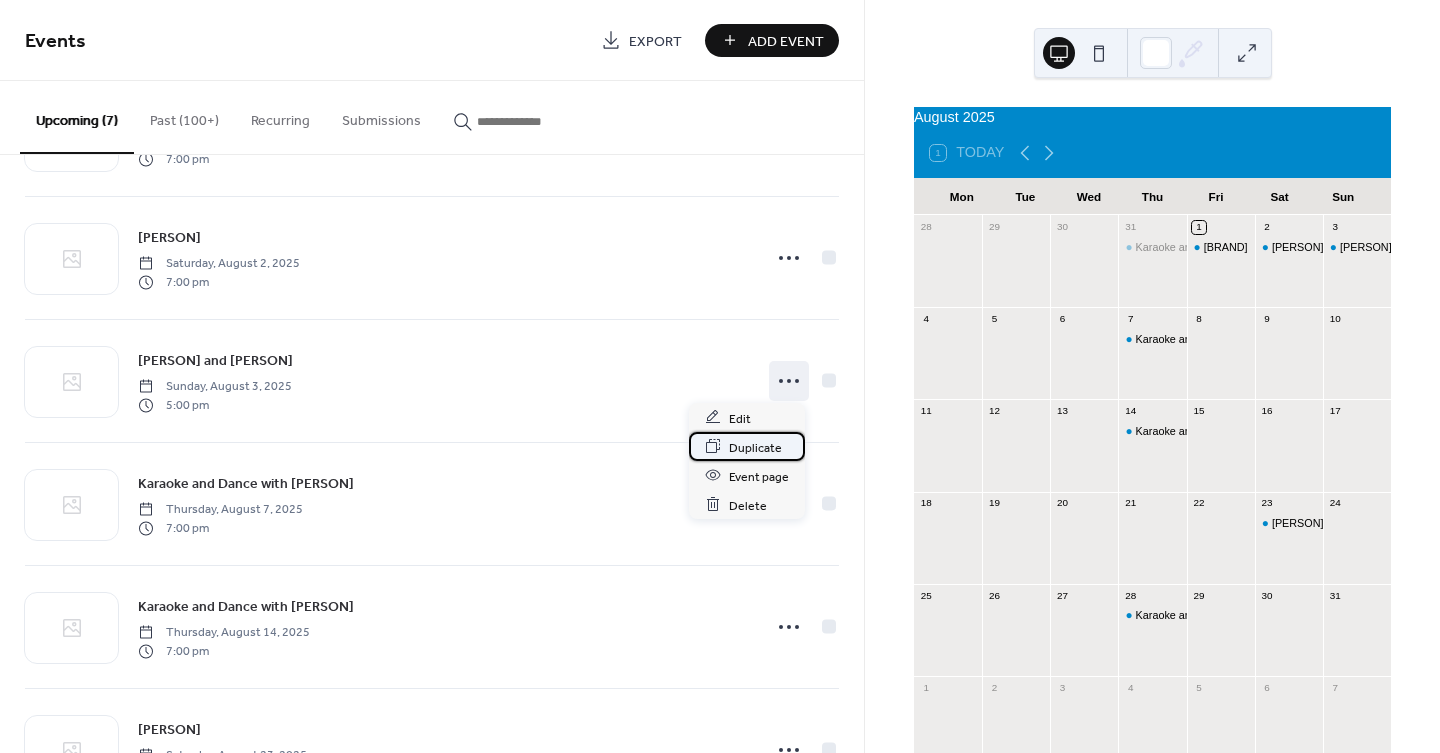 click on "Duplicate" at bounding box center [755, 447] 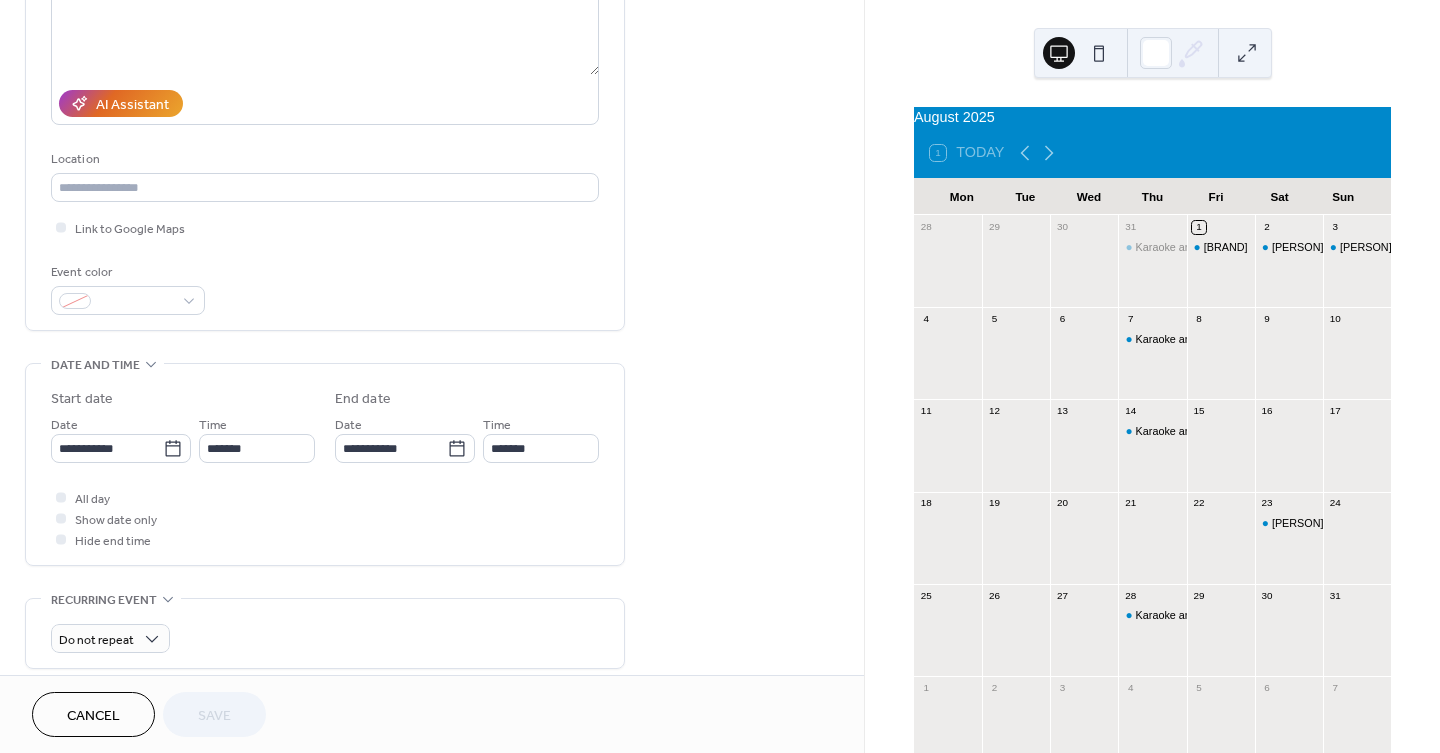 scroll, scrollTop: 333, scrollLeft: 0, axis: vertical 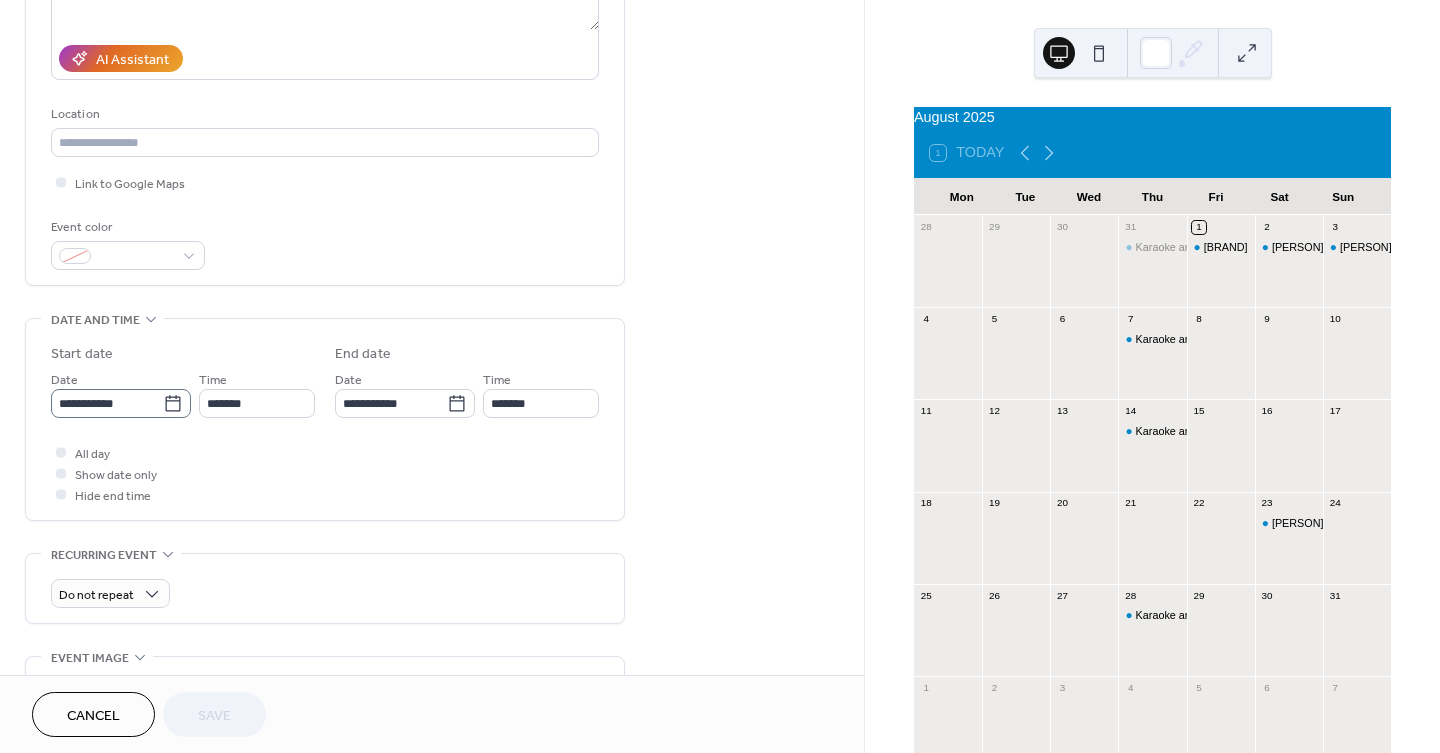 click 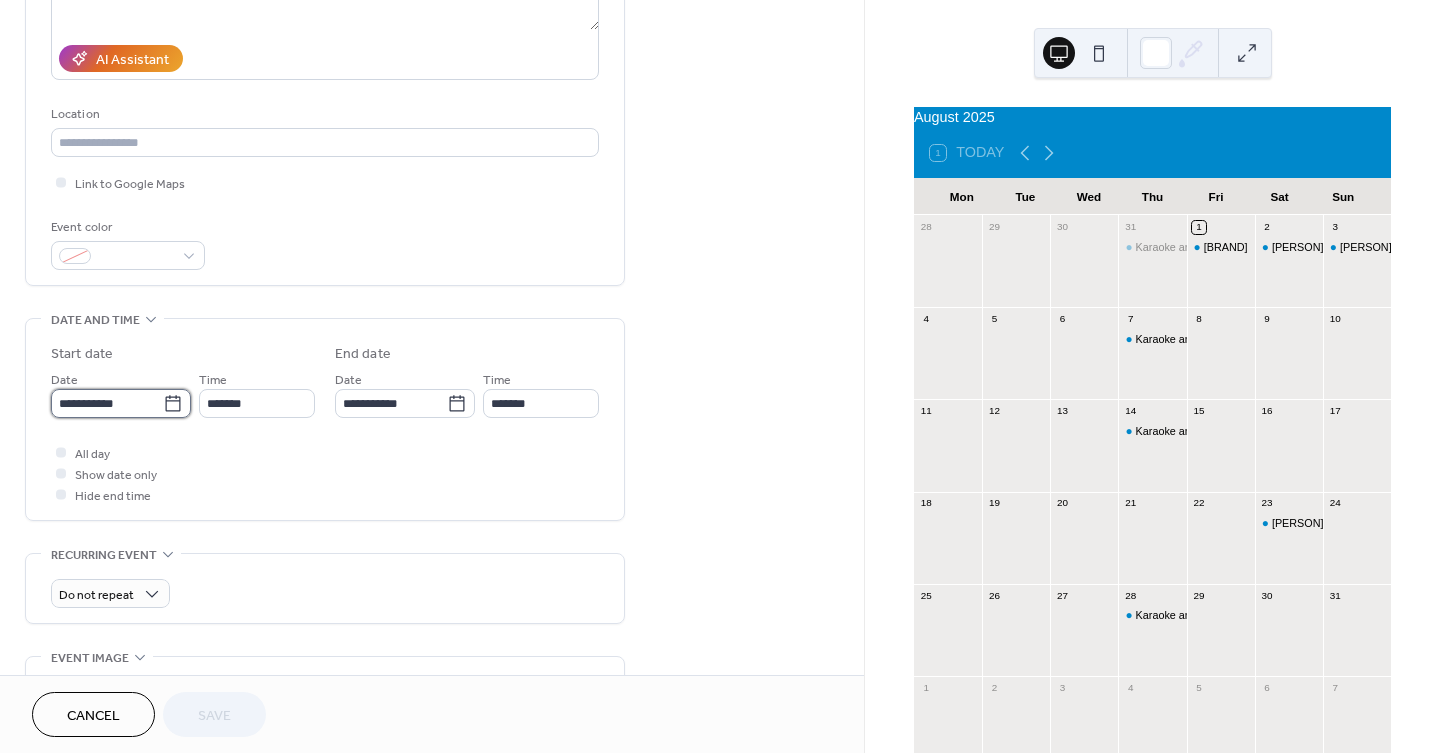 click on "**********" at bounding box center (107, 403) 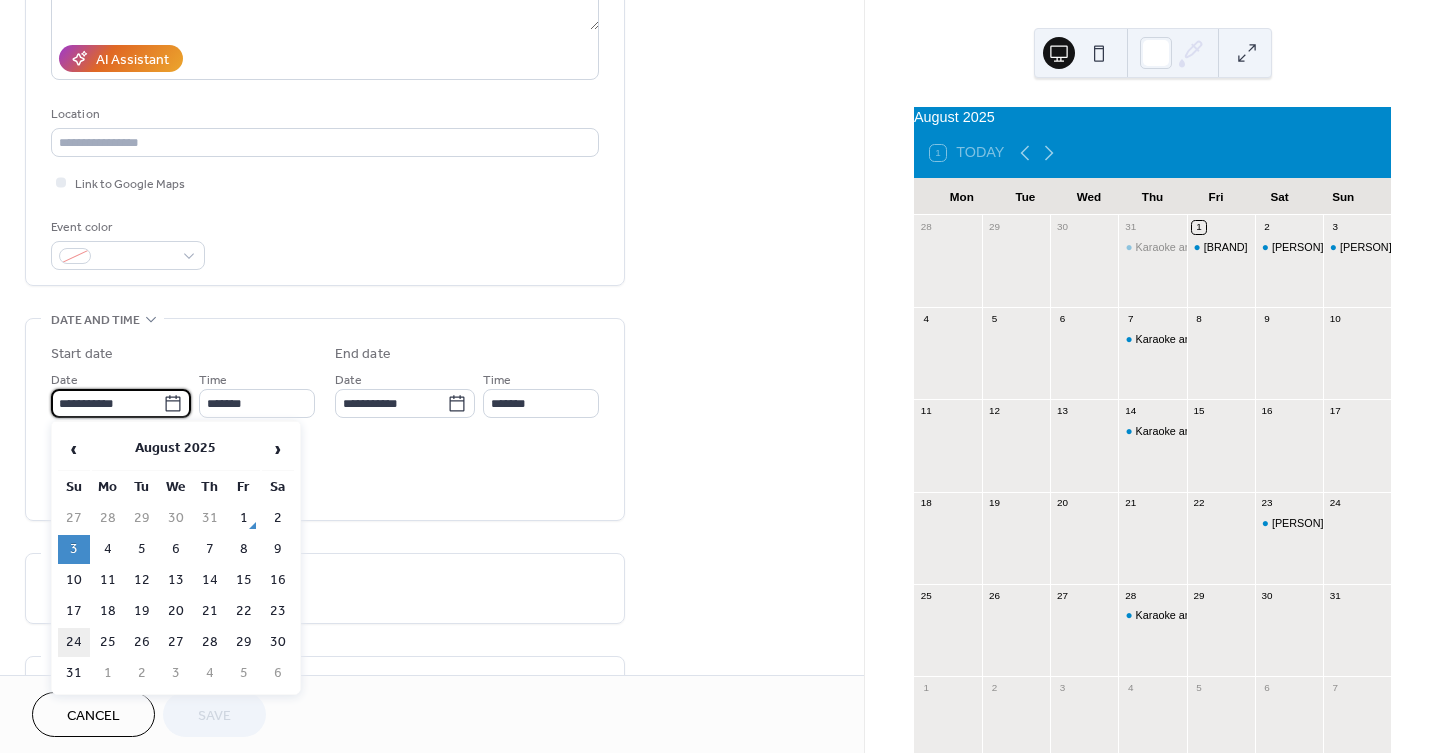 click on "24" at bounding box center (74, 642) 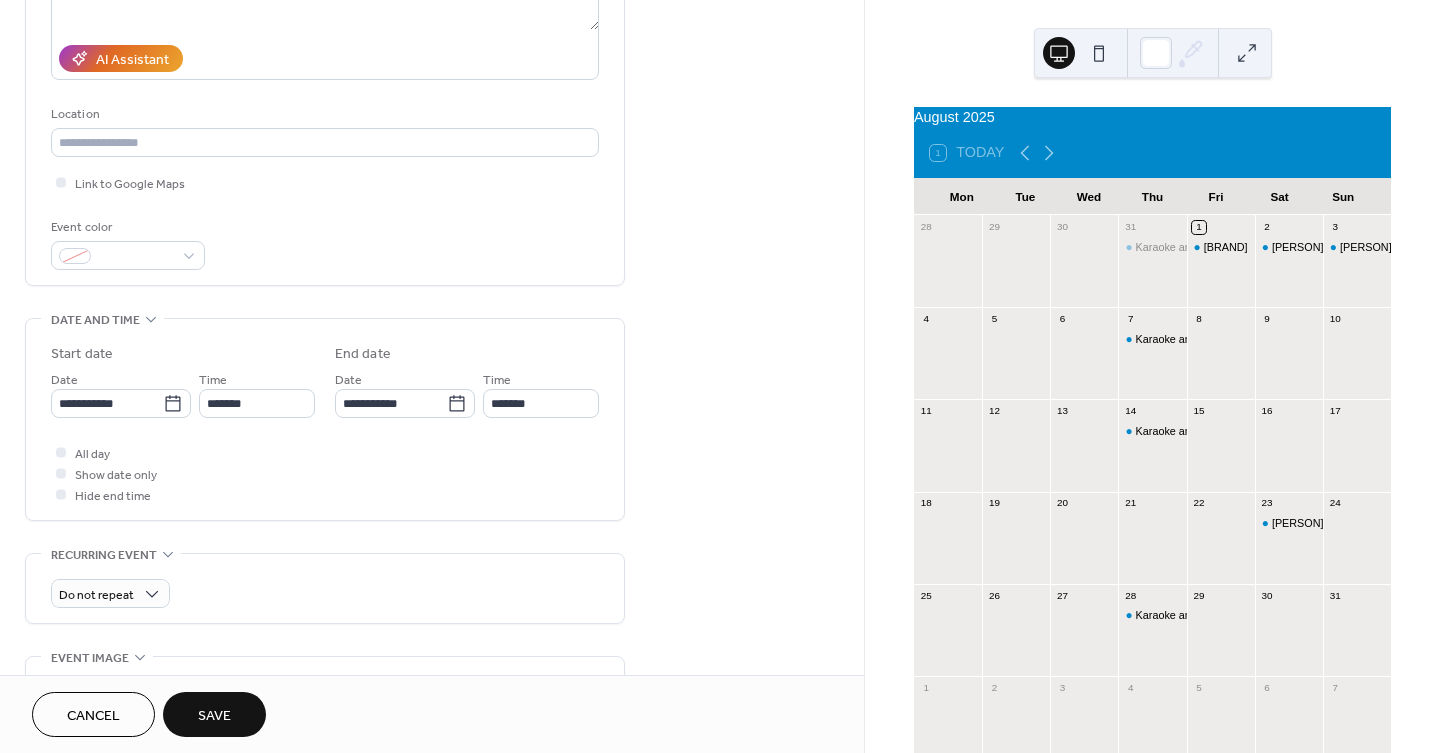 click on "Save" at bounding box center (214, 714) 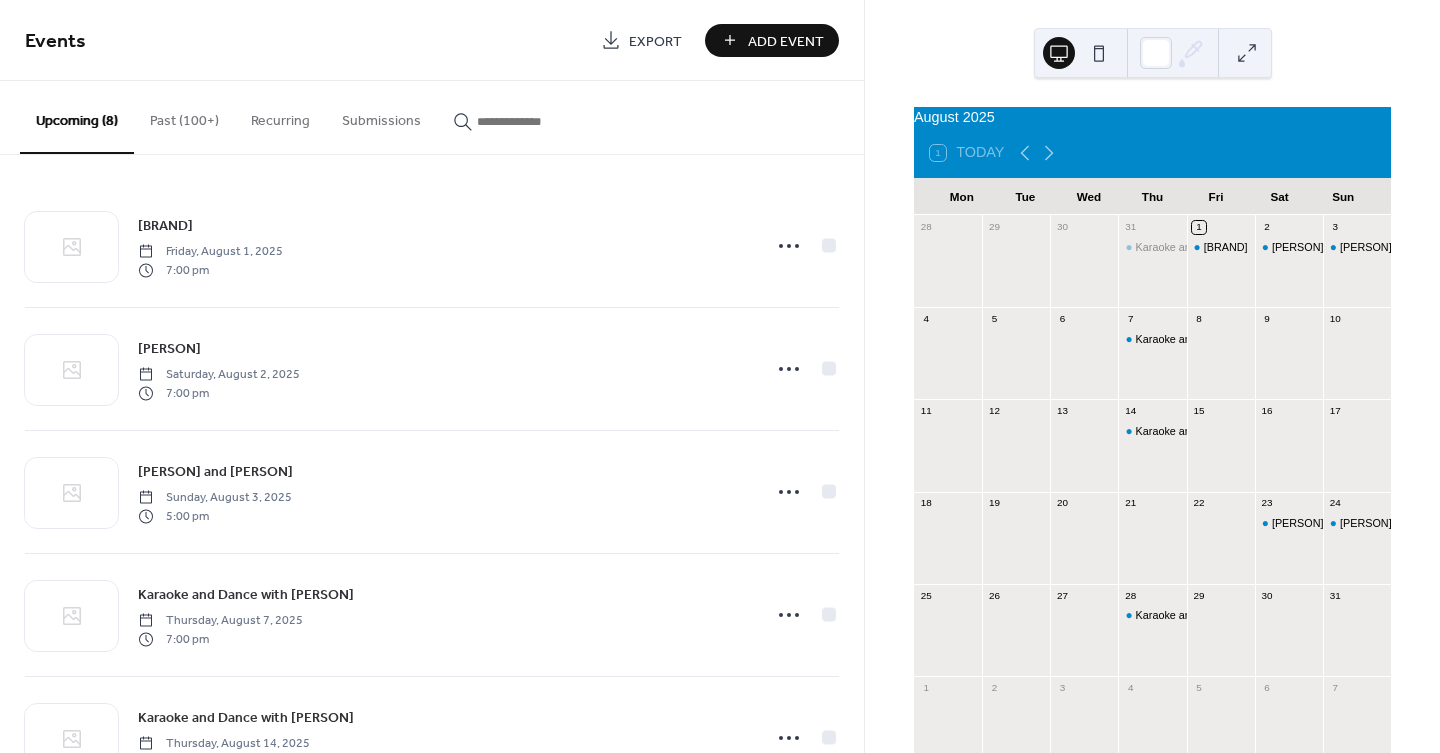 click on "Past (100+)" at bounding box center [184, 116] 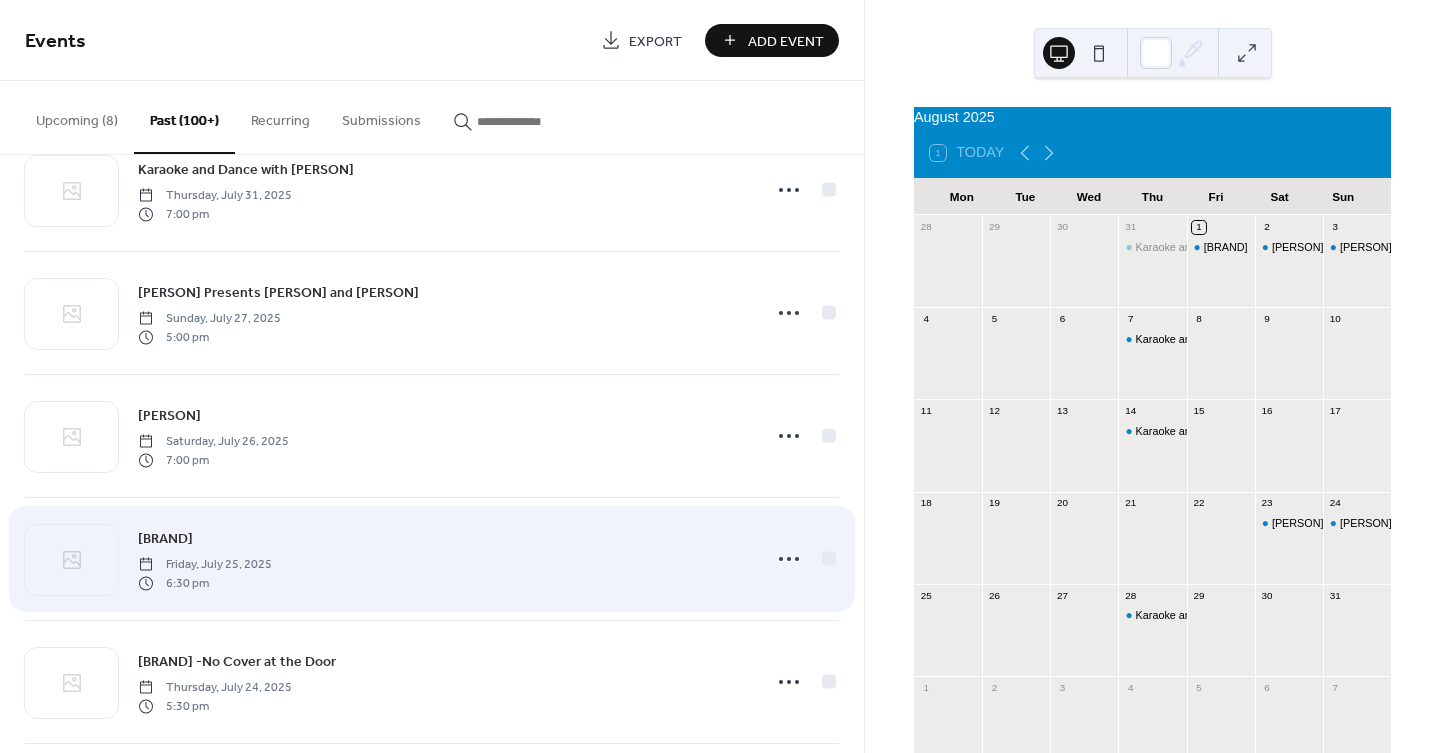 scroll, scrollTop: 111, scrollLeft: 0, axis: vertical 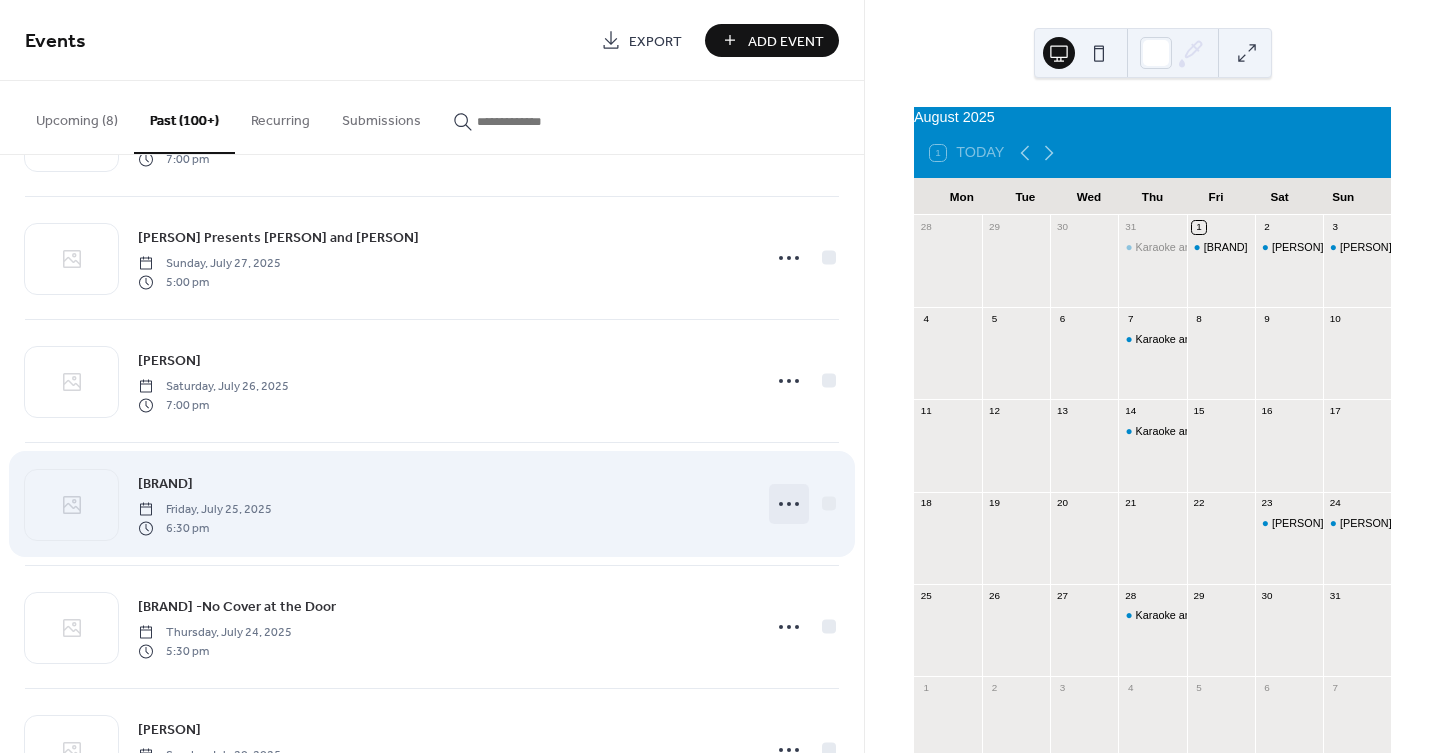click 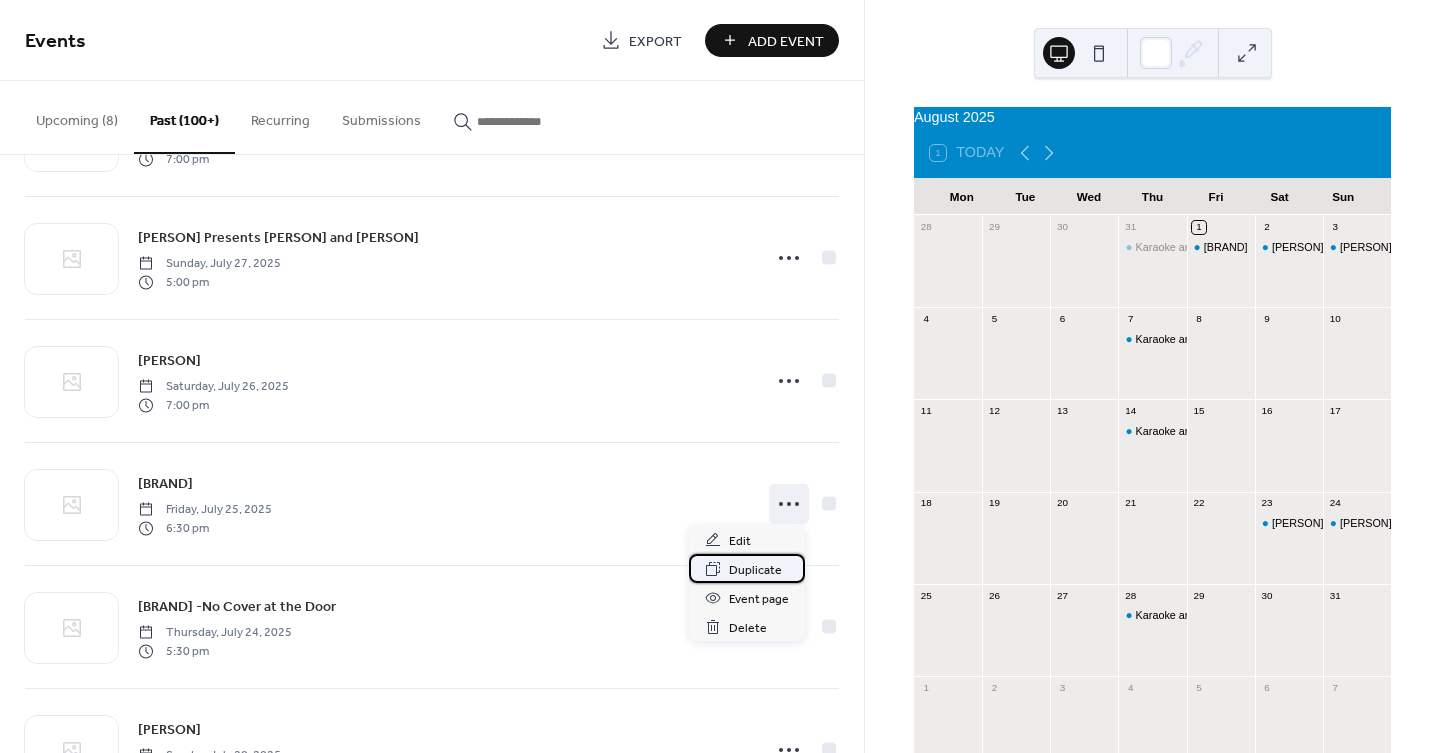 click on "Duplicate" at bounding box center [755, 570] 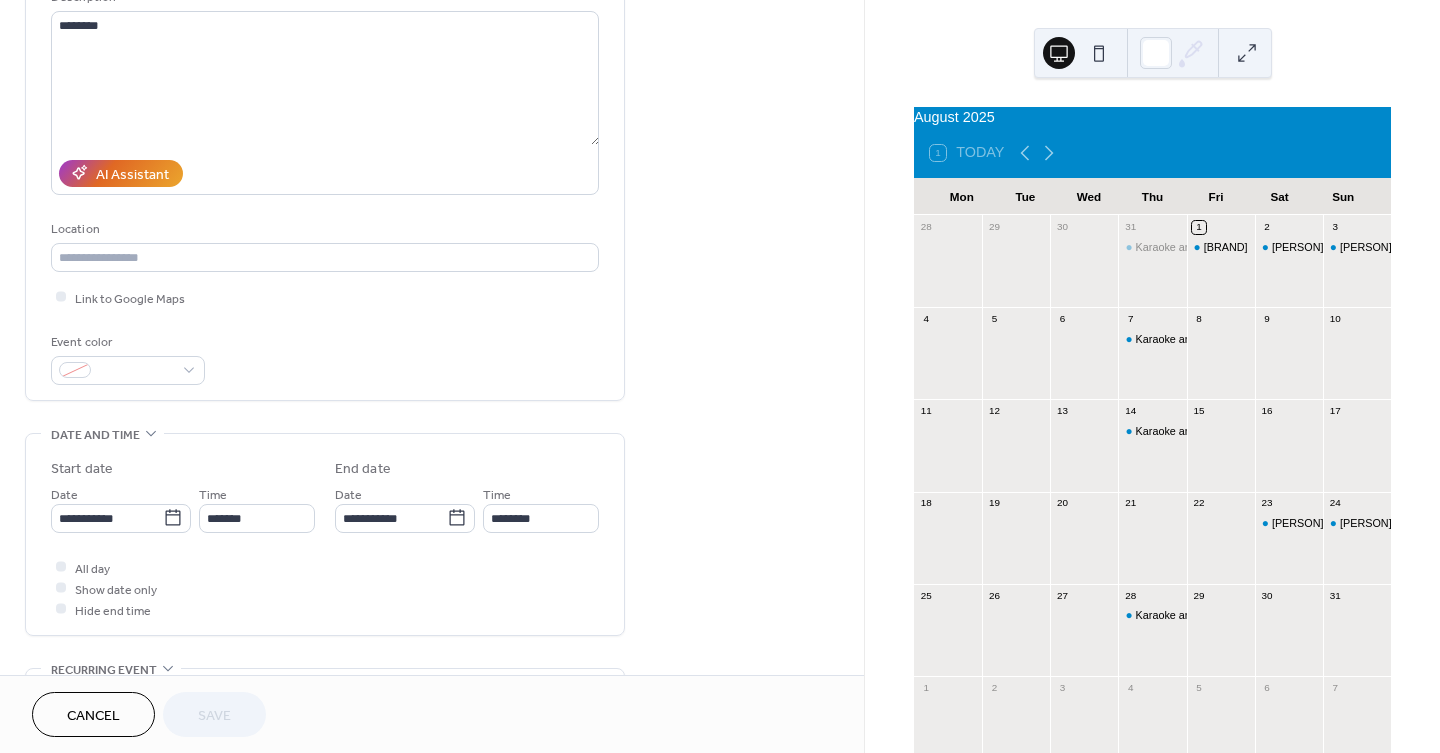 scroll, scrollTop: 222, scrollLeft: 0, axis: vertical 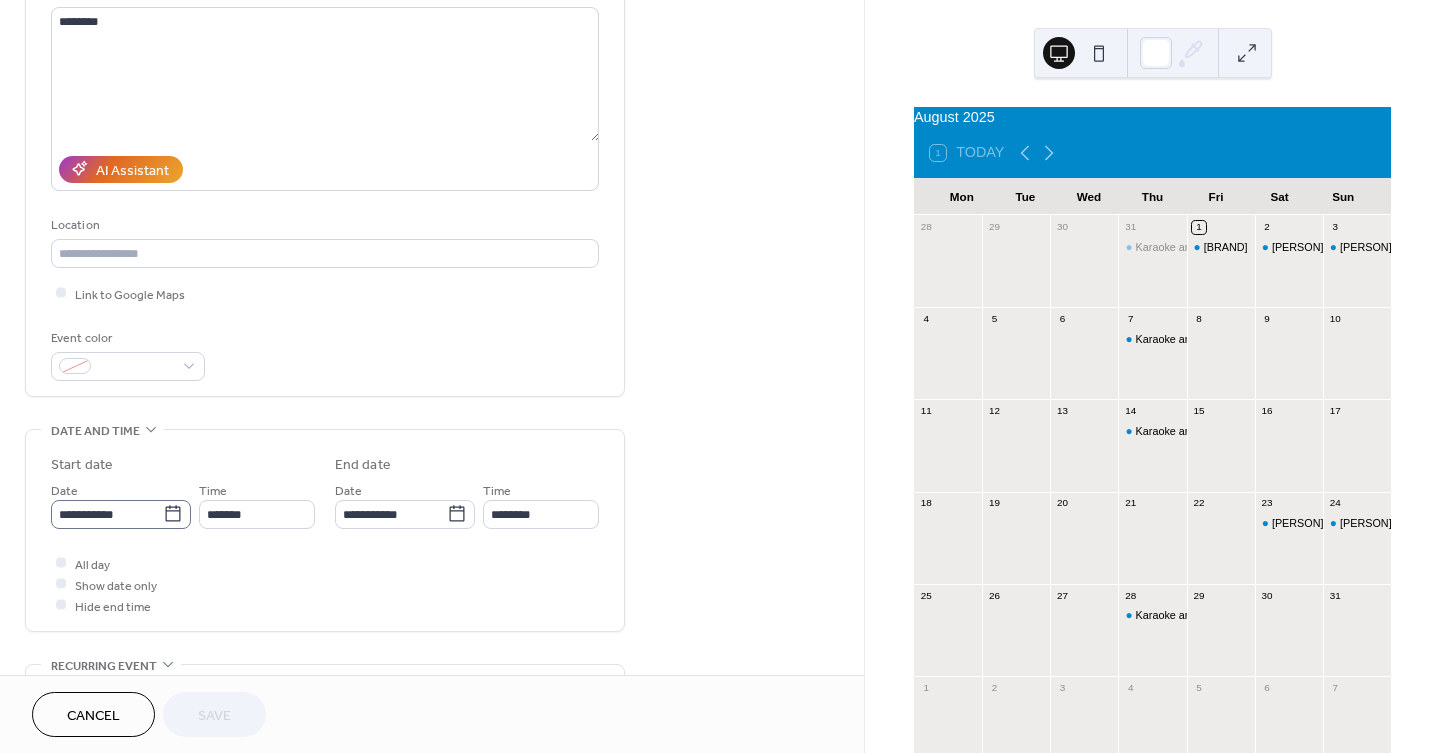 click 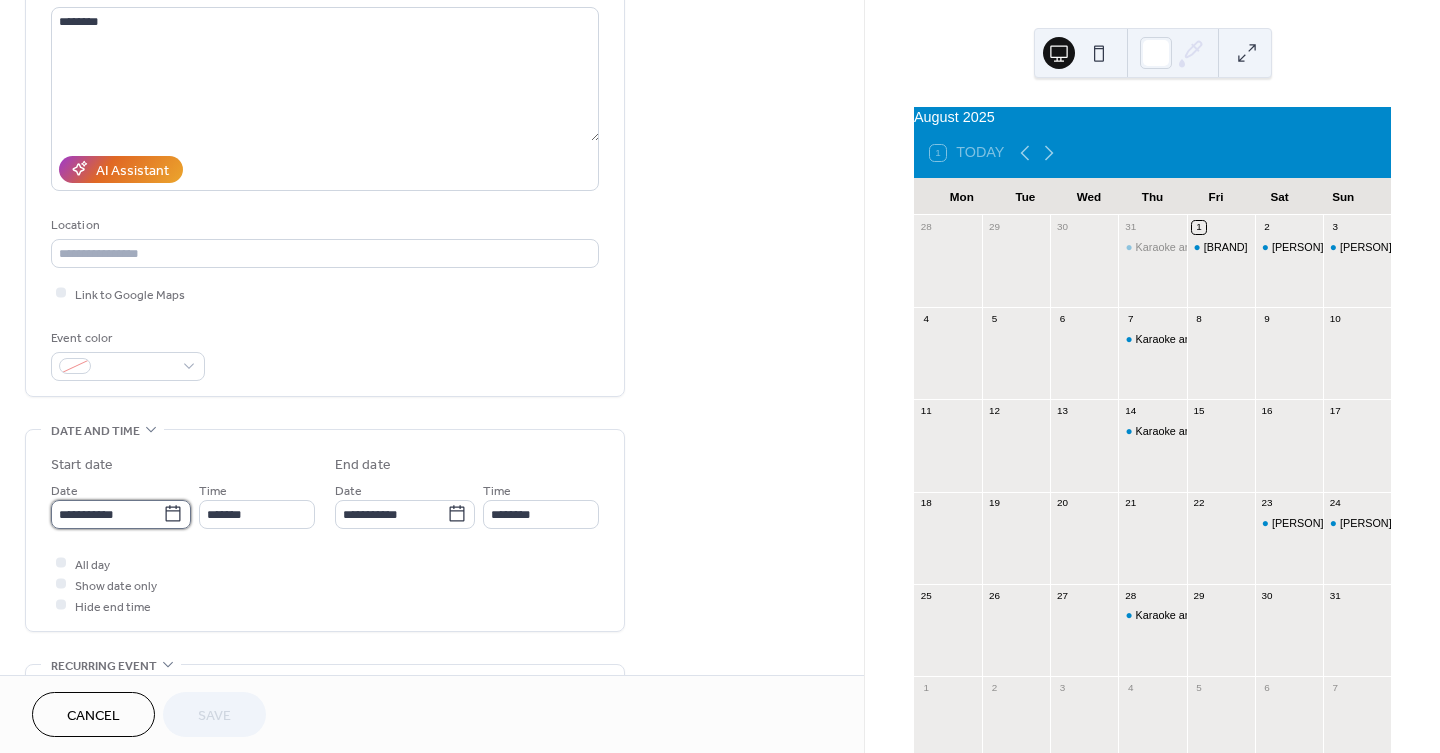 click on "**********" at bounding box center [107, 514] 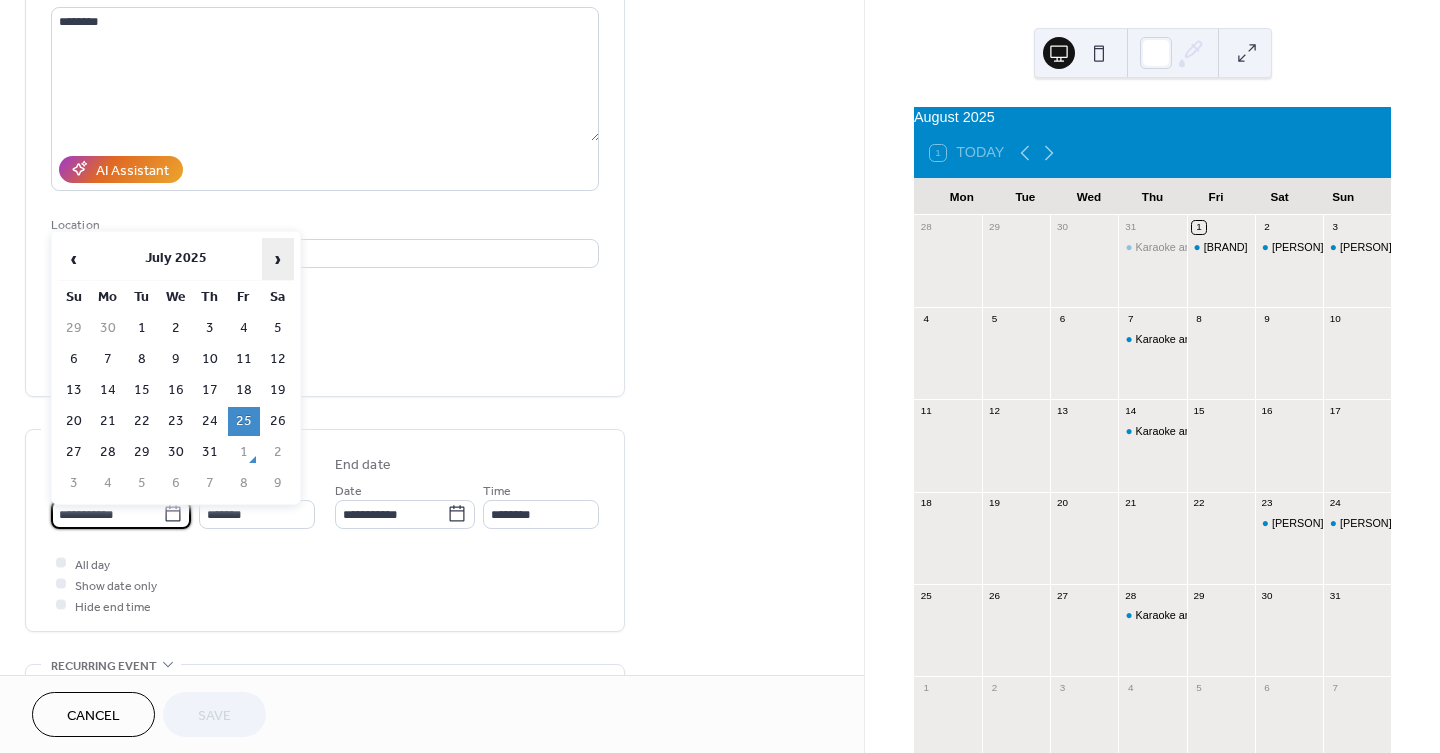 click on "›" at bounding box center [278, 259] 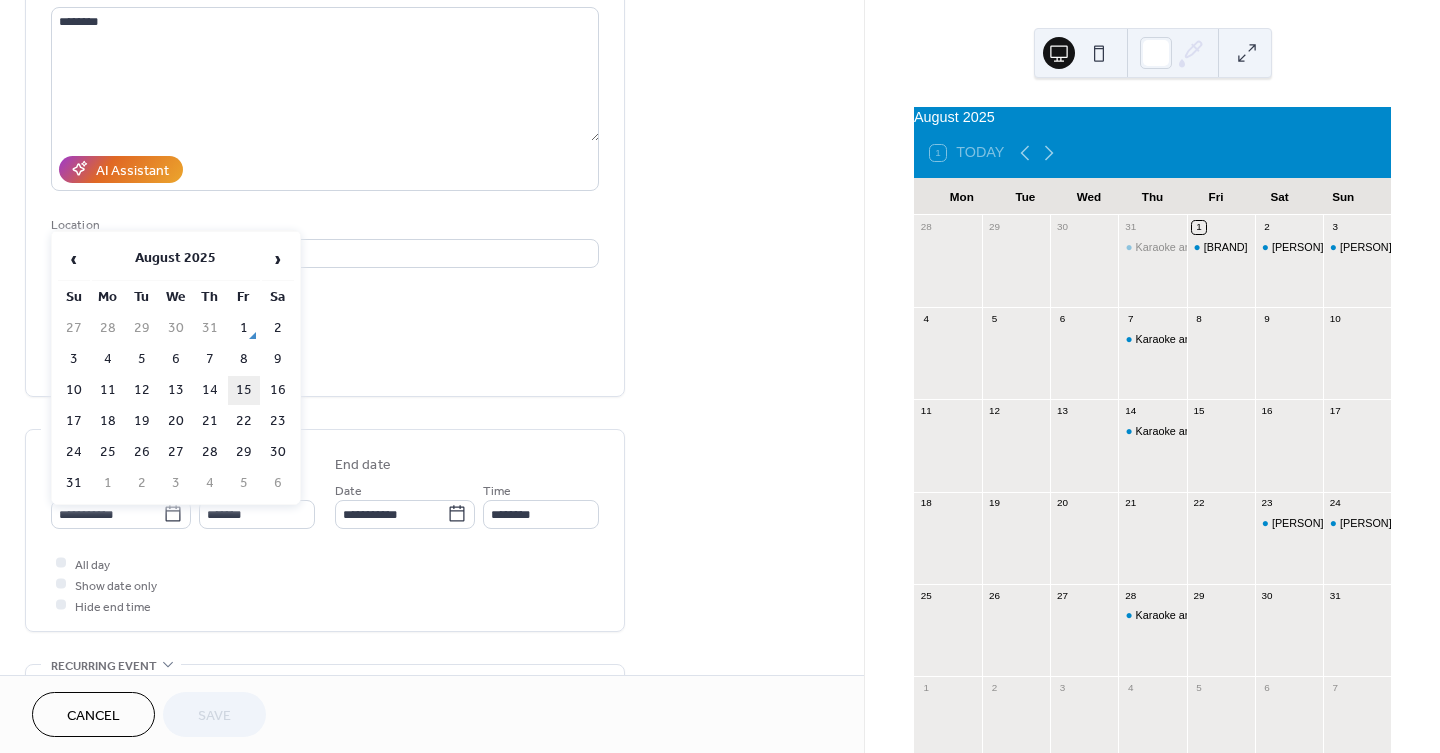 click on "15" at bounding box center (244, 390) 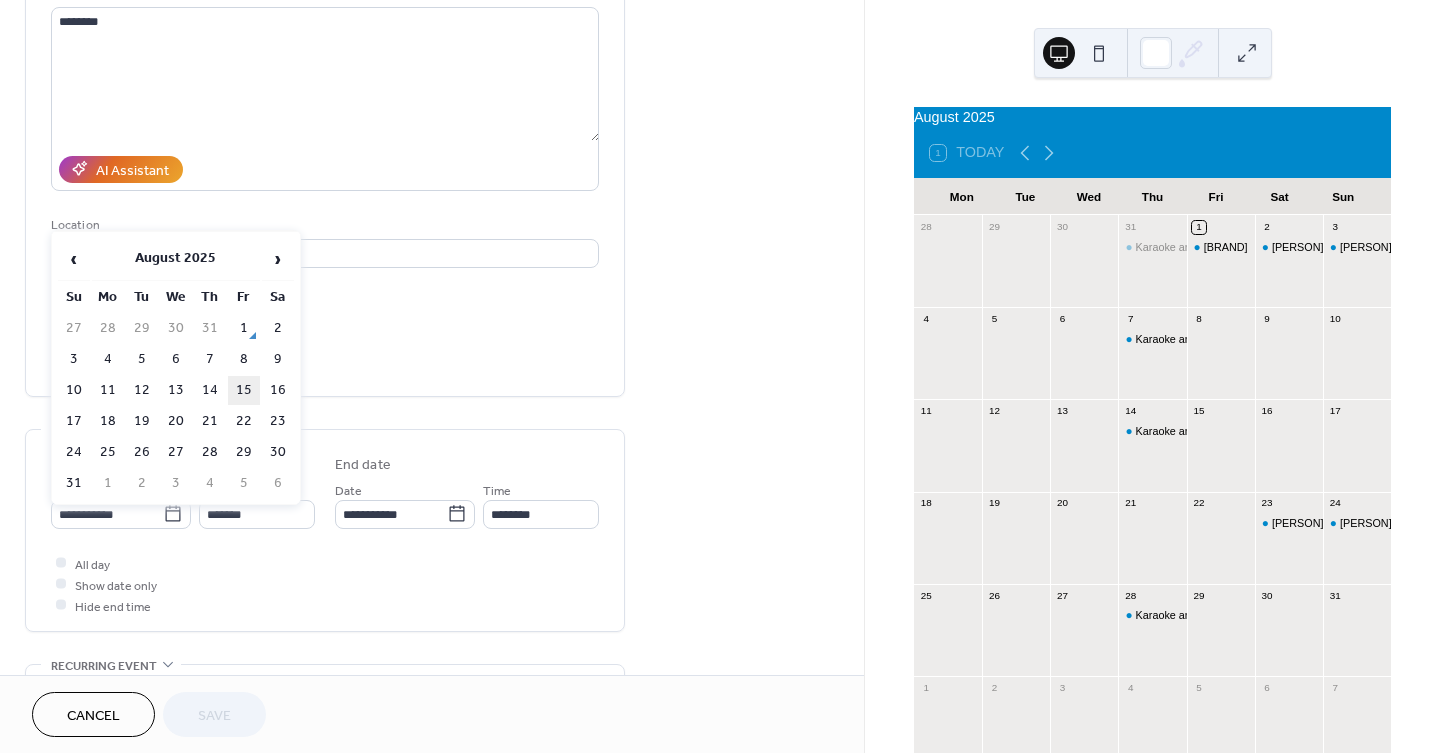 type on "**********" 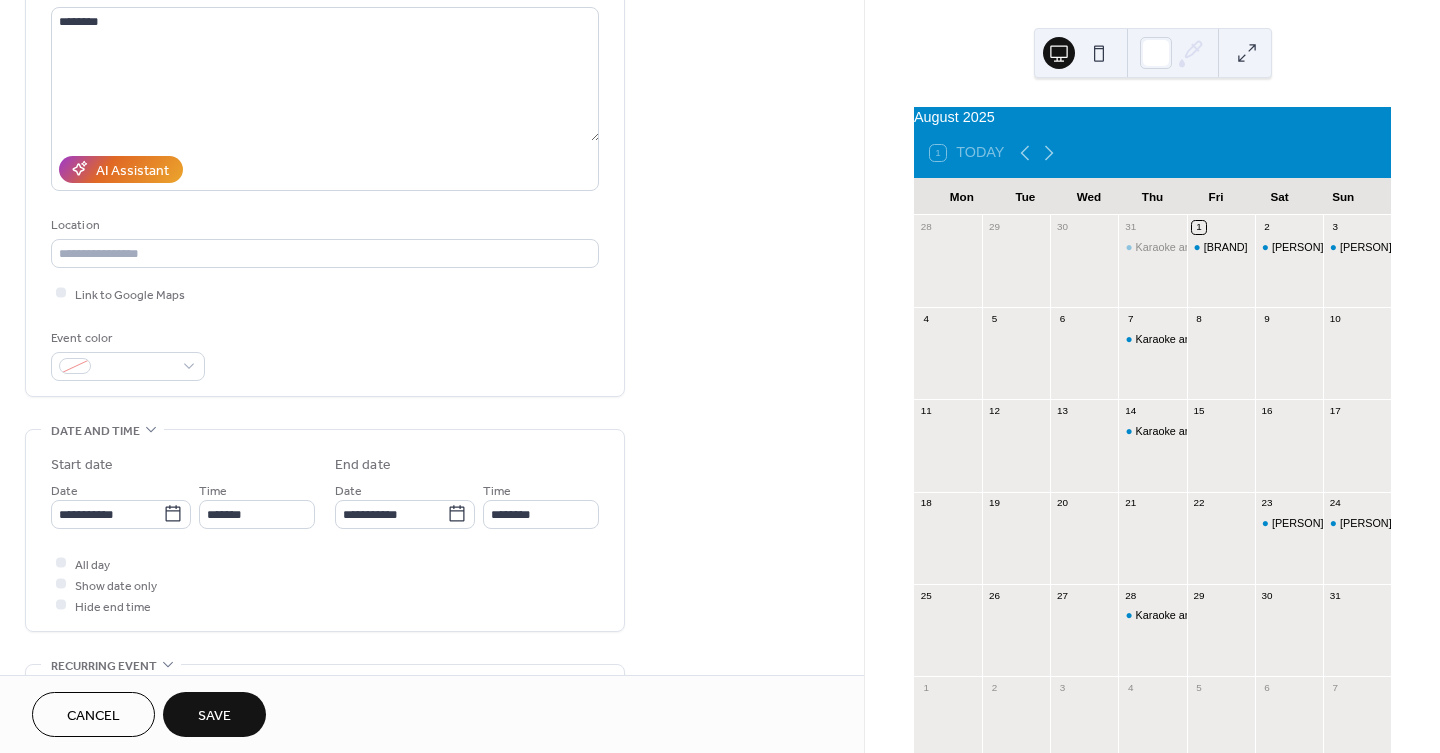 click on "Save" at bounding box center [214, 716] 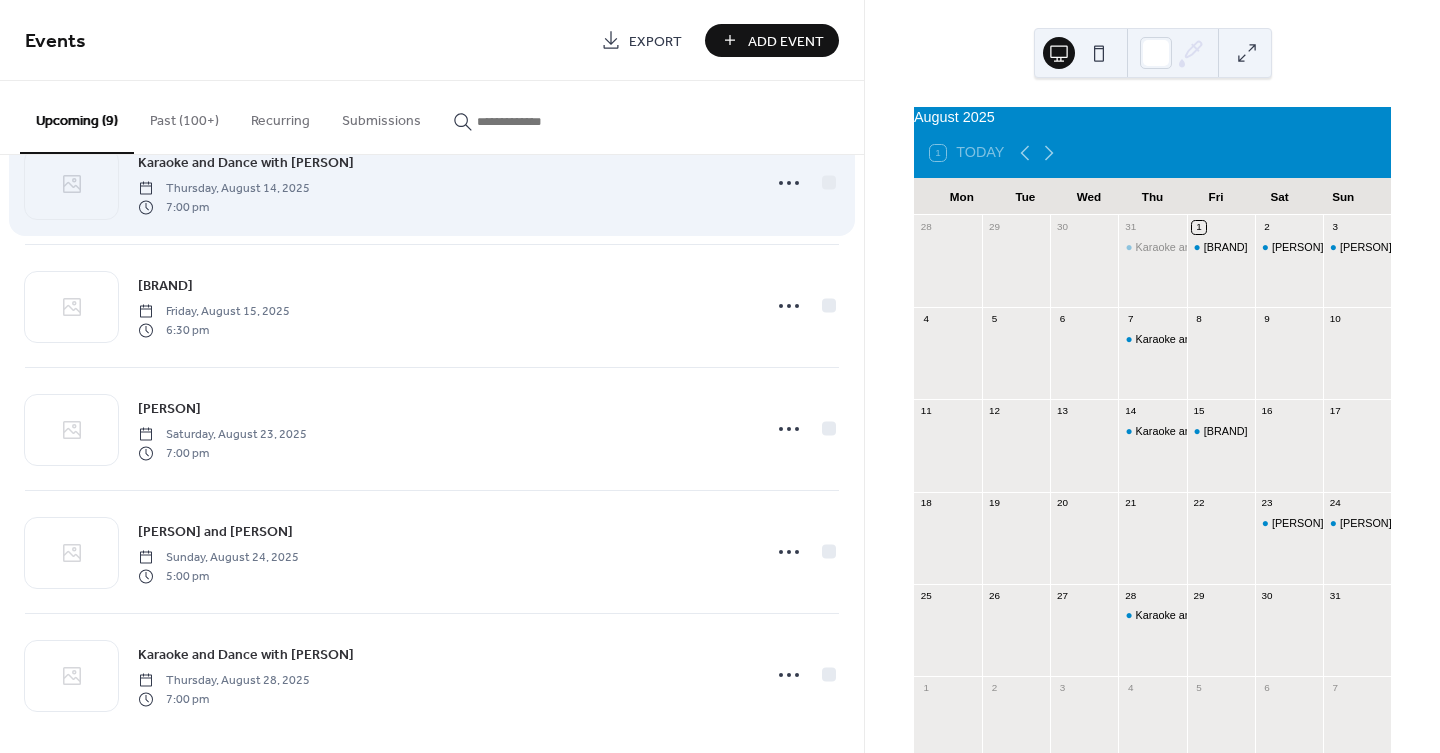scroll, scrollTop: 555, scrollLeft: 0, axis: vertical 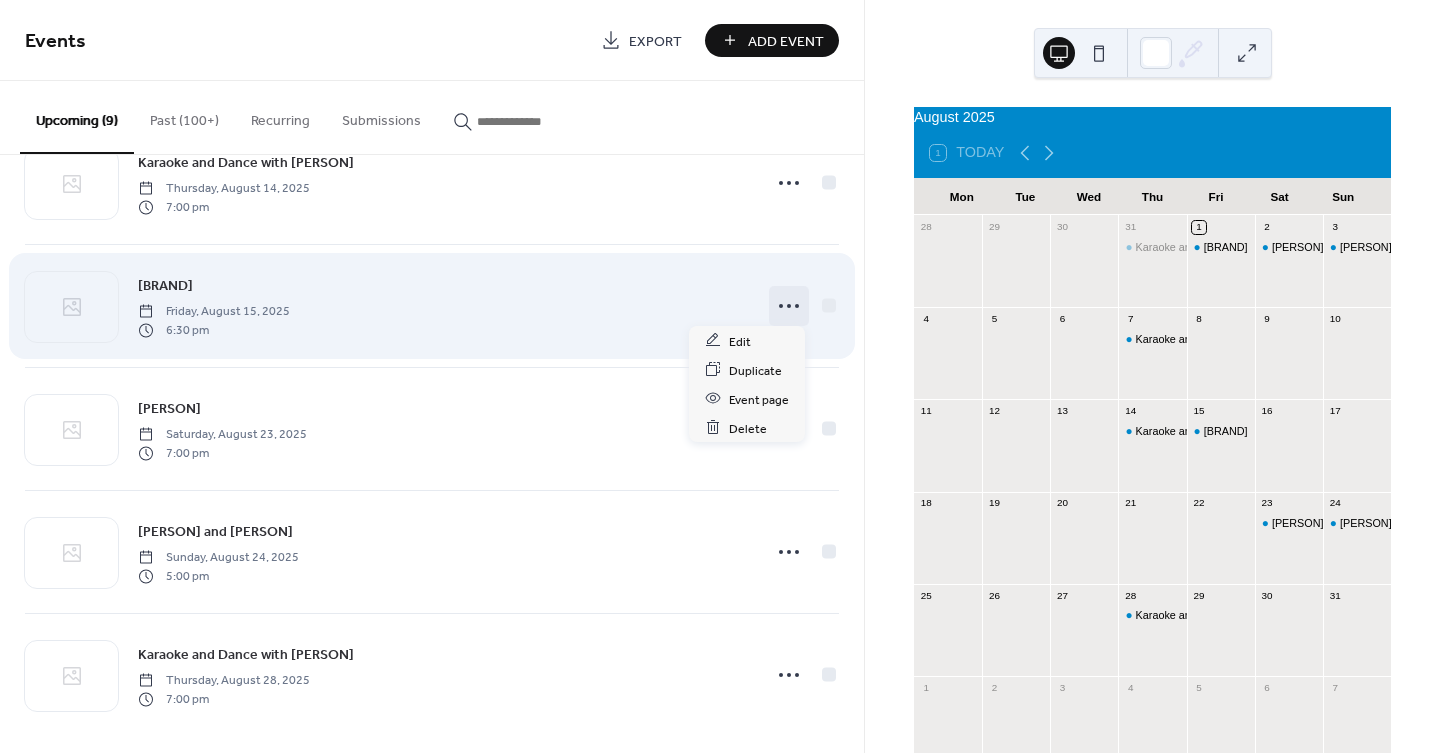 click 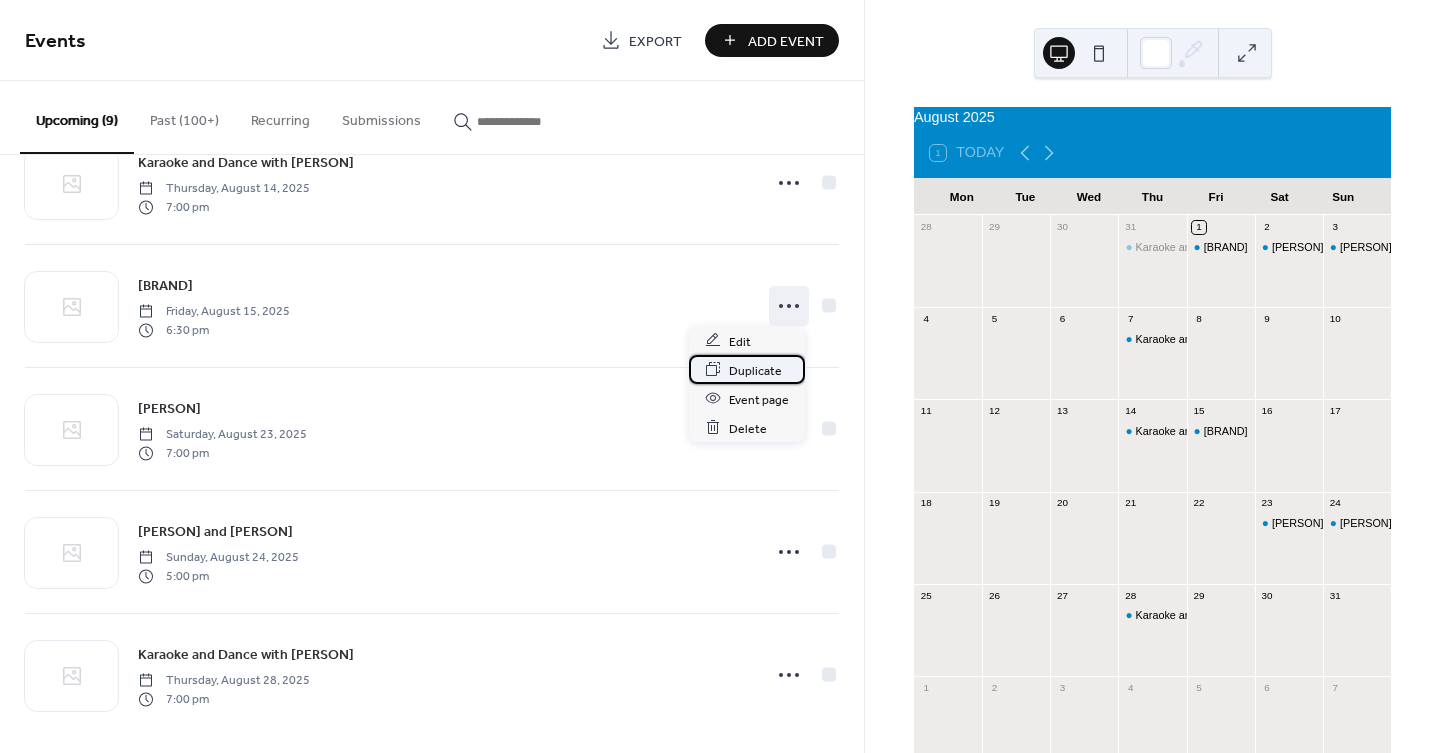 click on "Duplicate" at bounding box center [755, 370] 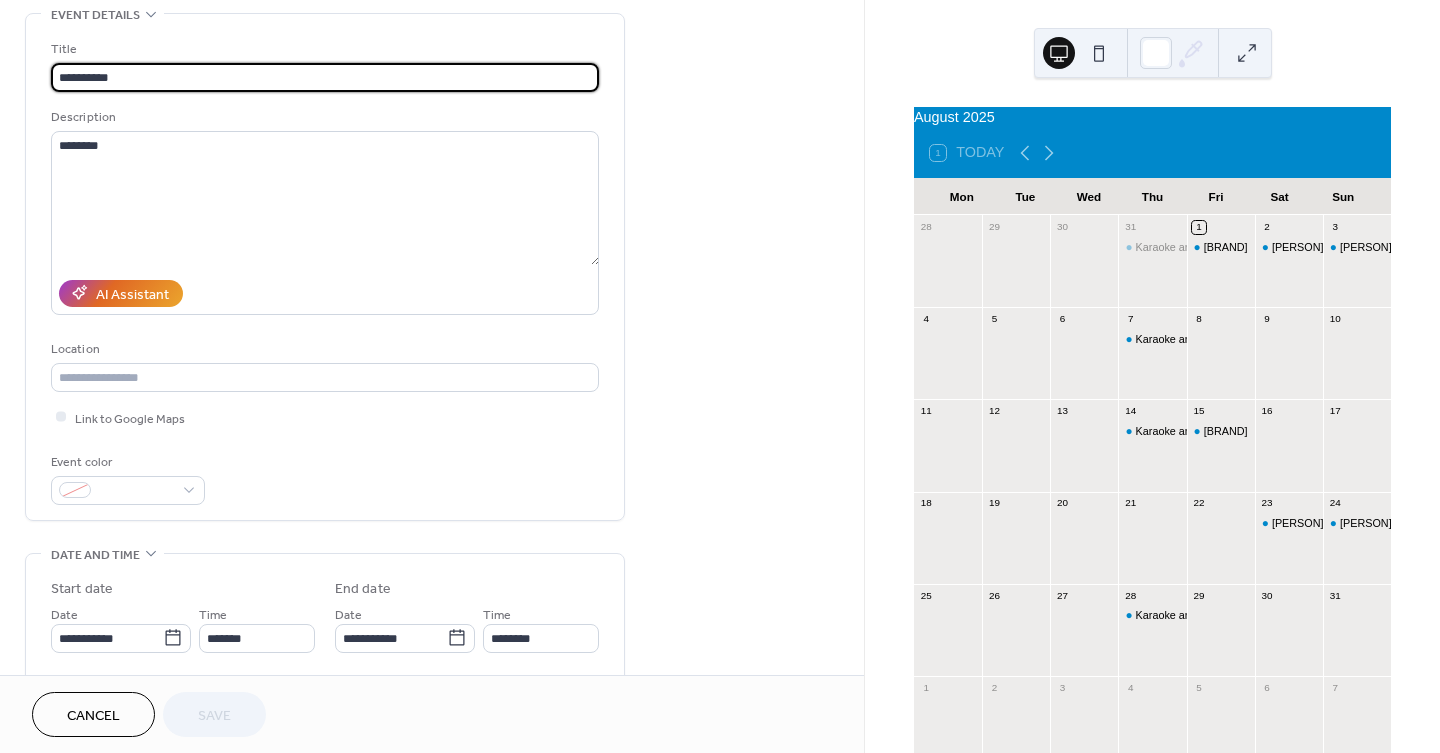 scroll, scrollTop: 222, scrollLeft: 0, axis: vertical 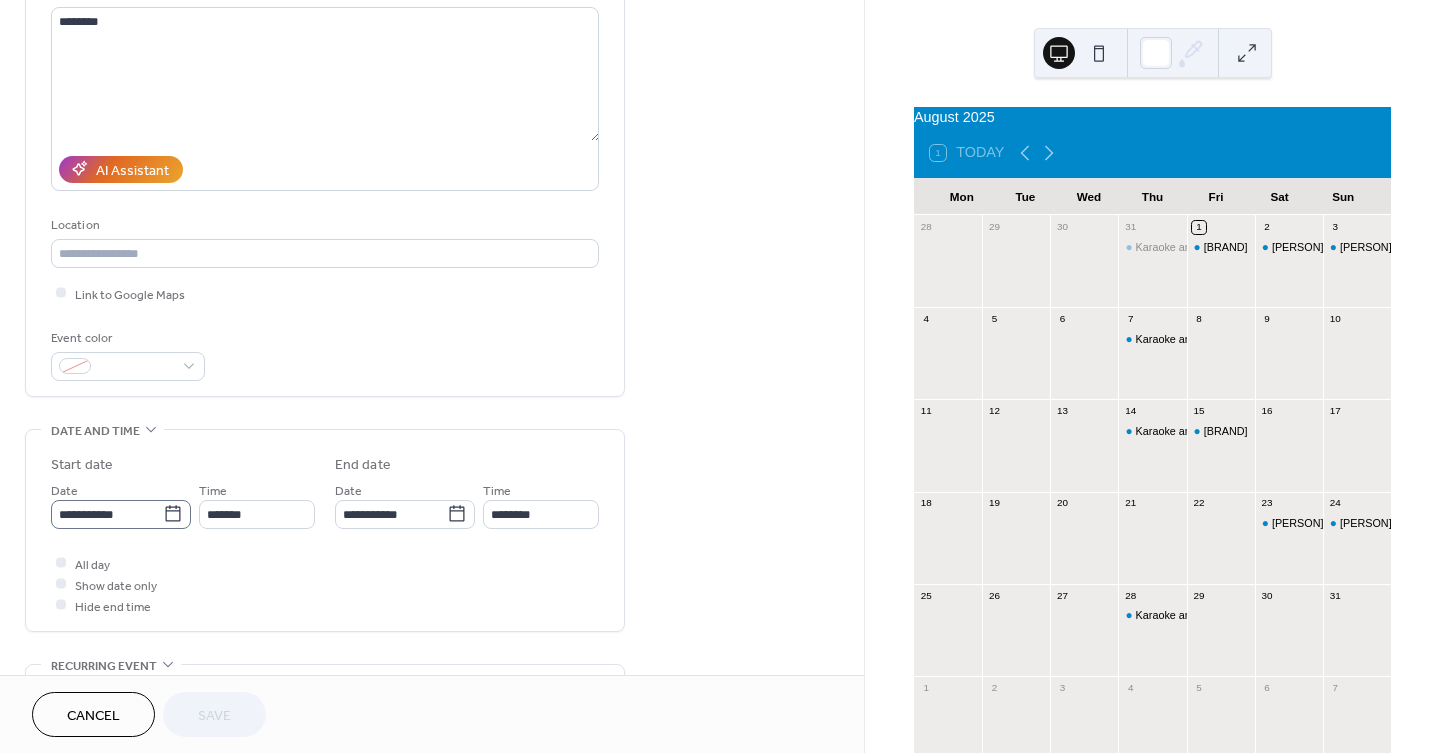 click 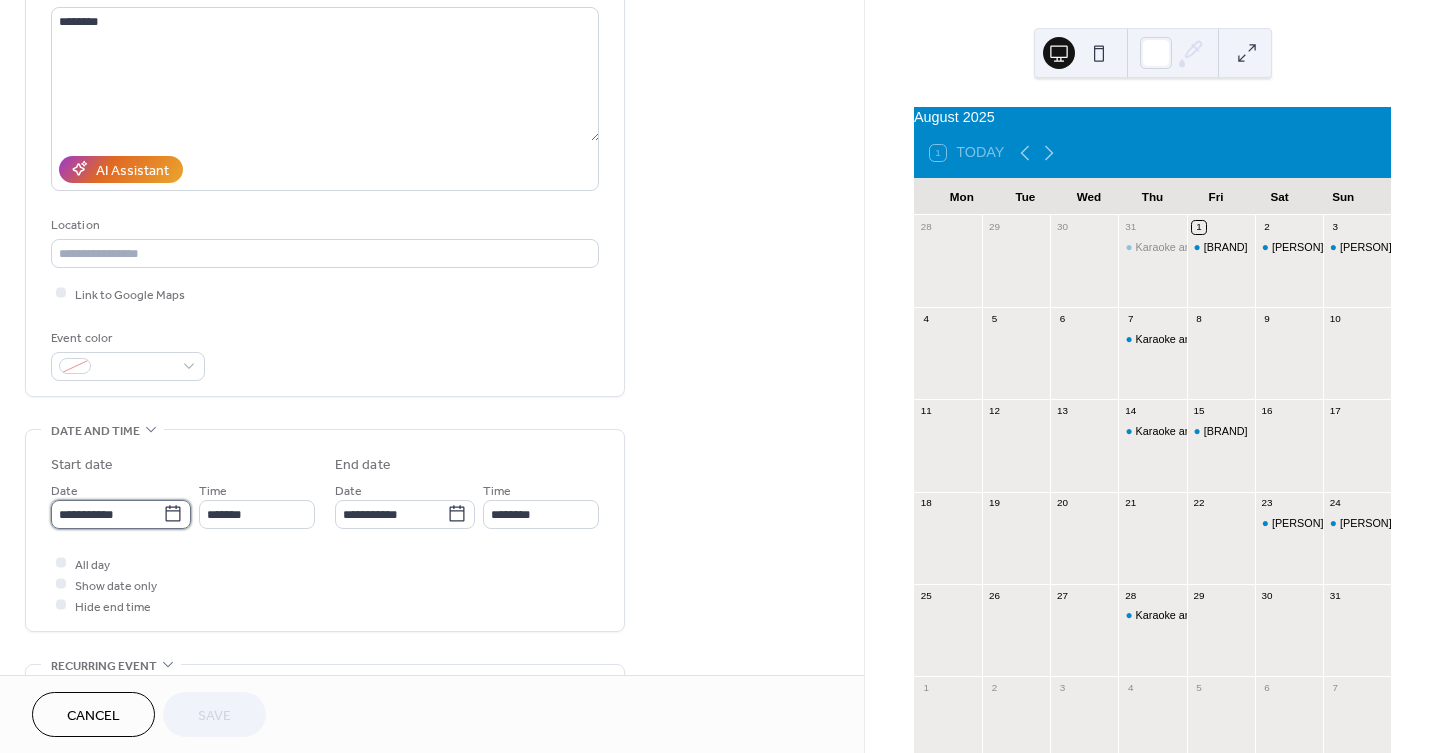 click on "**********" at bounding box center (107, 514) 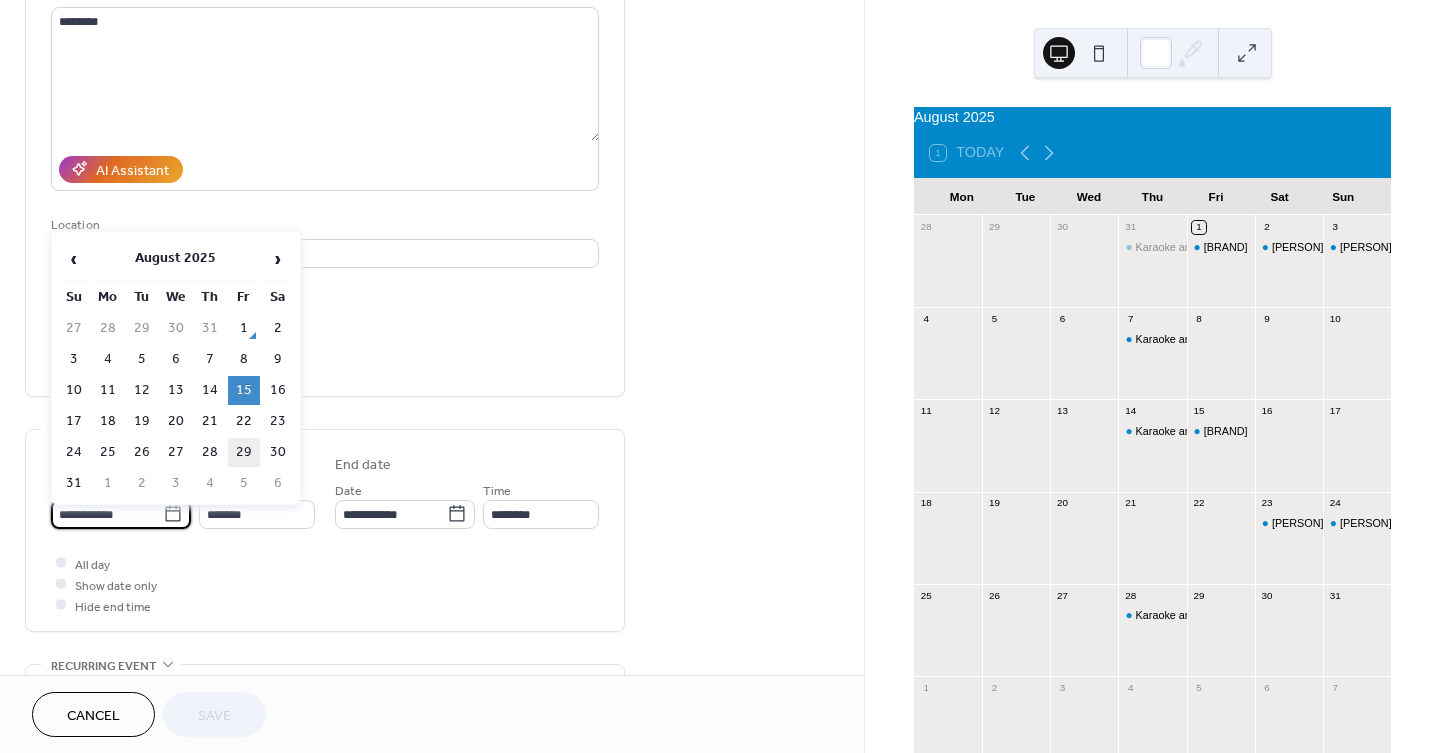 click on "29" at bounding box center [244, 452] 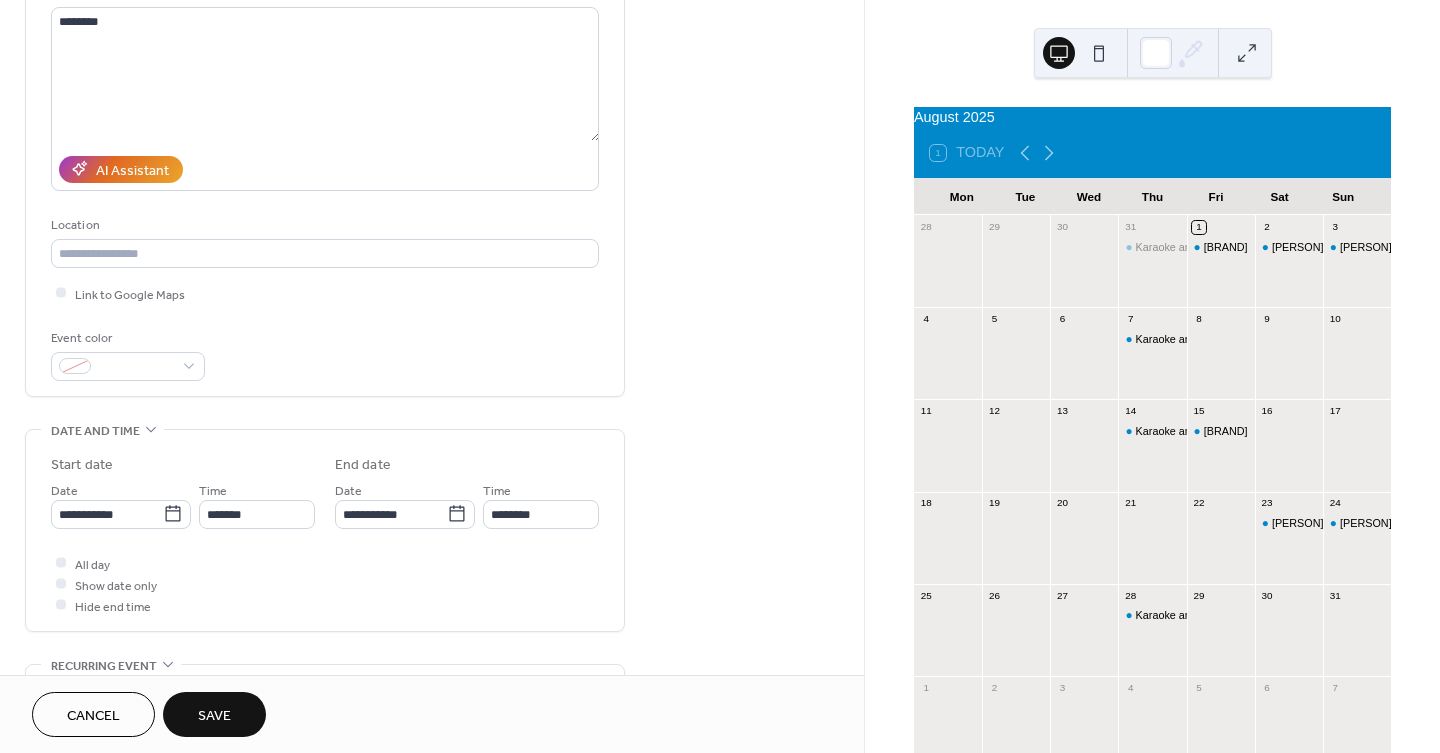 click on "Save" at bounding box center (214, 716) 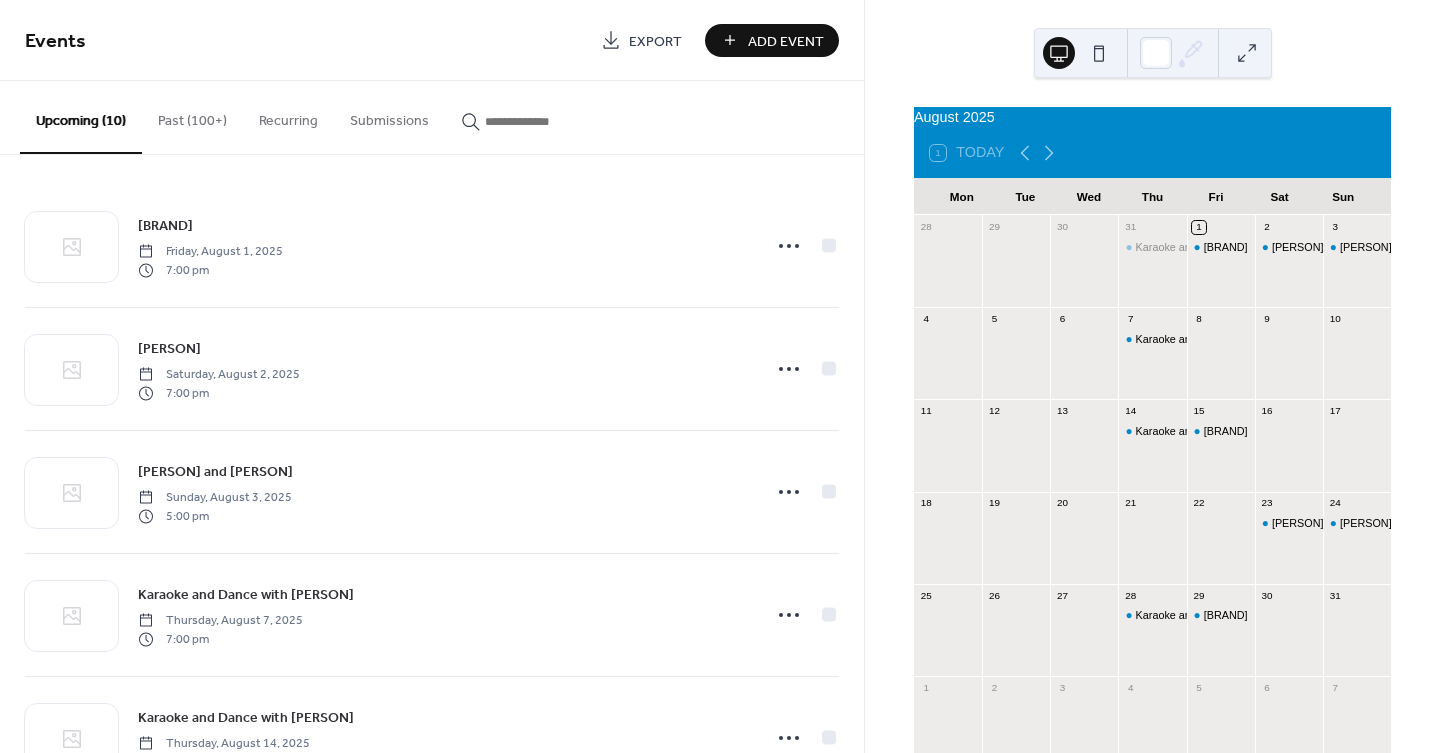 click on "Past (100+)" at bounding box center [192, 116] 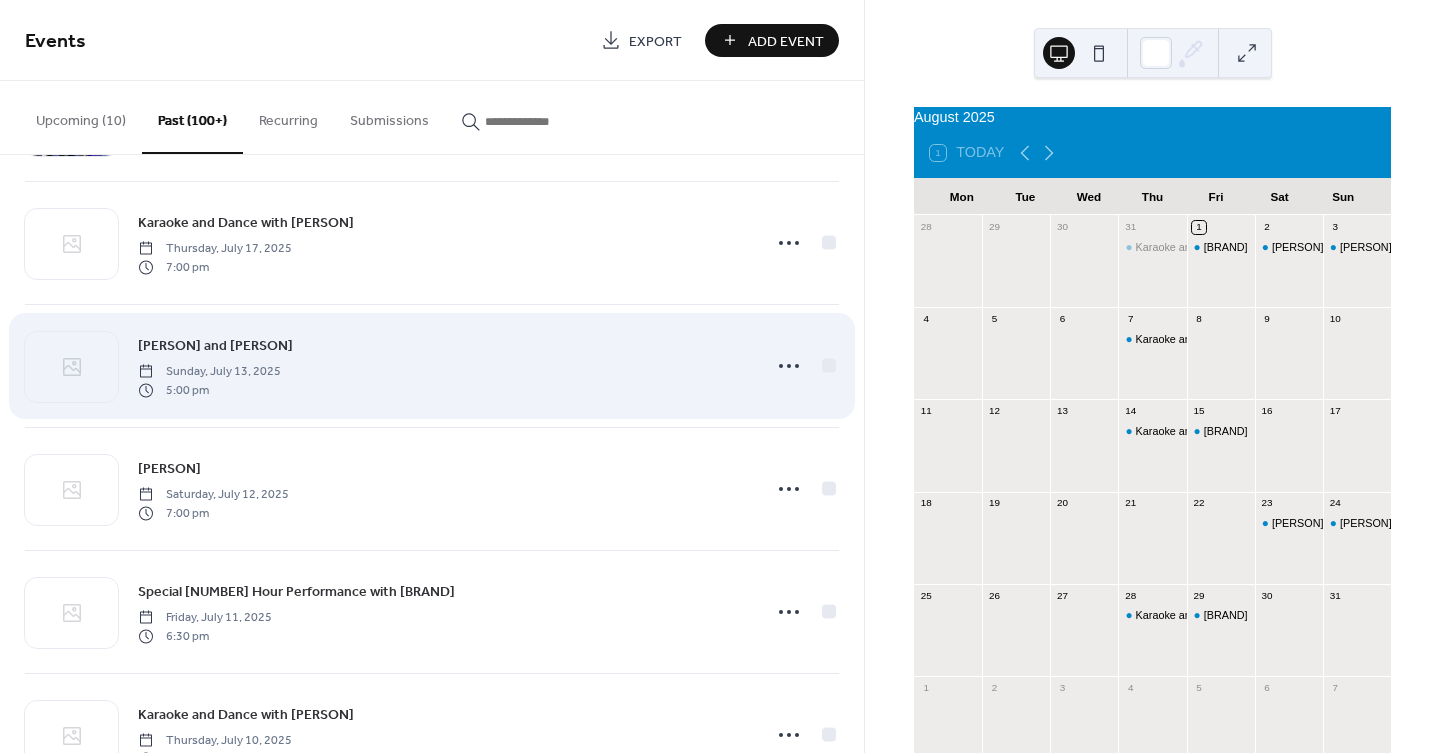 scroll, scrollTop: 1111, scrollLeft: 0, axis: vertical 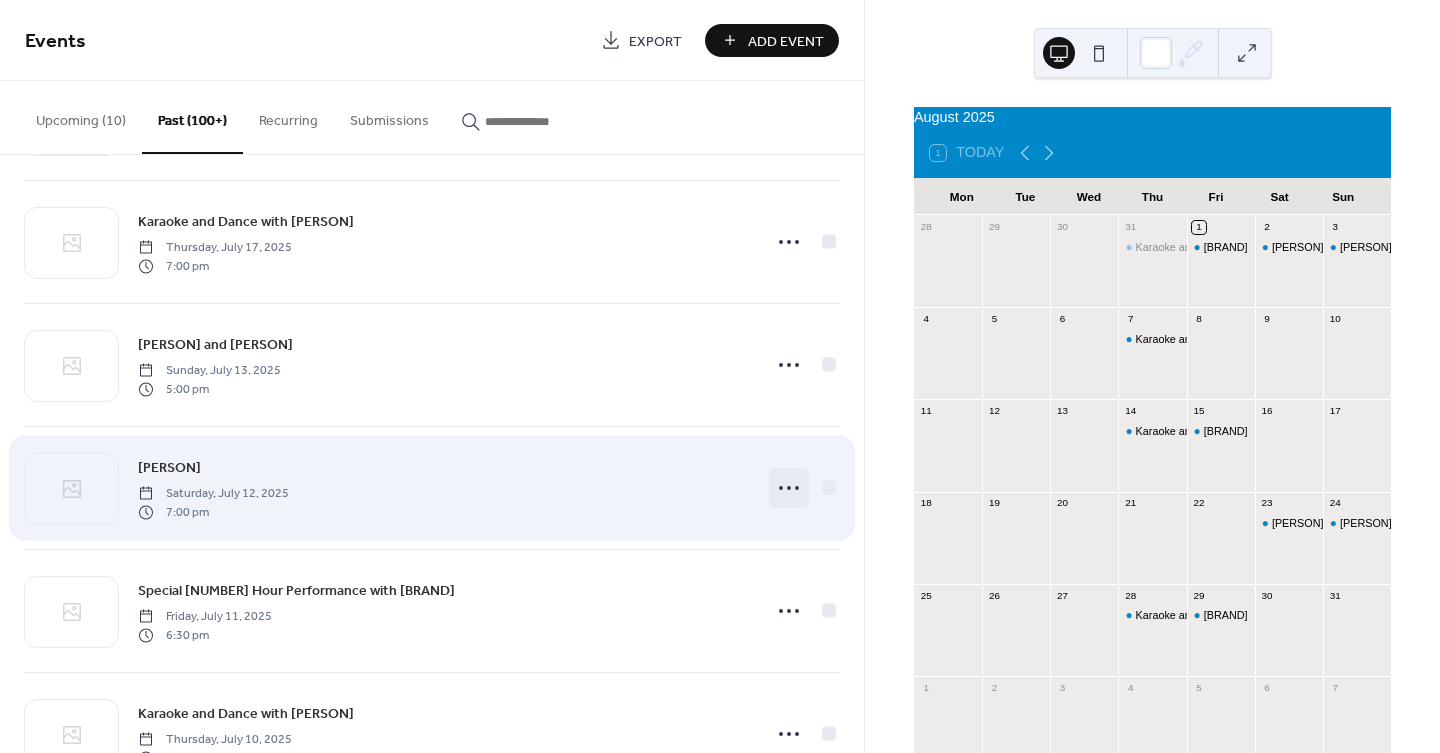 click 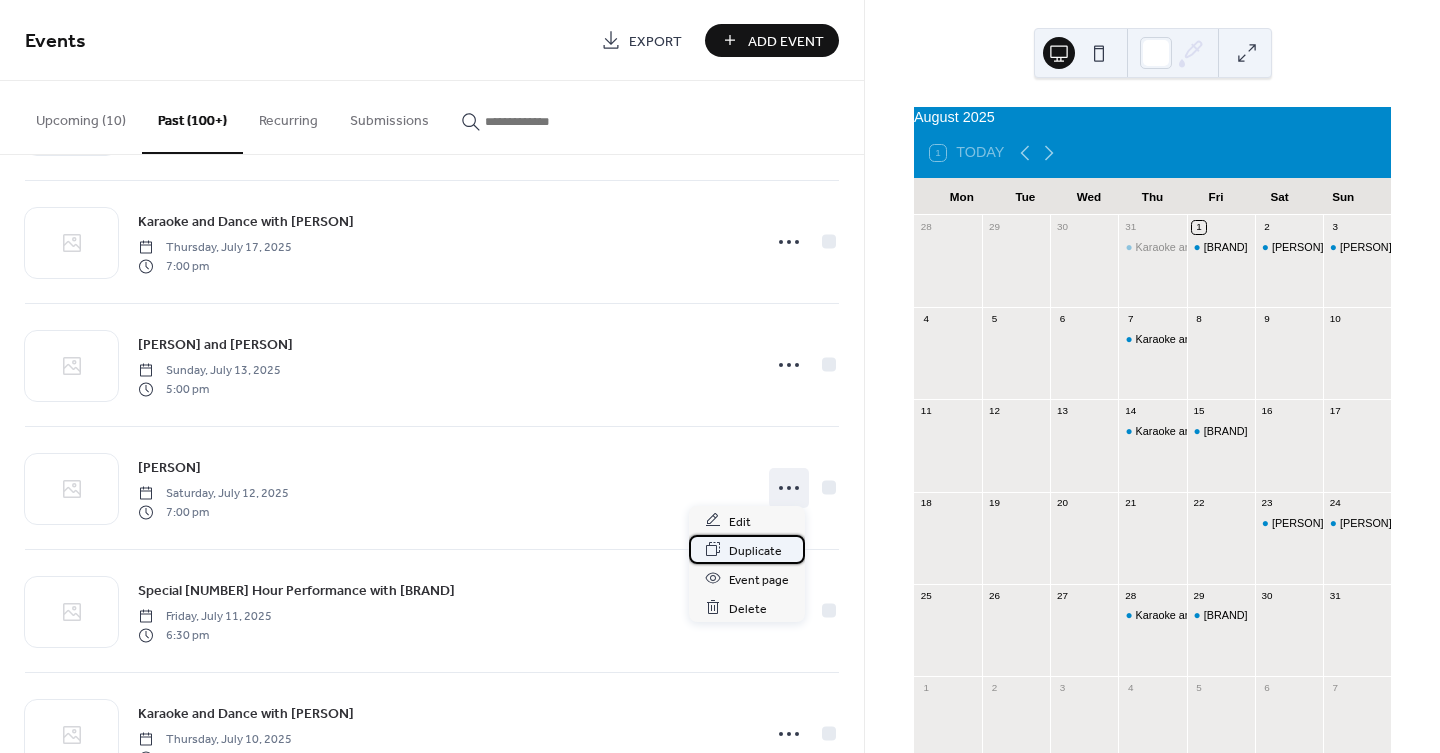 click on "Duplicate" at bounding box center (755, 550) 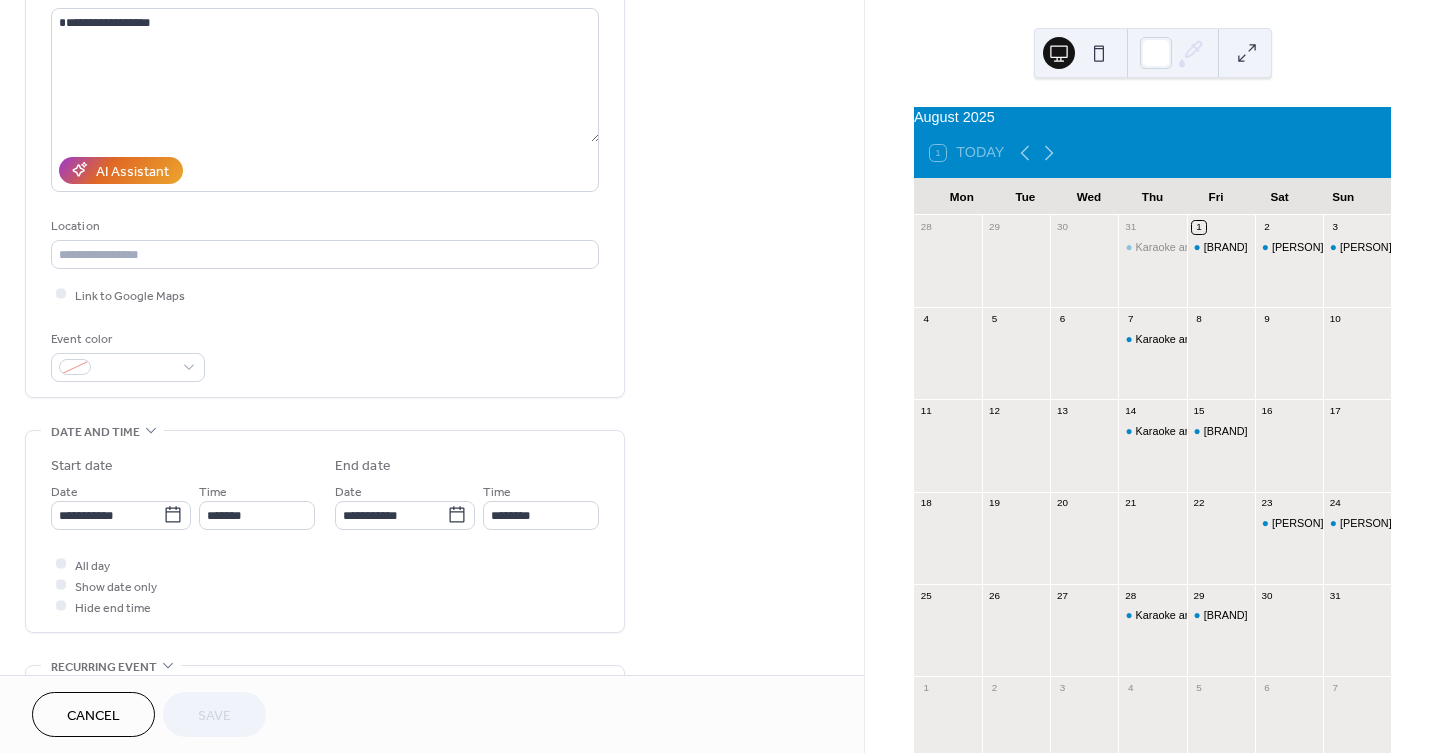 scroll, scrollTop: 222, scrollLeft: 0, axis: vertical 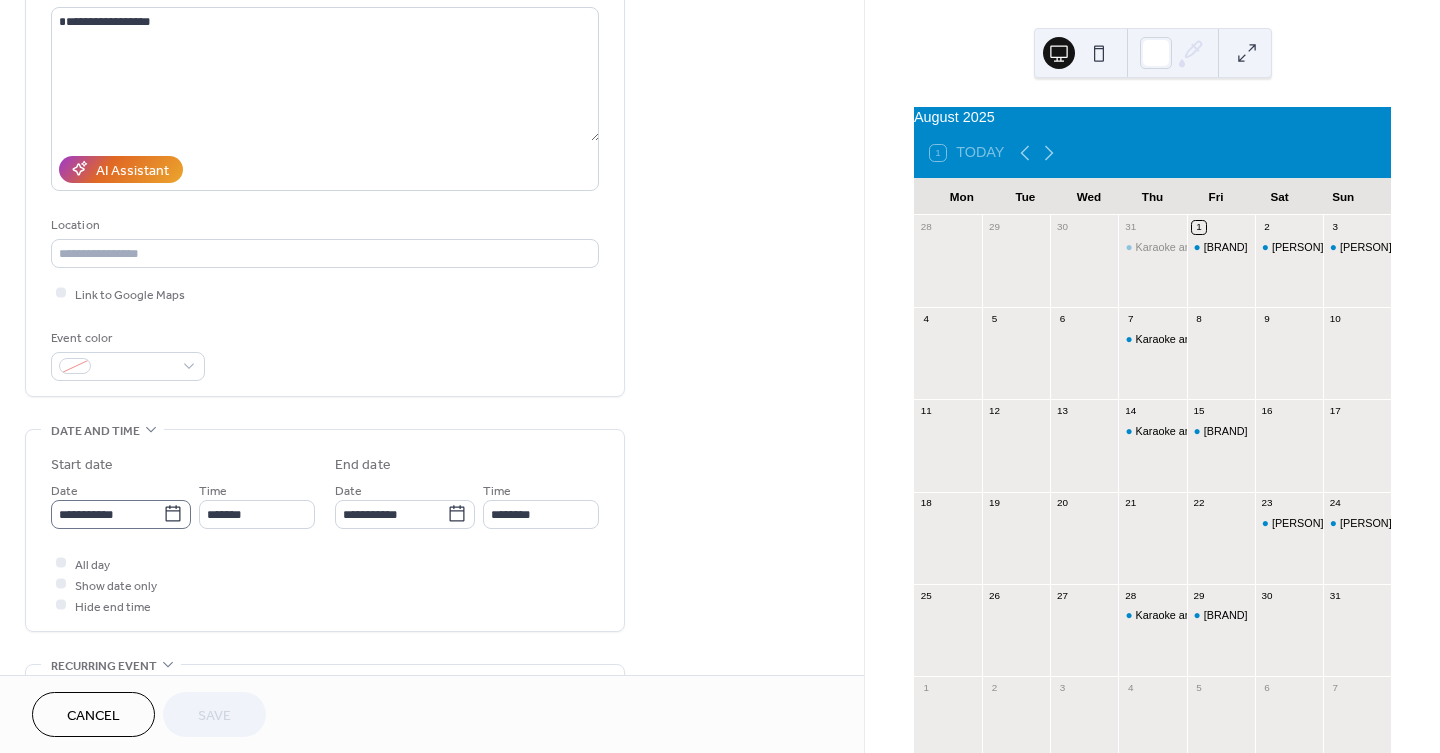 click 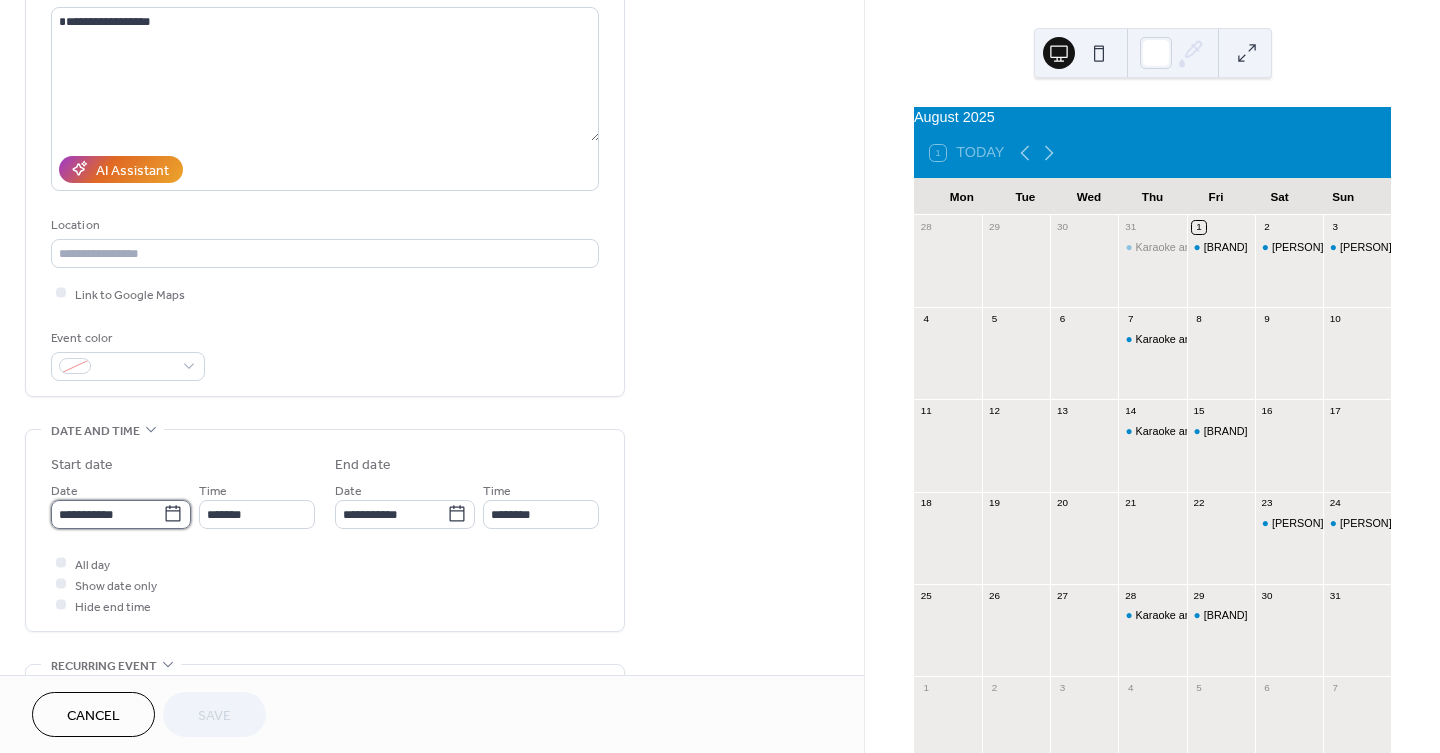 click on "**********" at bounding box center [107, 514] 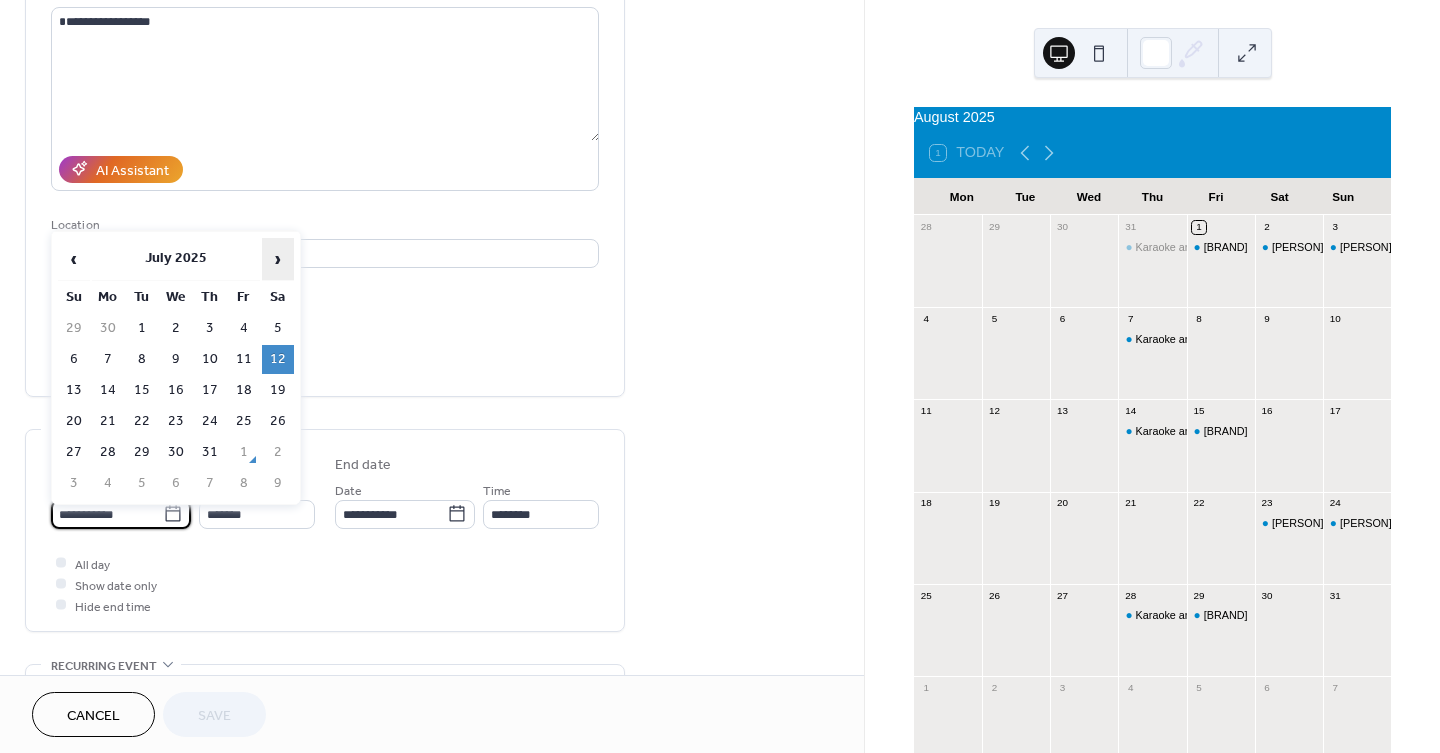click on "›" at bounding box center [278, 259] 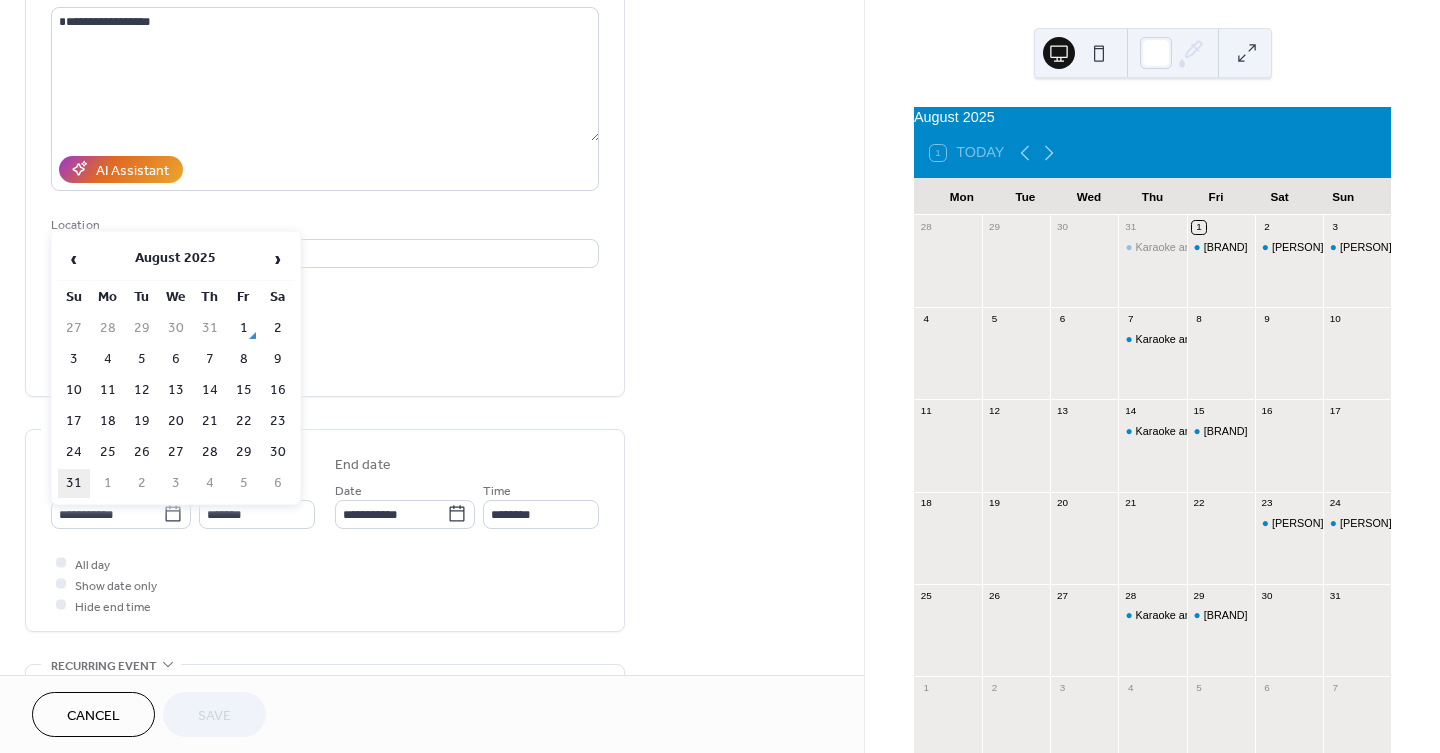 click on "31" at bounding box center [74, 483] 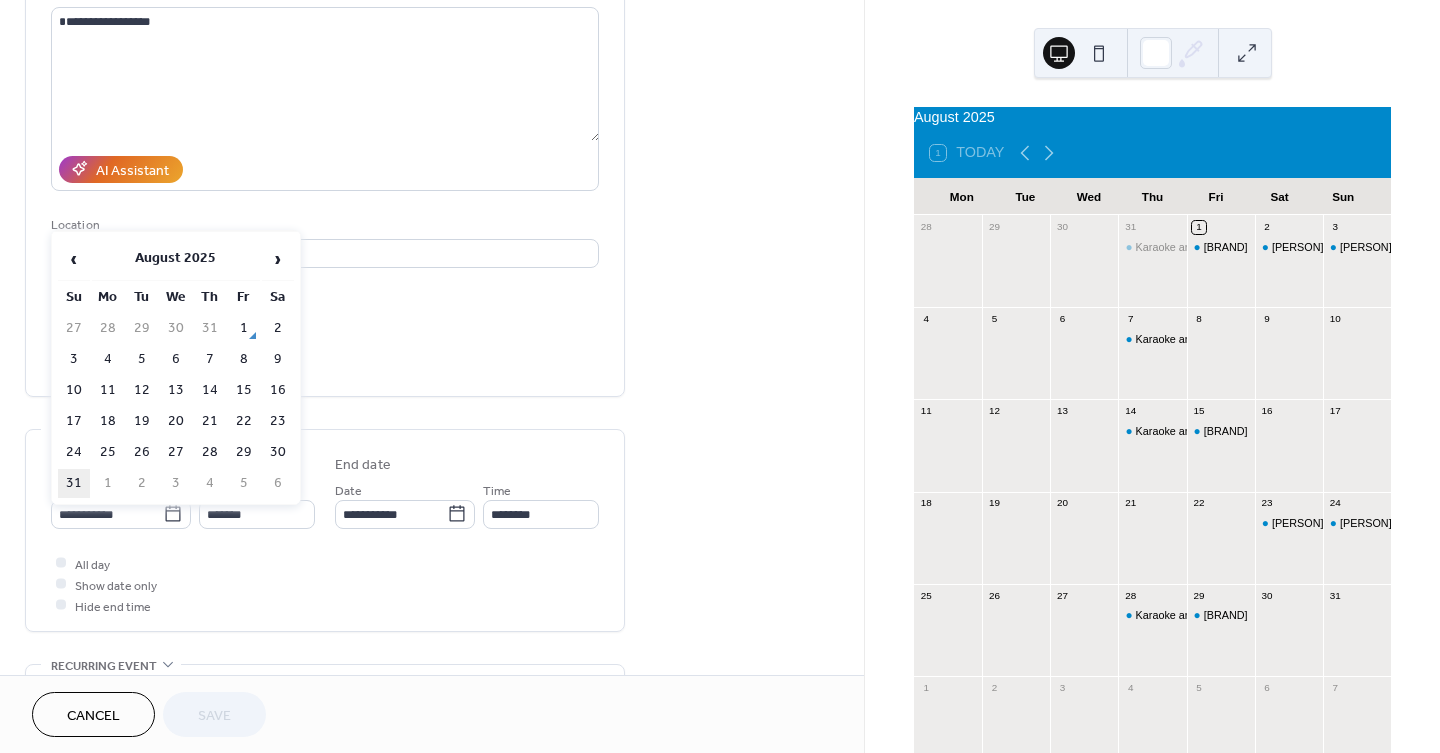 type on "**********" 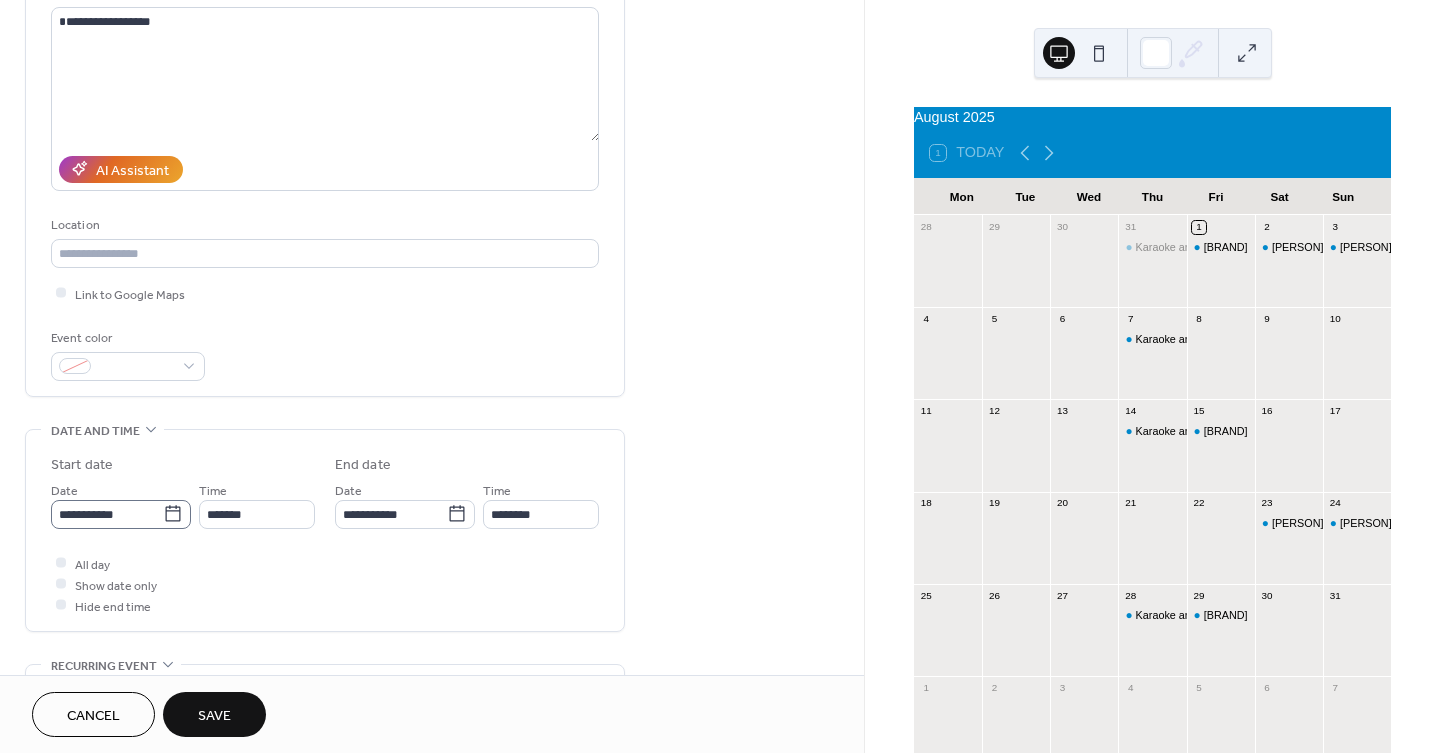 click 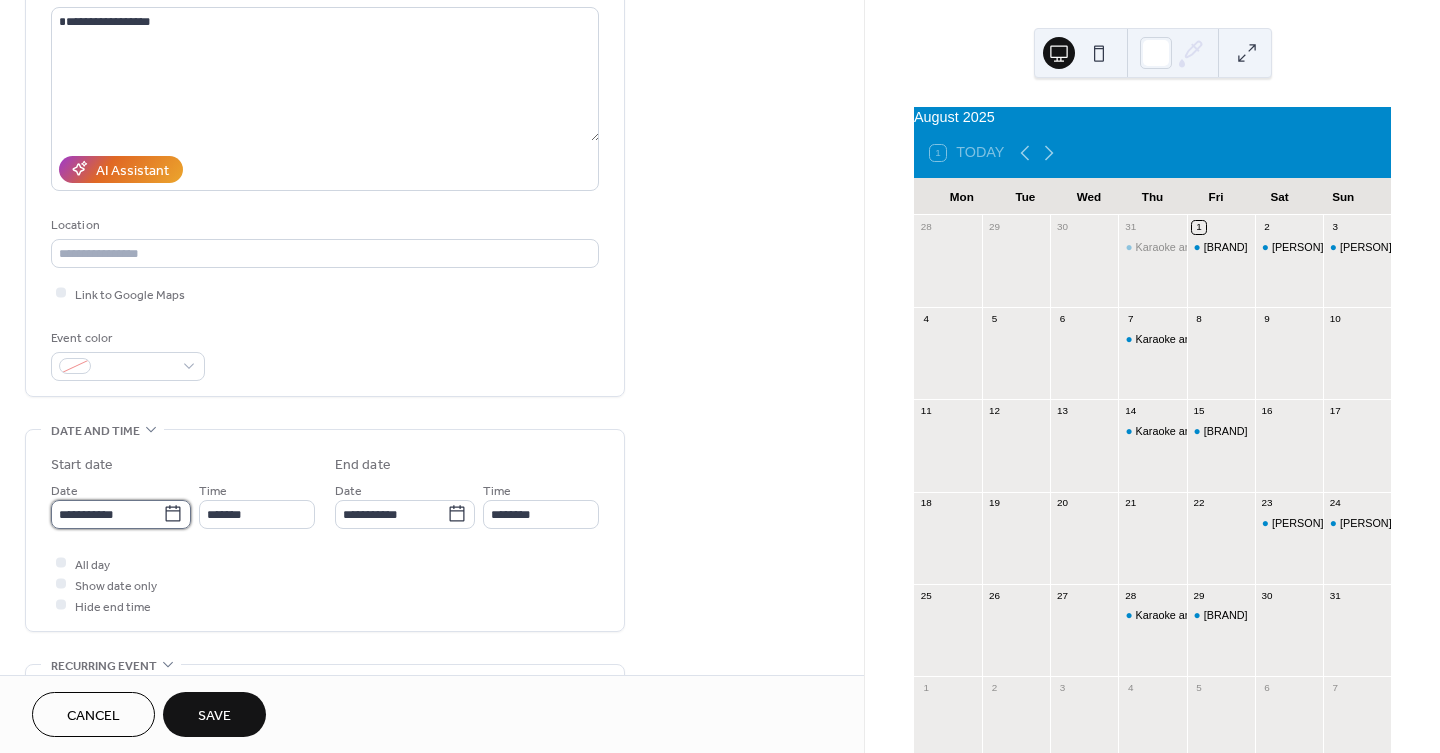 click on "**********" at bounding box center [107, 514] 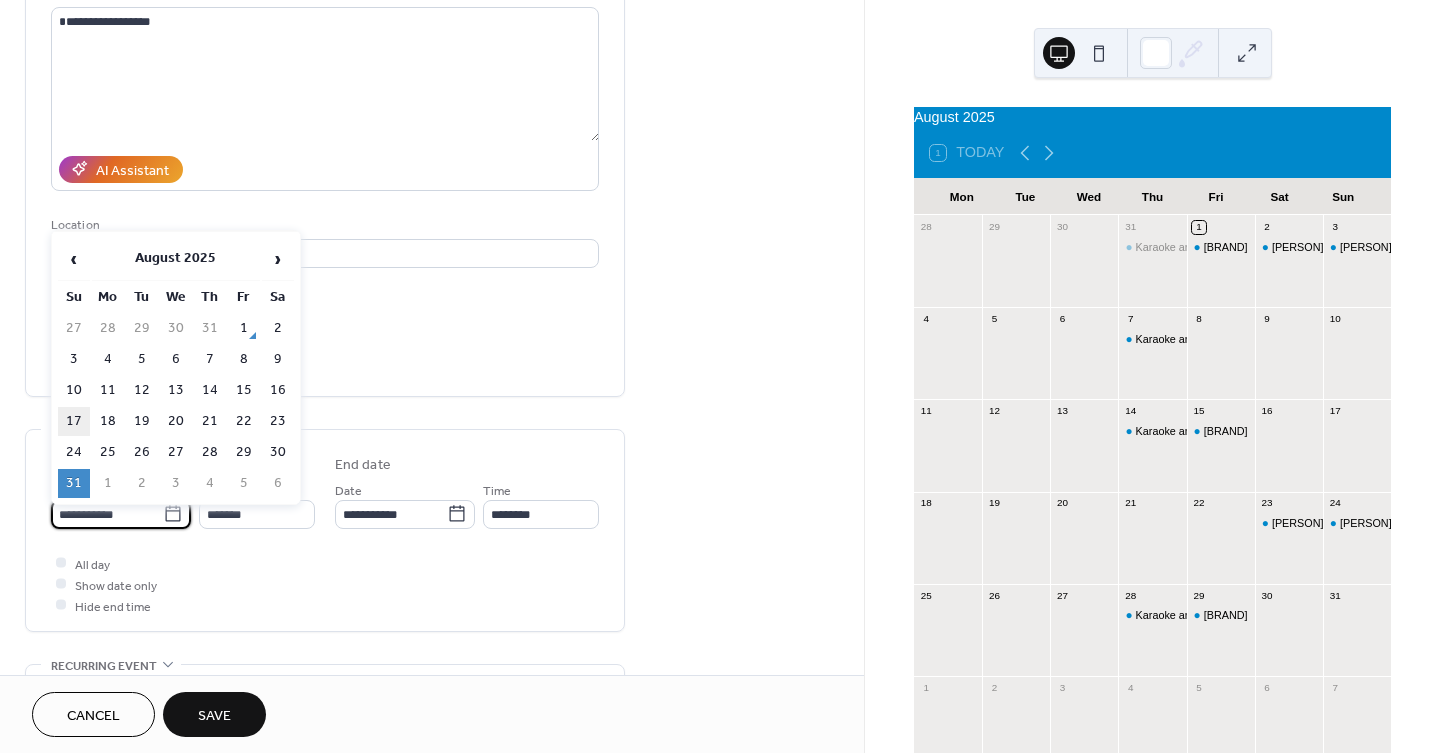 click on "17" at bounding box center (74, 421) 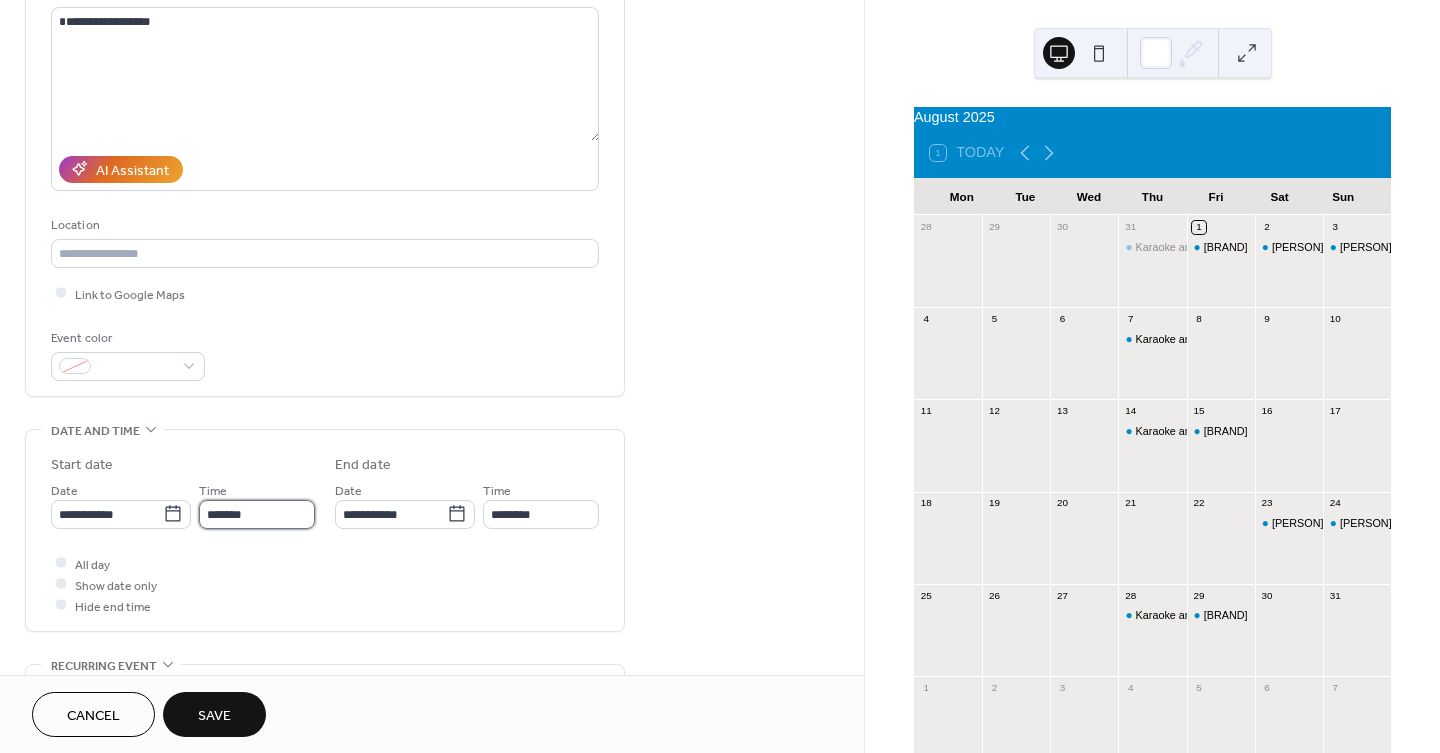 click on "*******" at bounding box center (257, 514) 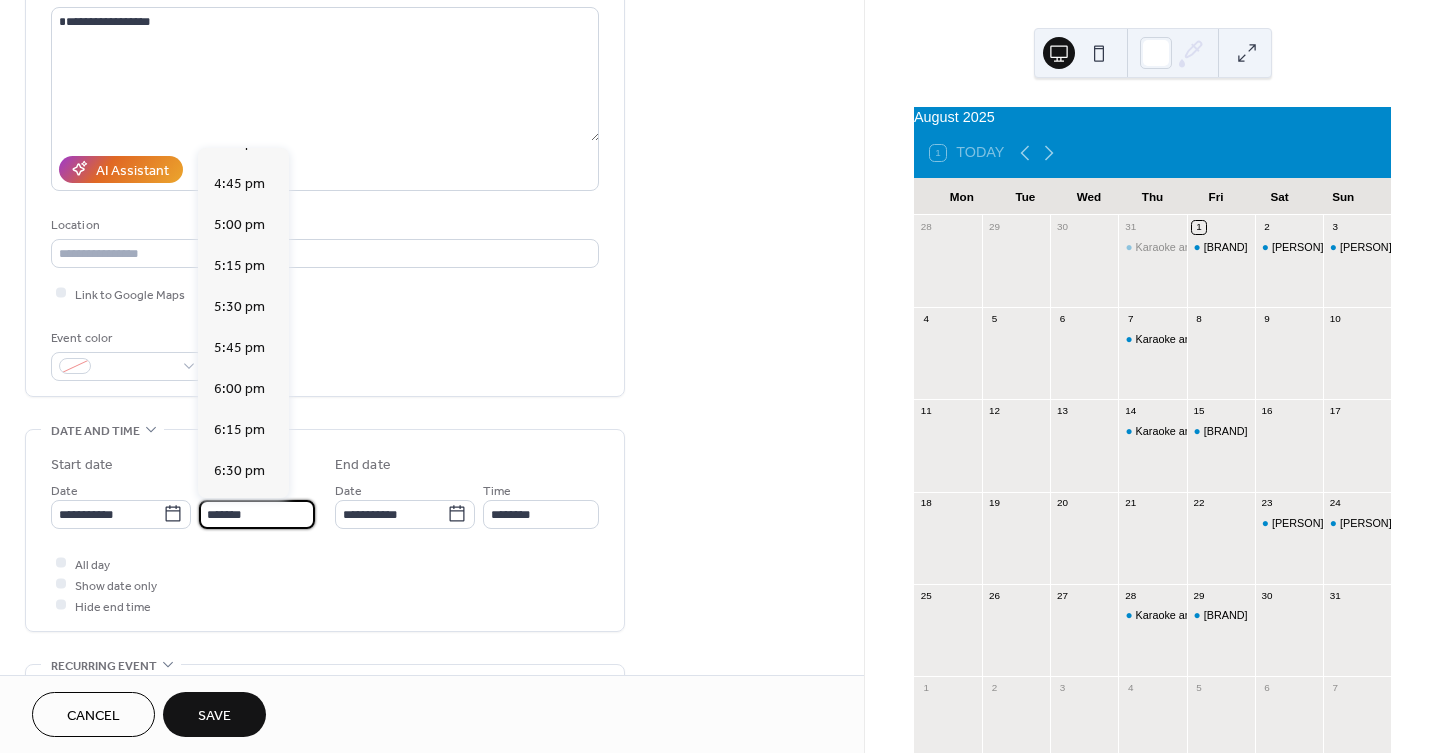 scroll, scrollTop: 2731, scrollLeft: 0, axis: vertical 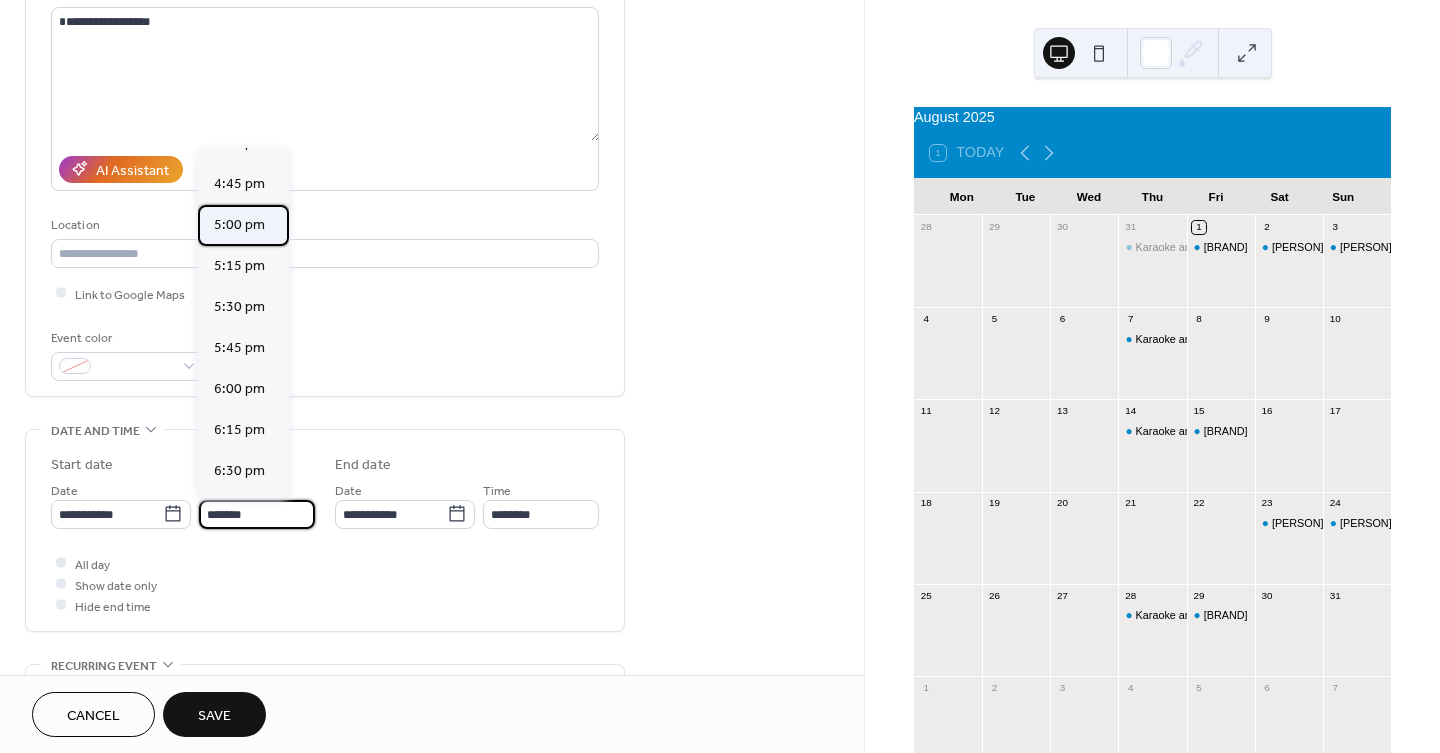 click on "5:00 pm" at bounding box center (239, 224) 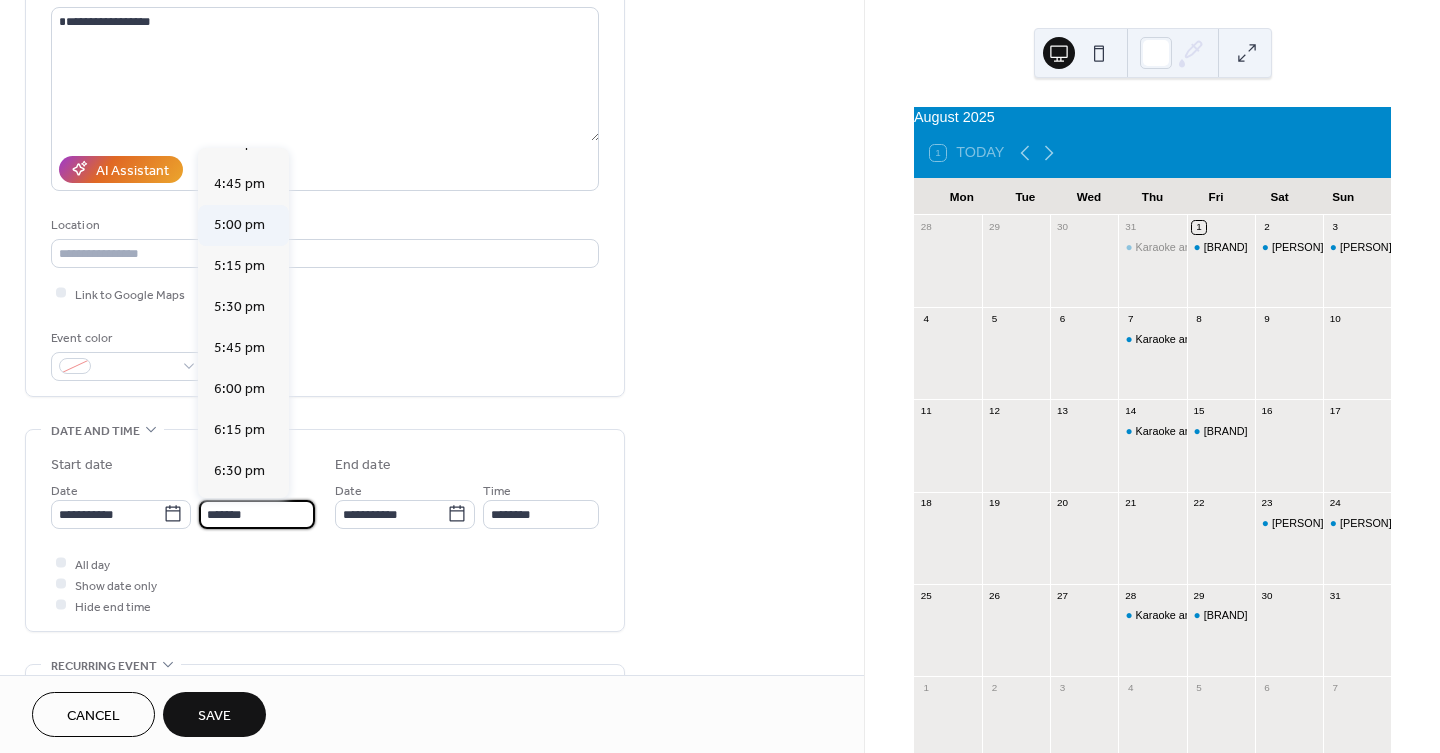 type on "*******" 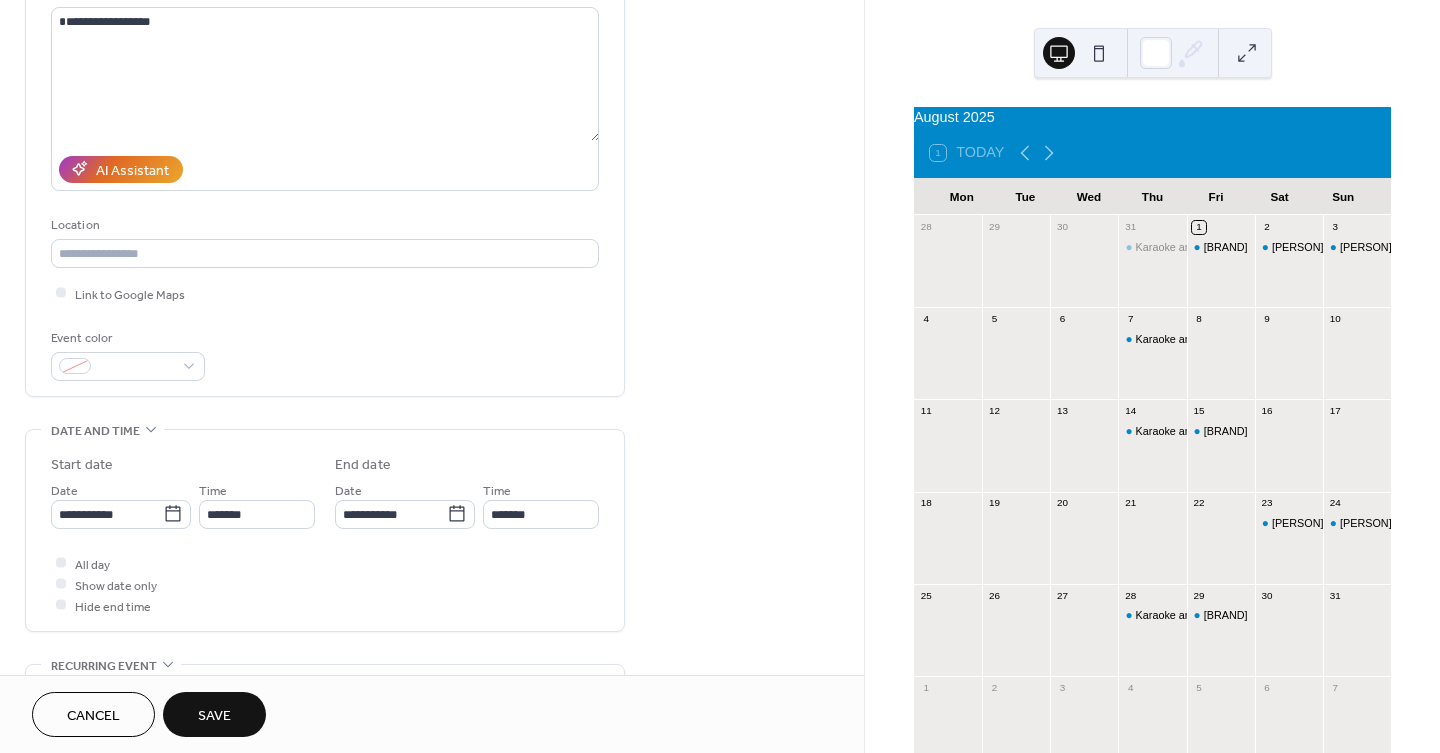 click on "Save" at bounding box center [214, 714] 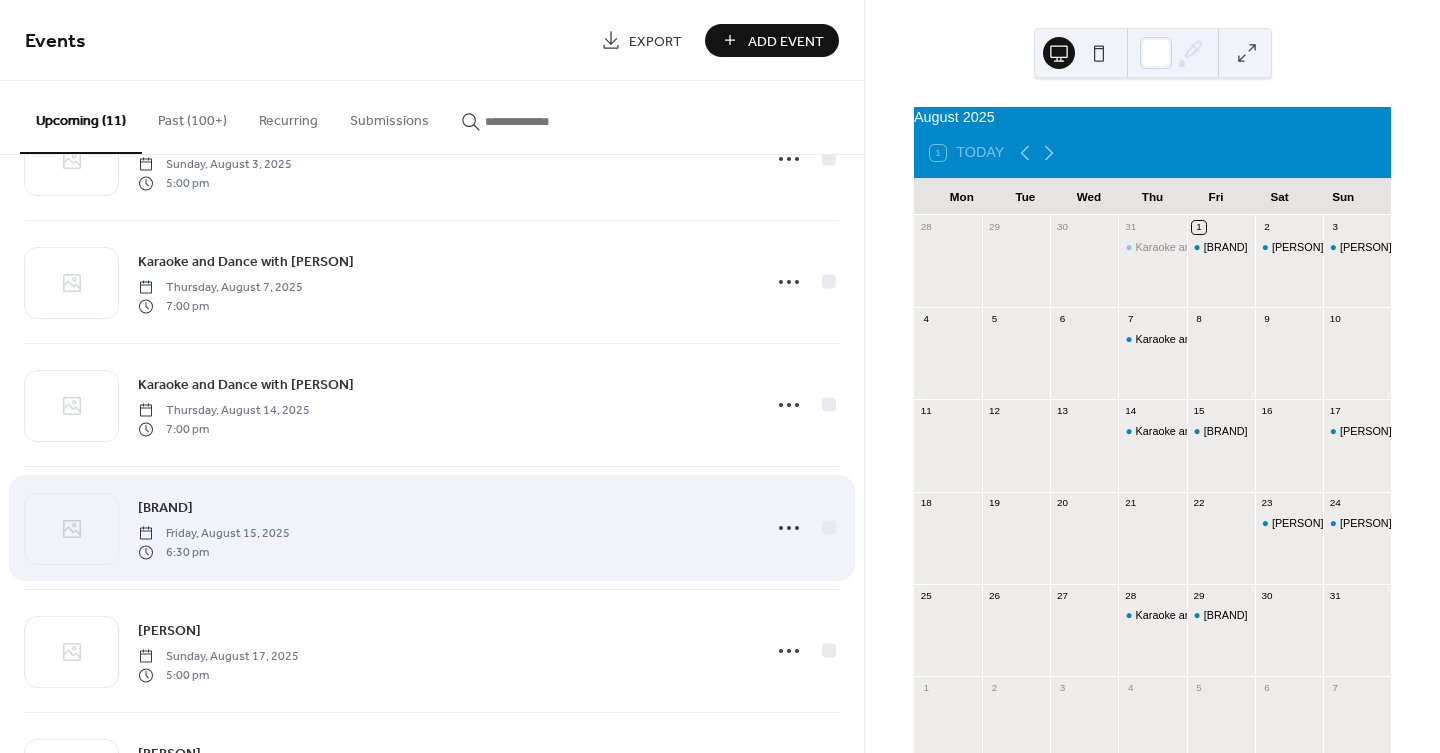 scroll, scrollTop: 444, scrollLeft: 0, axis: vertical 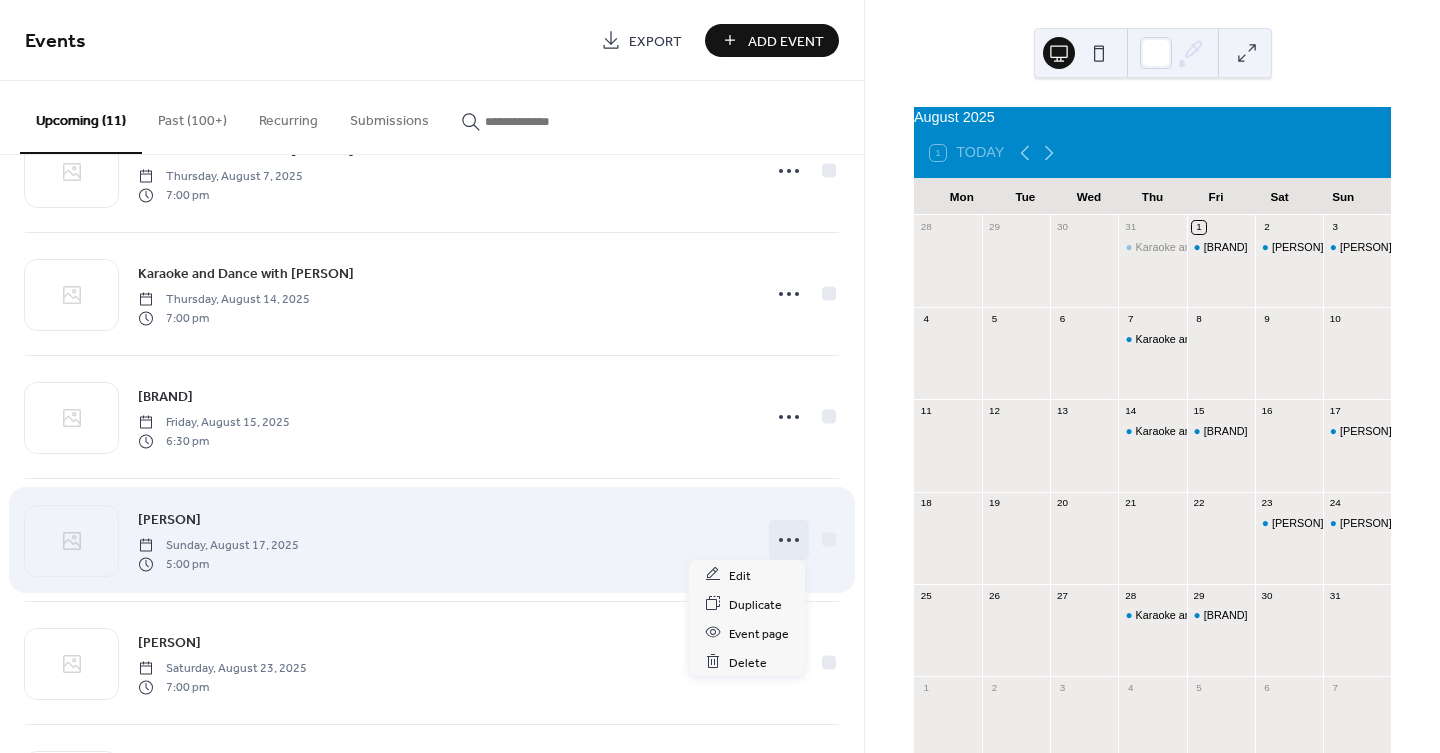 click 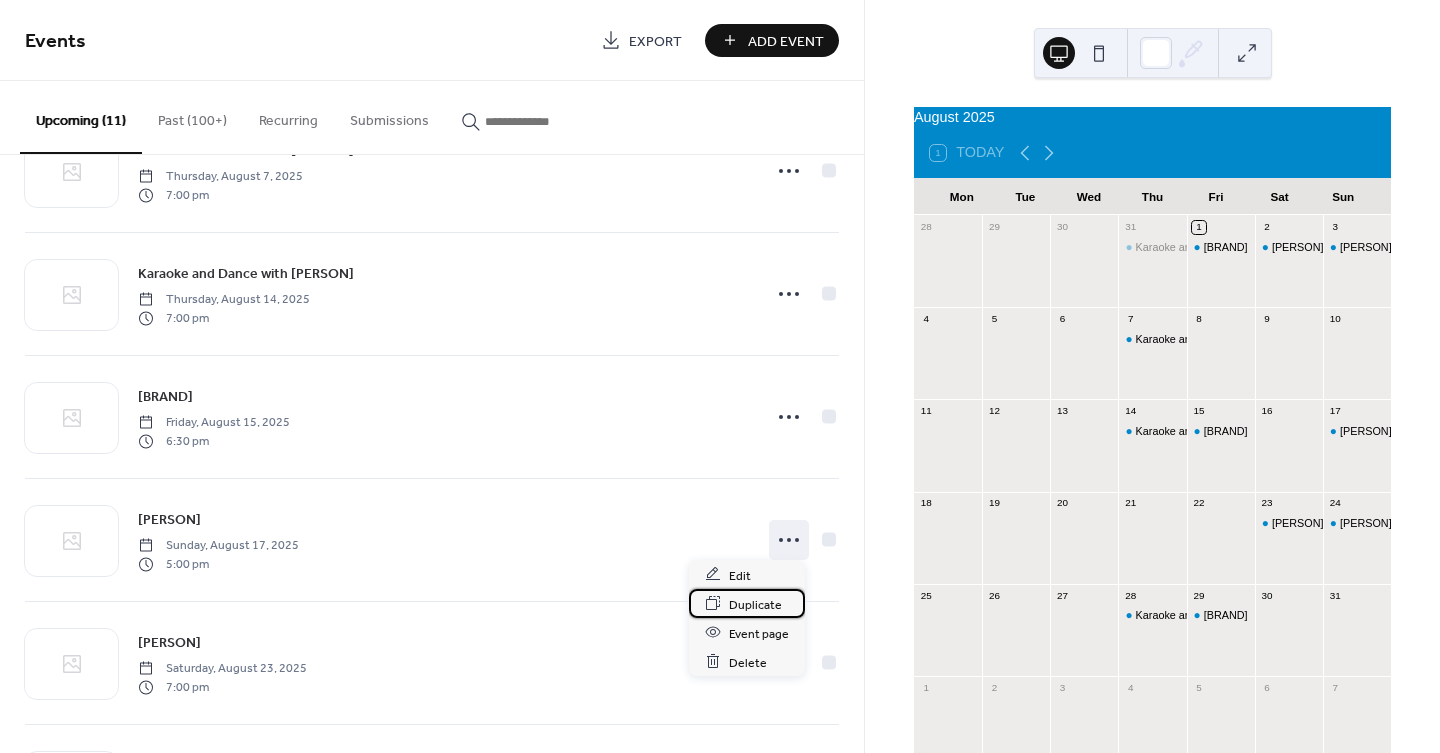 click on "Duplicate" at bounding box center [755, 604] 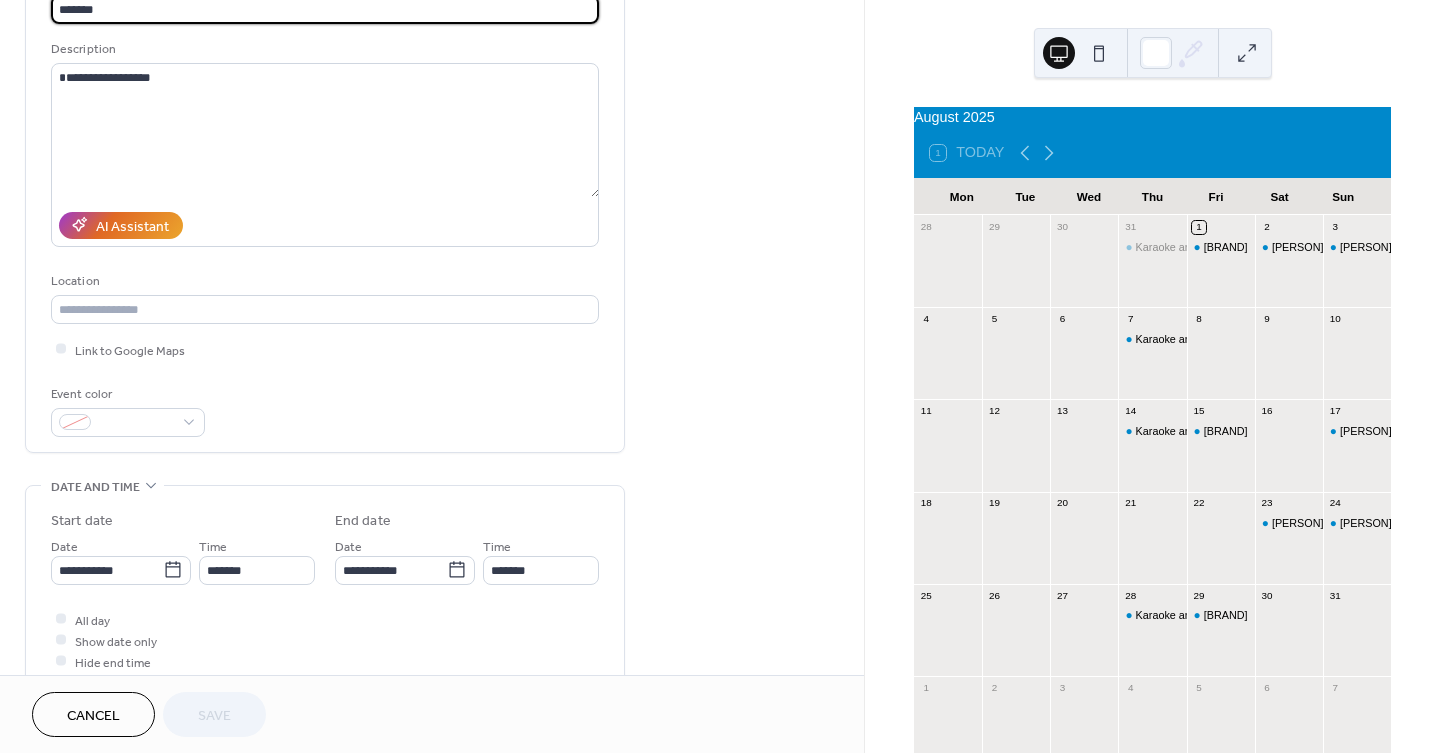 scroll, scrollTop: 333, scrollLeft: 0, axis: vertical 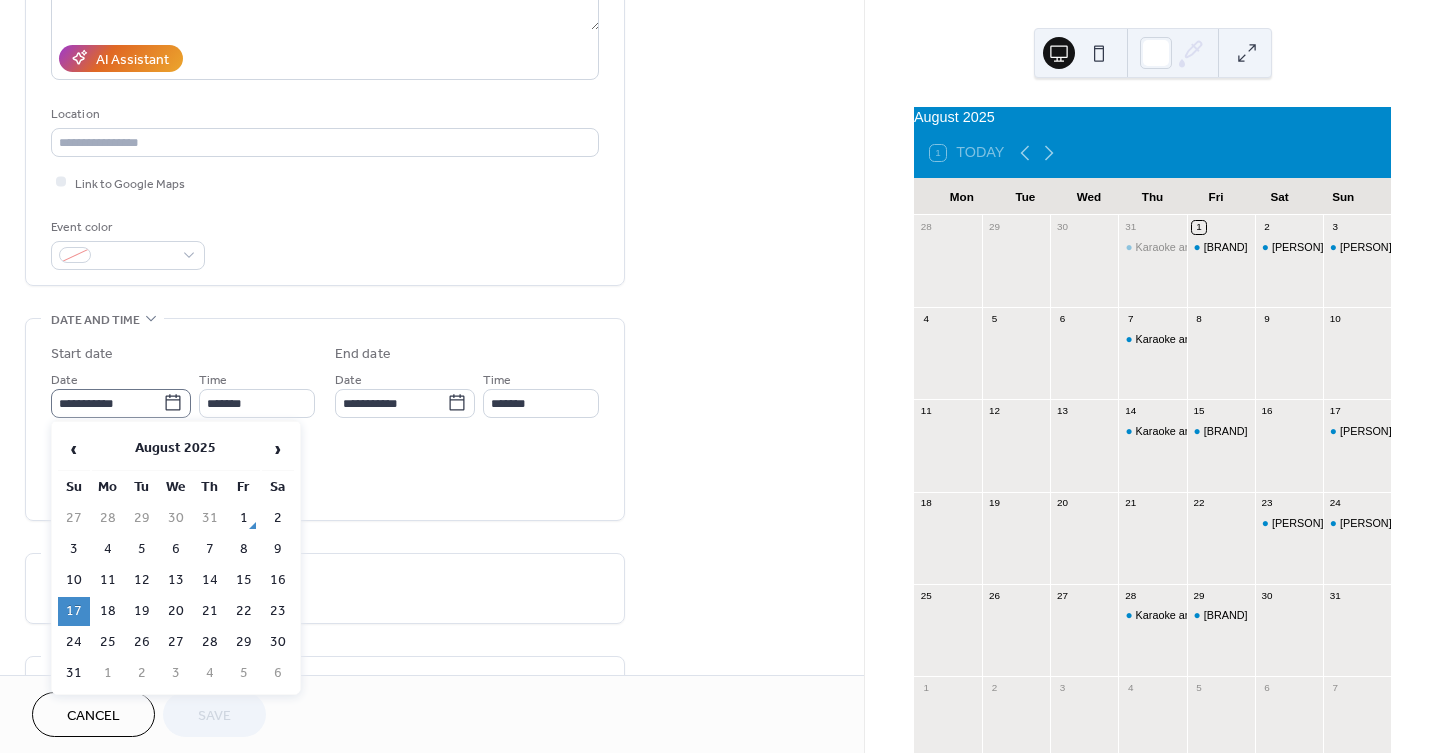 click 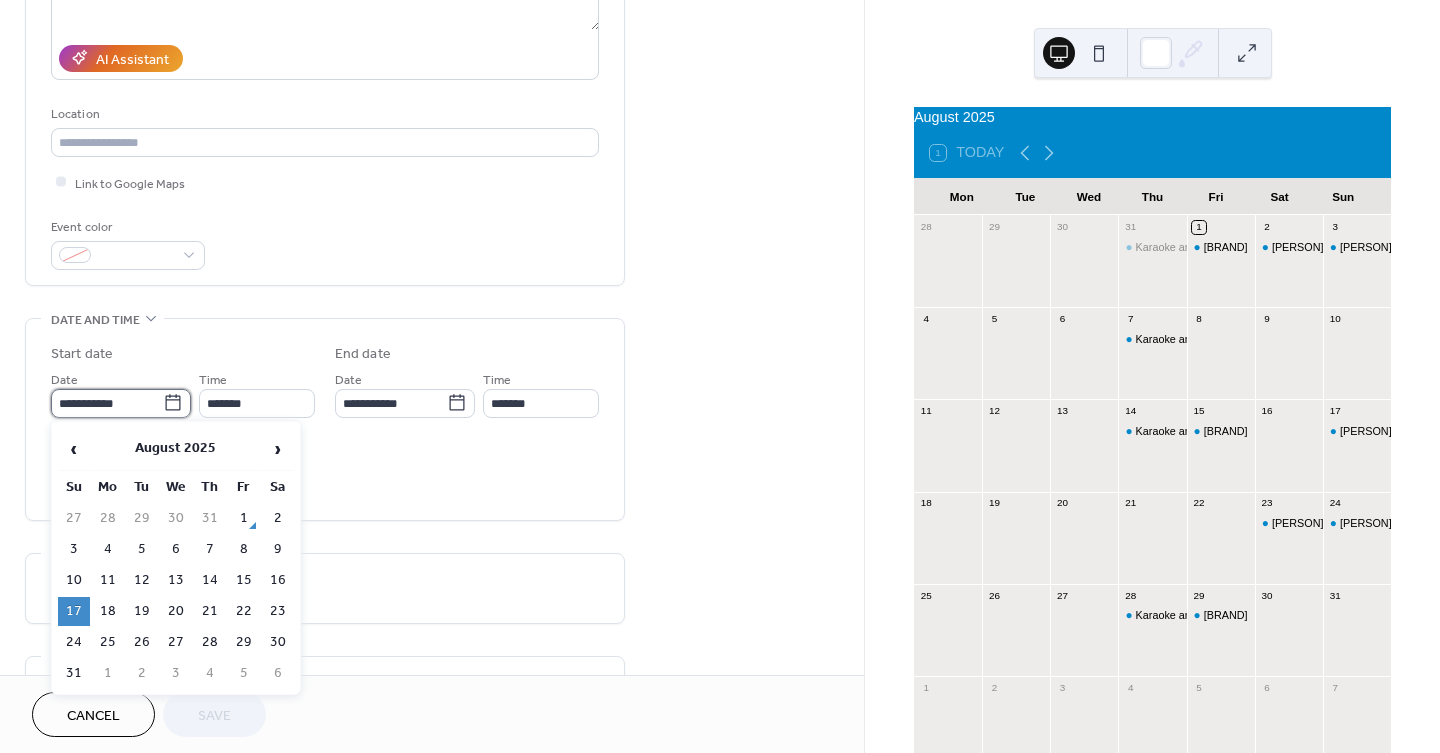 click on "**********" at bounding box center (107, 403) 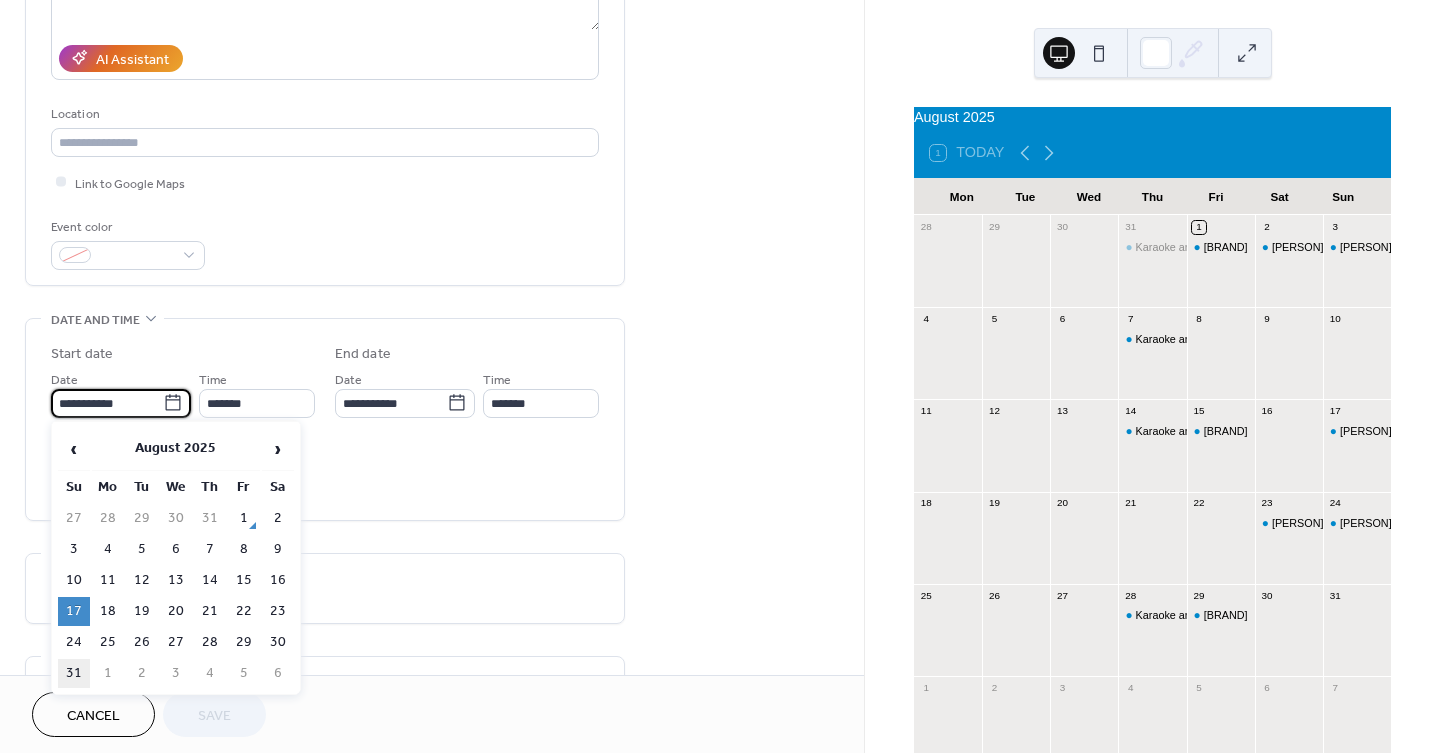 click on "31" at bounding box center (74, 673) 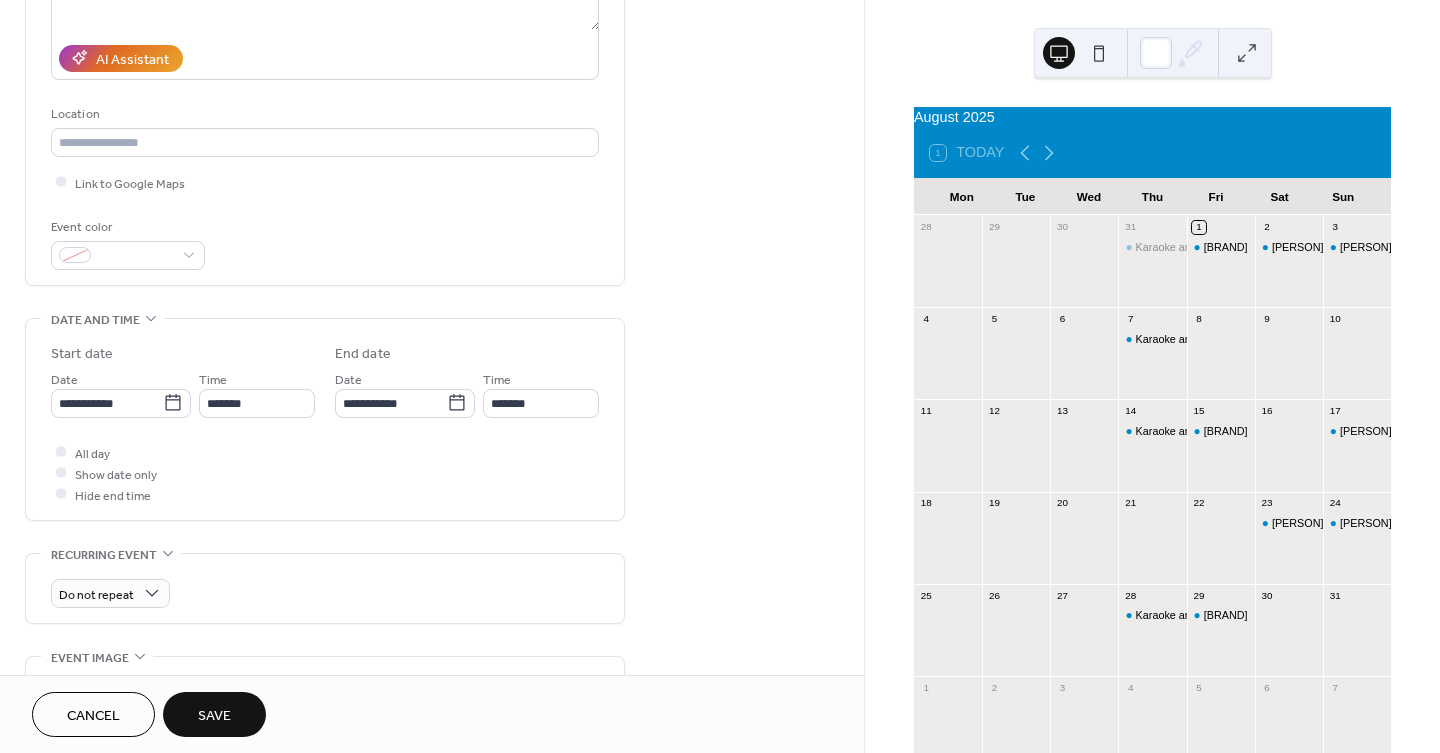 click on "Save" at bounding box center (214, 716) 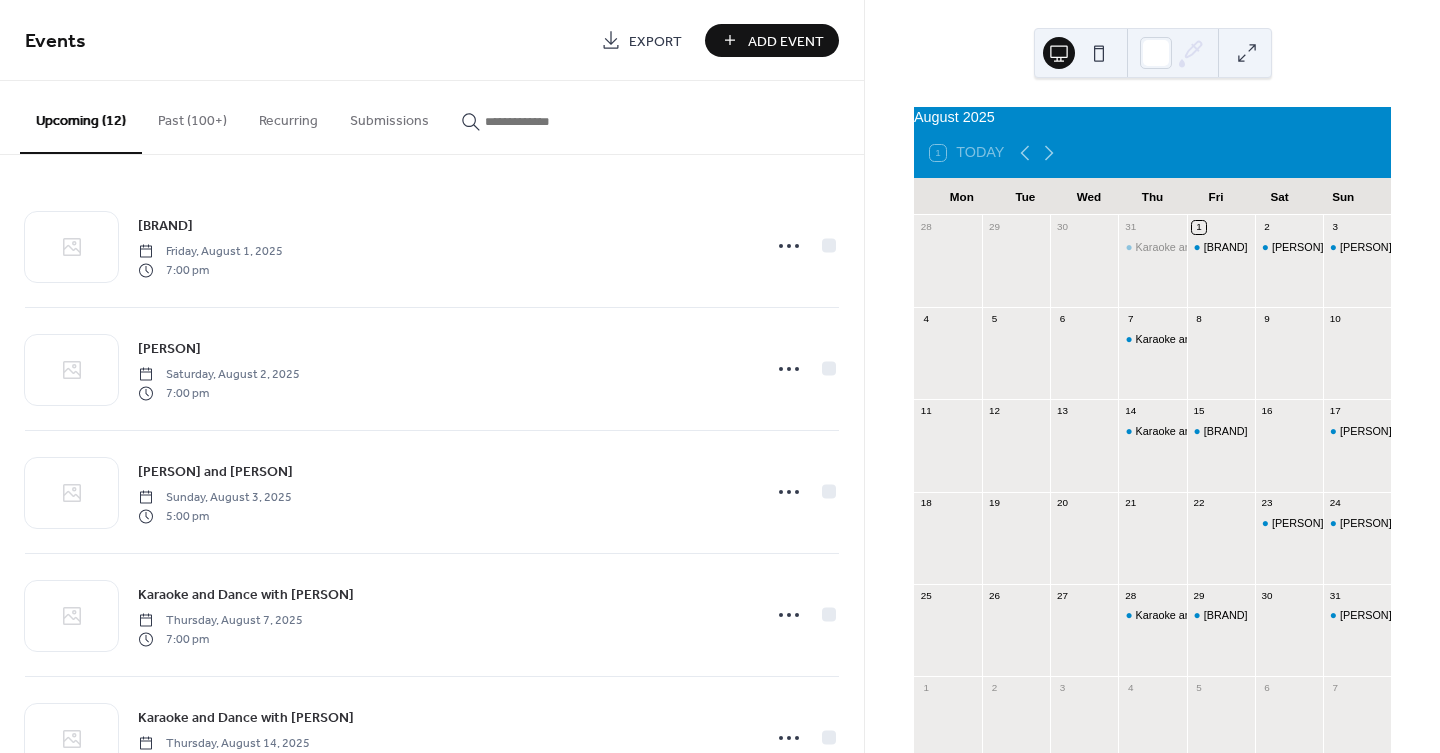 click on "Past (100+)" at bounding box center (192, 116) 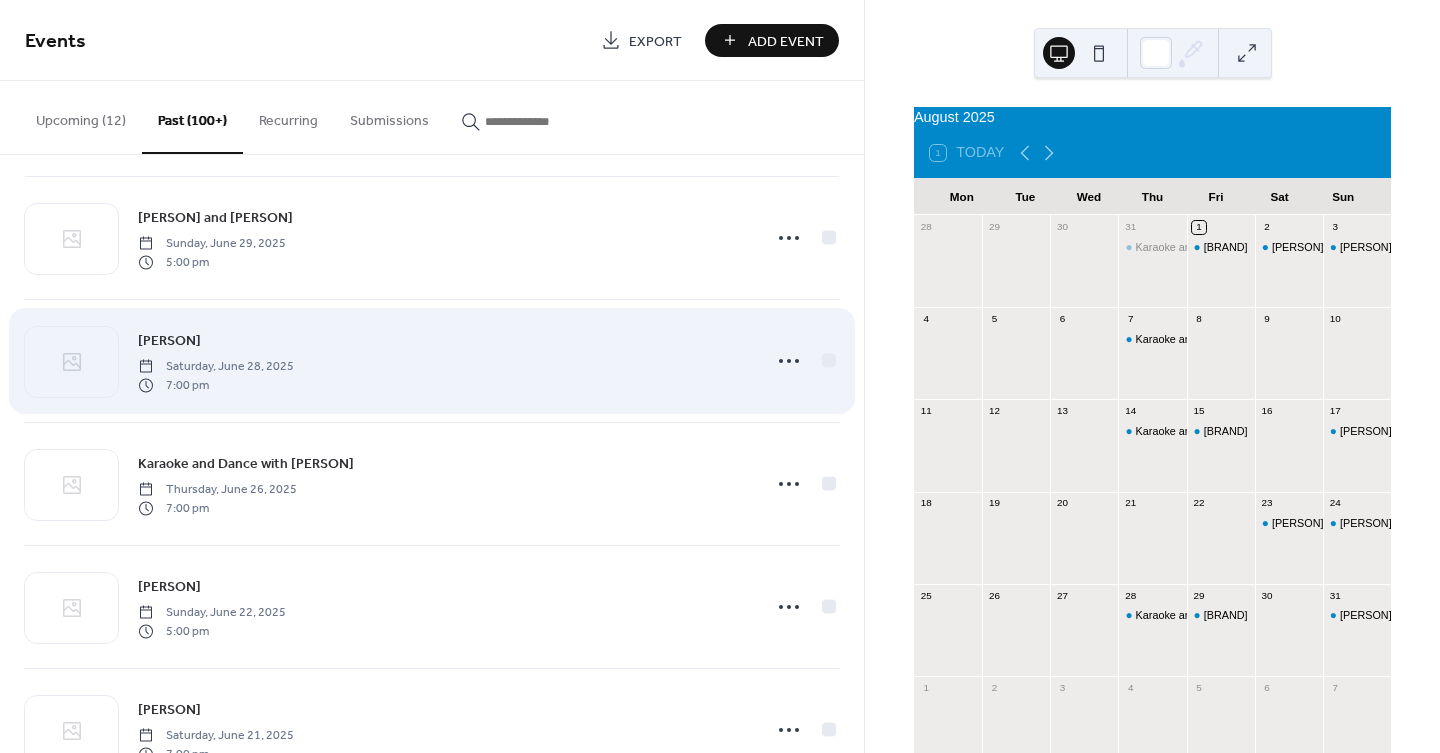 scroll, scrollTop: 2111, scrollLeft: 0, axis: vertical 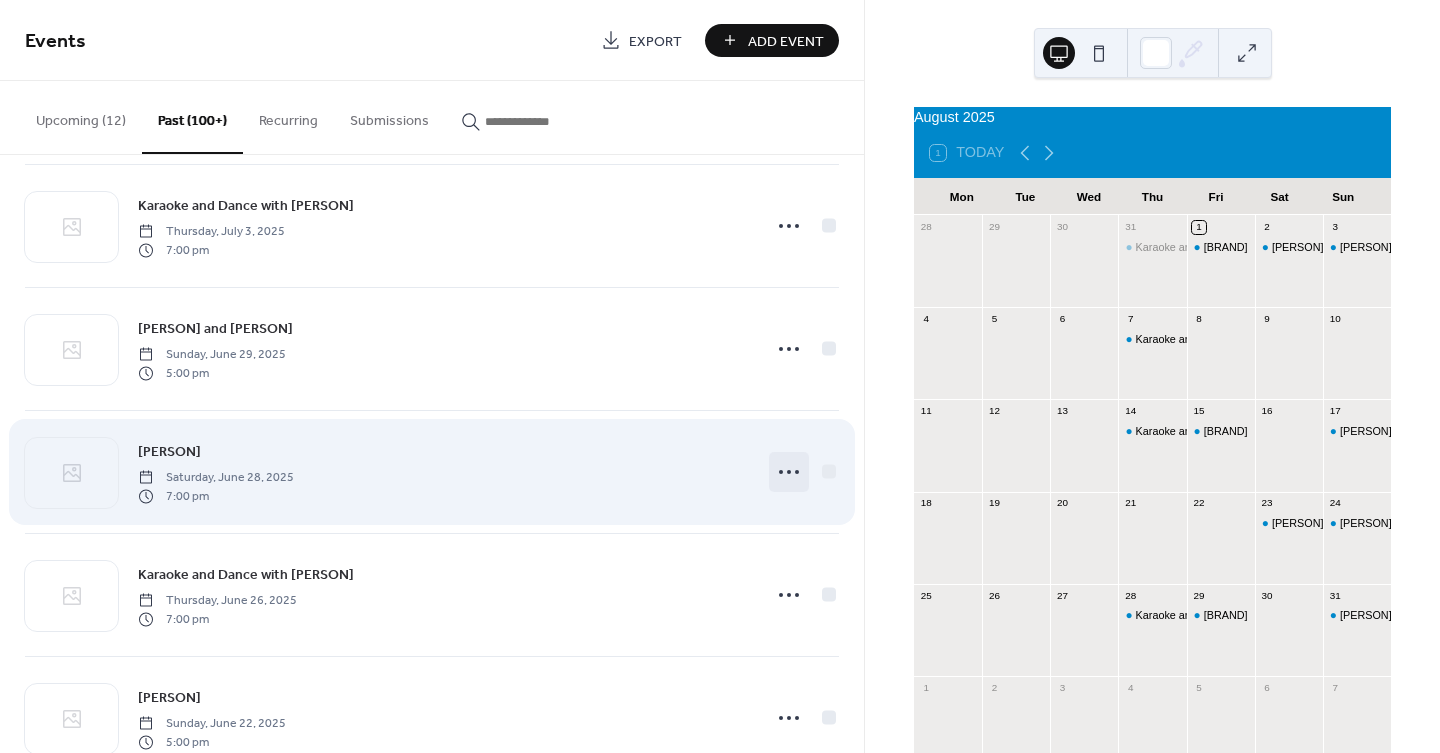 click 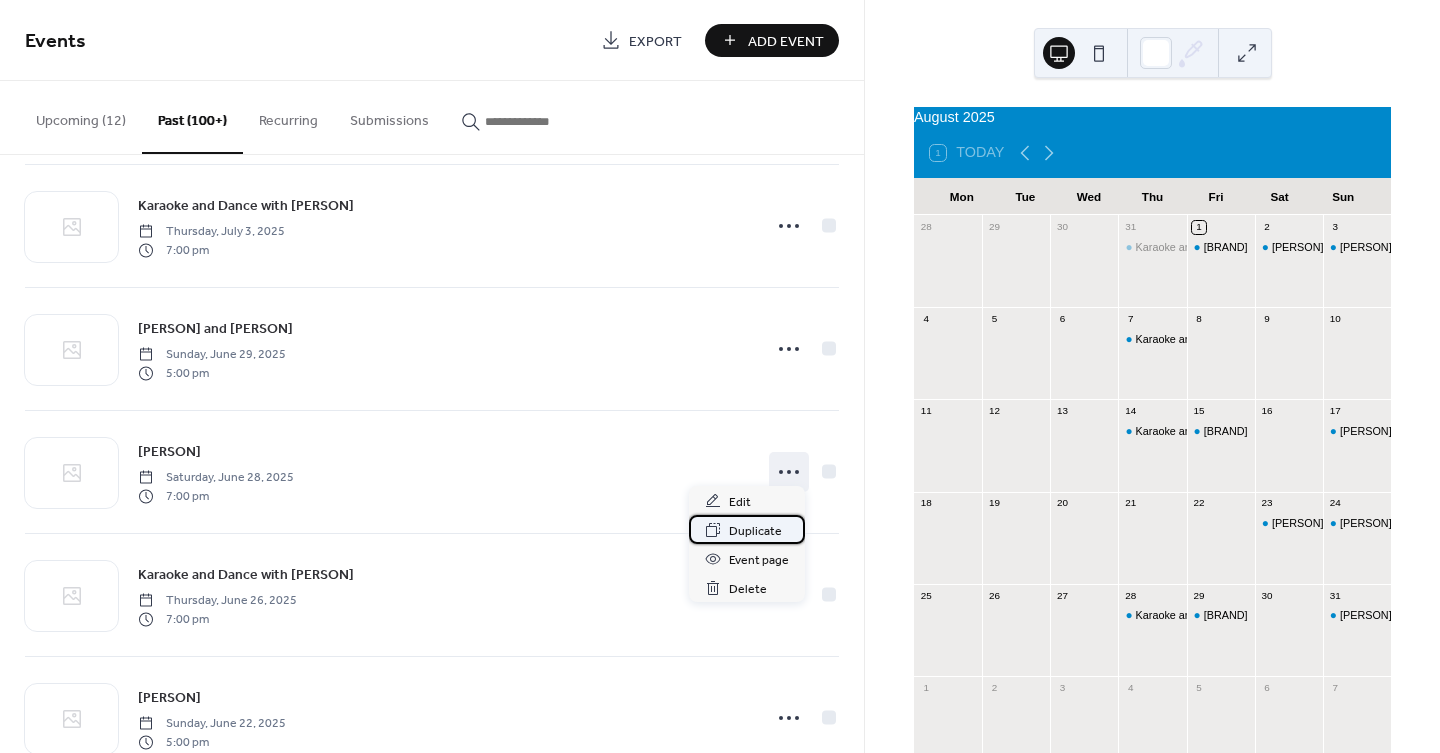click on "Duplicate" at bounding box center [755, 531] 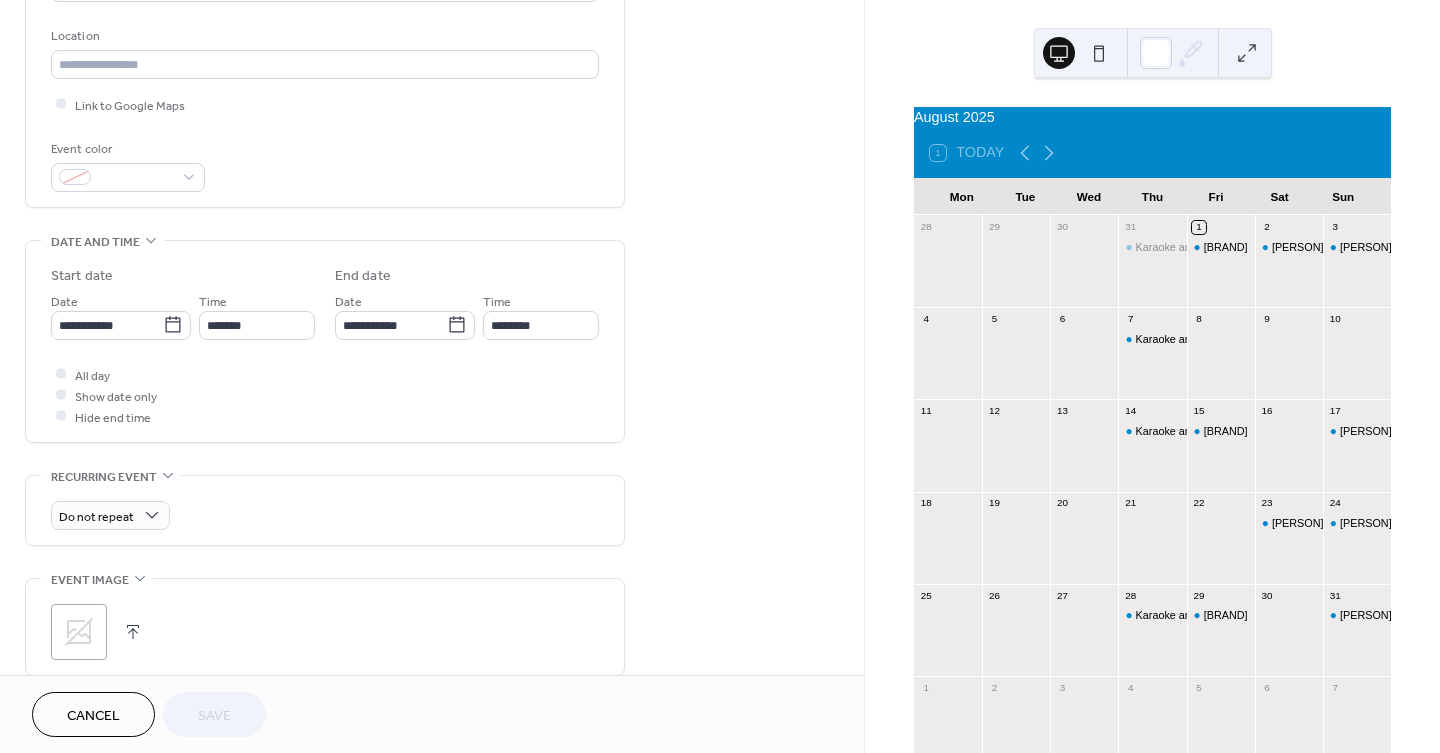 scroll, scrollTop: 444, scrollLeft: 0, axis: vertical 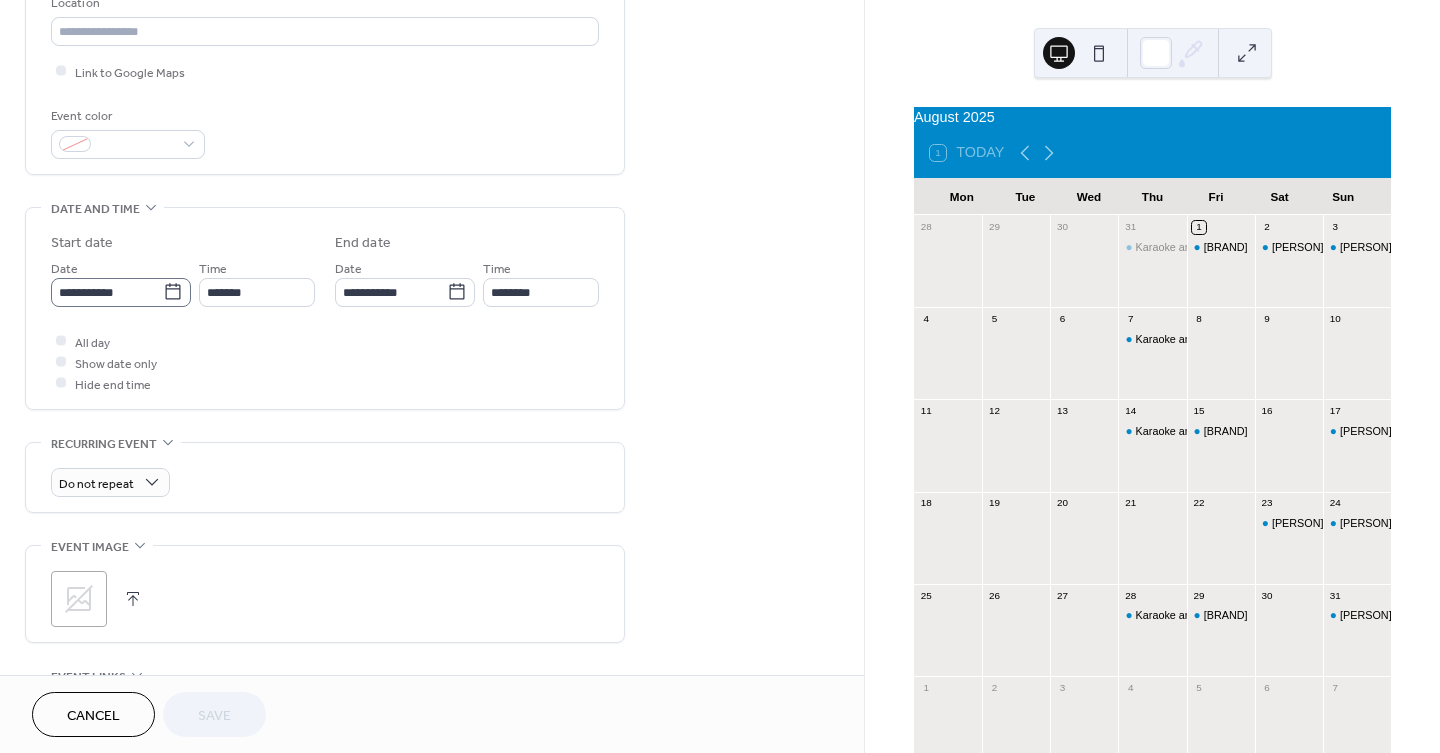 click 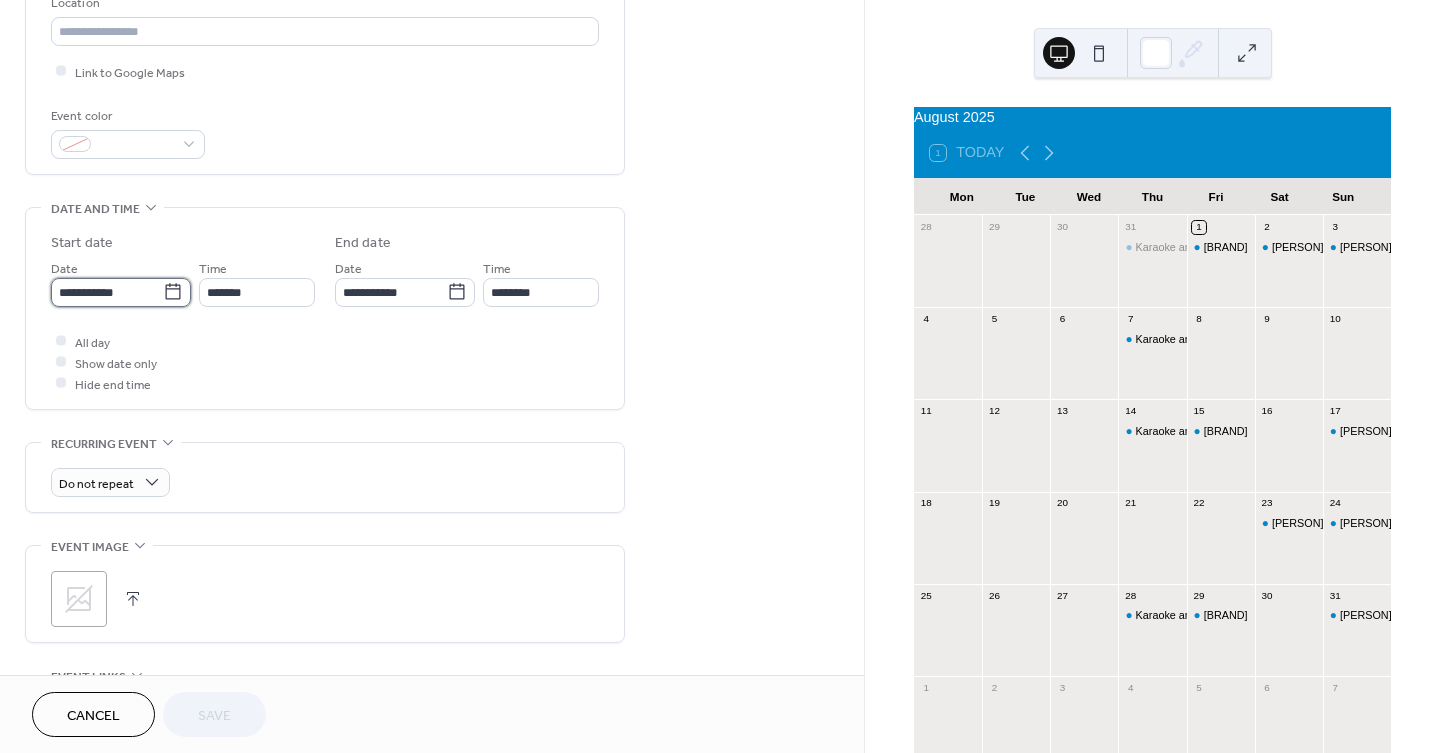 click on "**********" at bounding box center [107, 292] 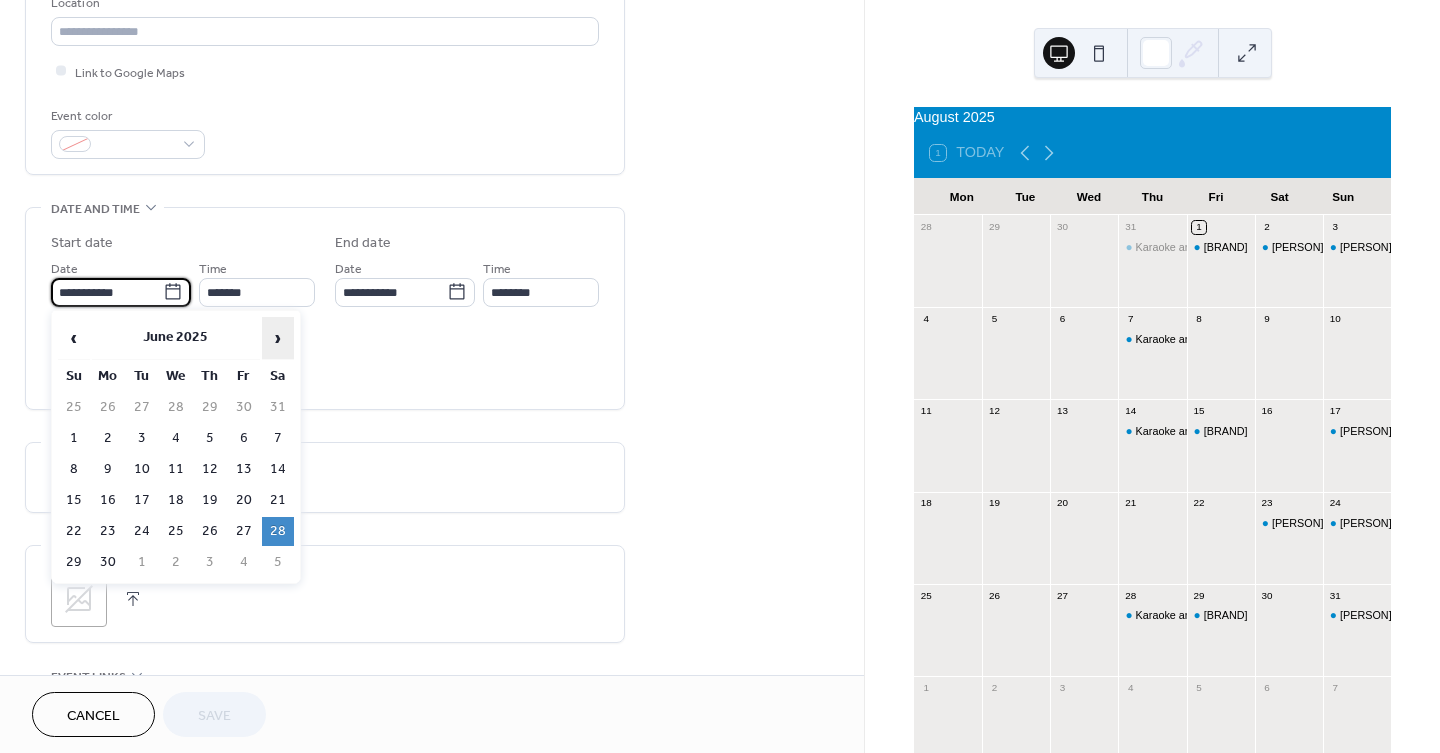 click on "›" at bounding box center (278, 338) 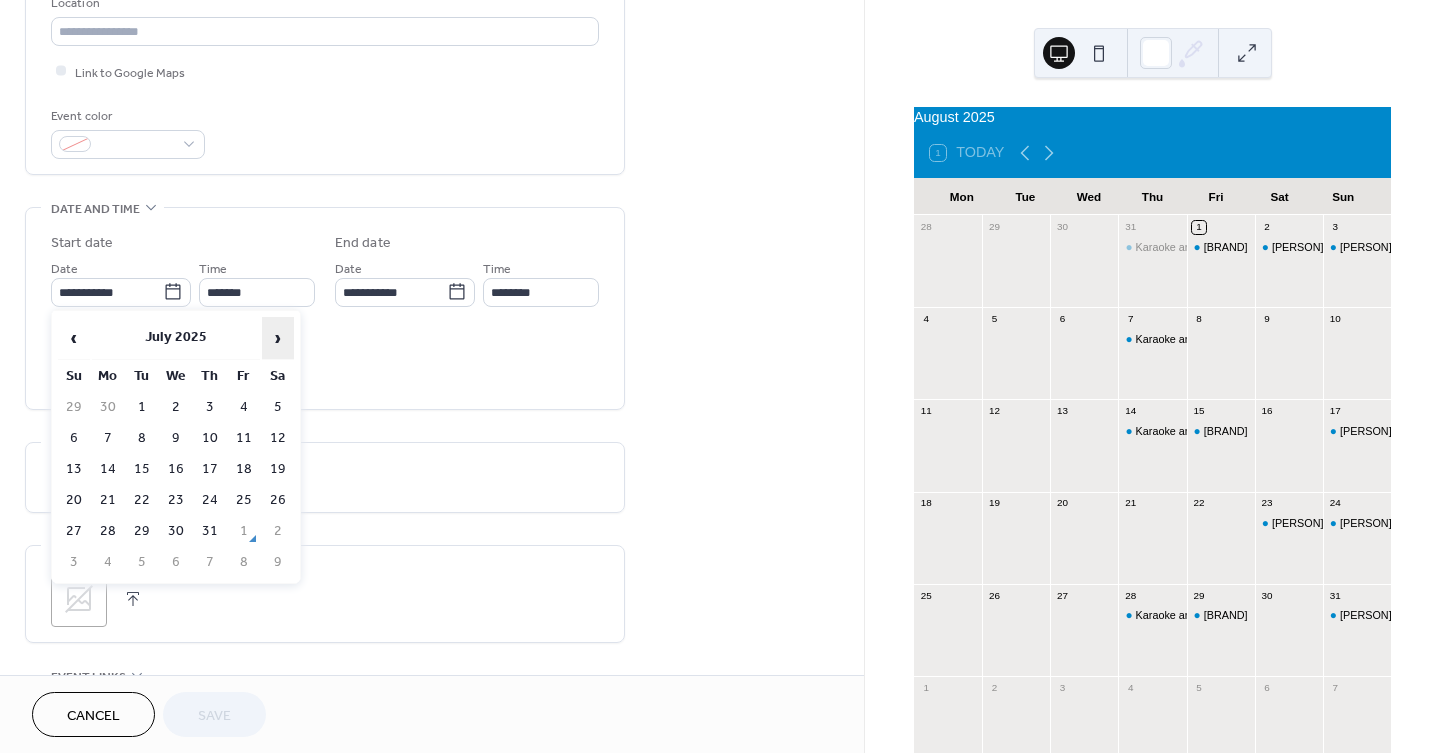click on "›" at bounding box center [278, 338] 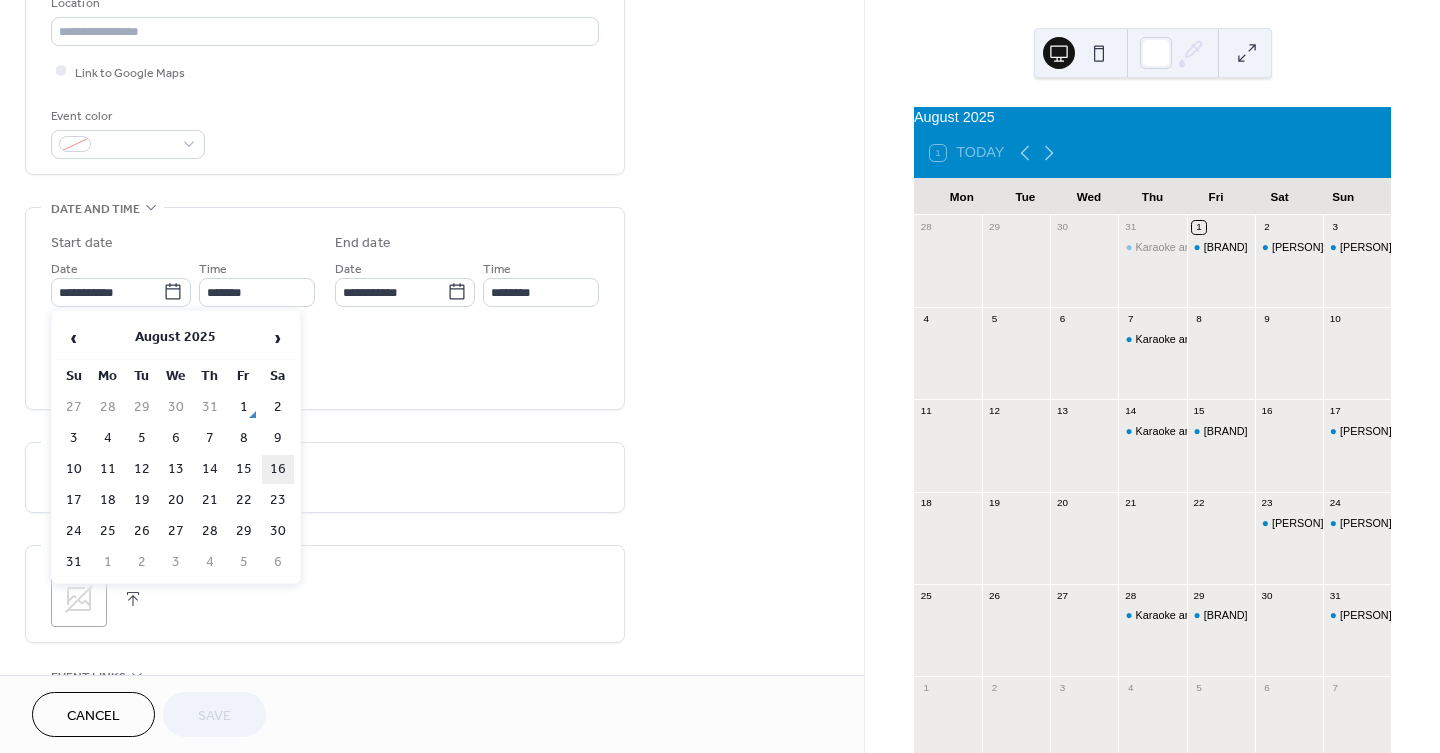 click on "16" at bounding box center (278, 469) 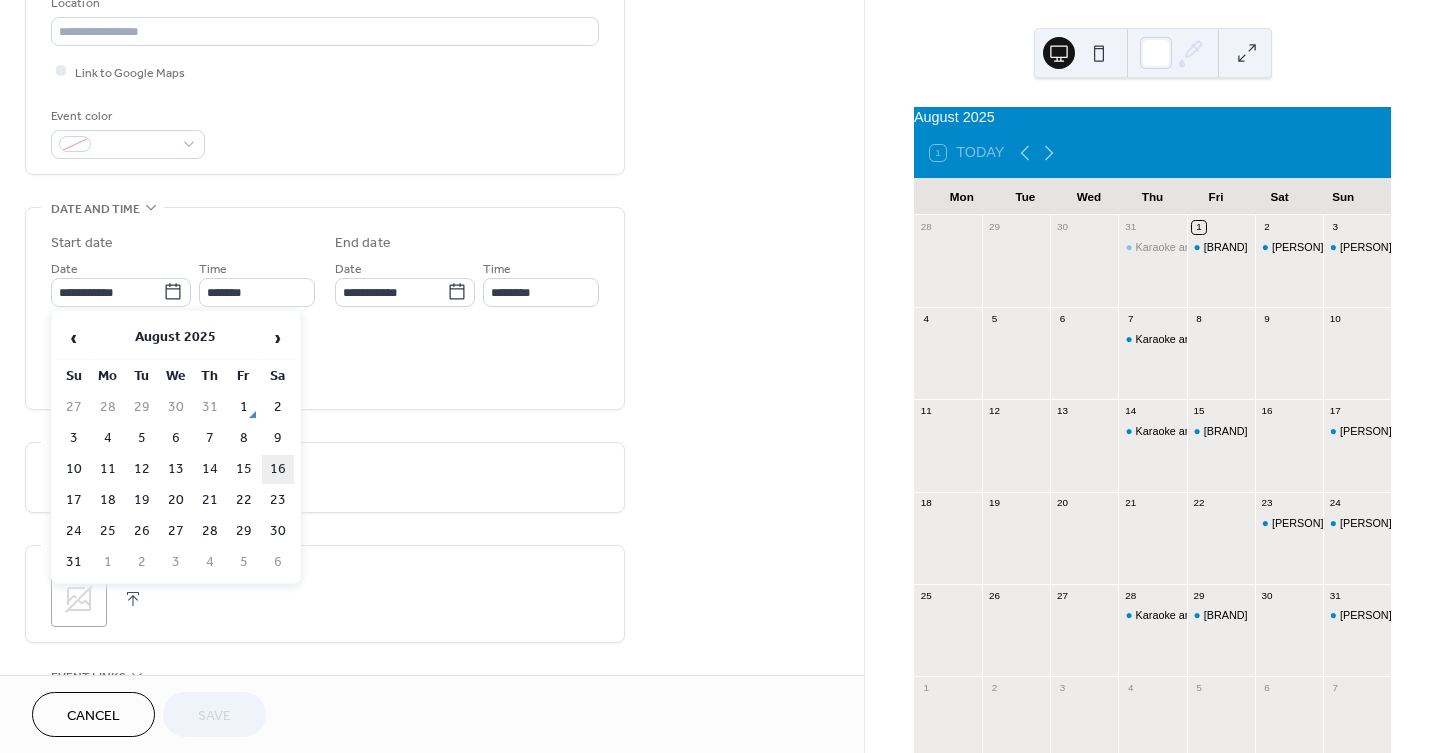 type on "**********" 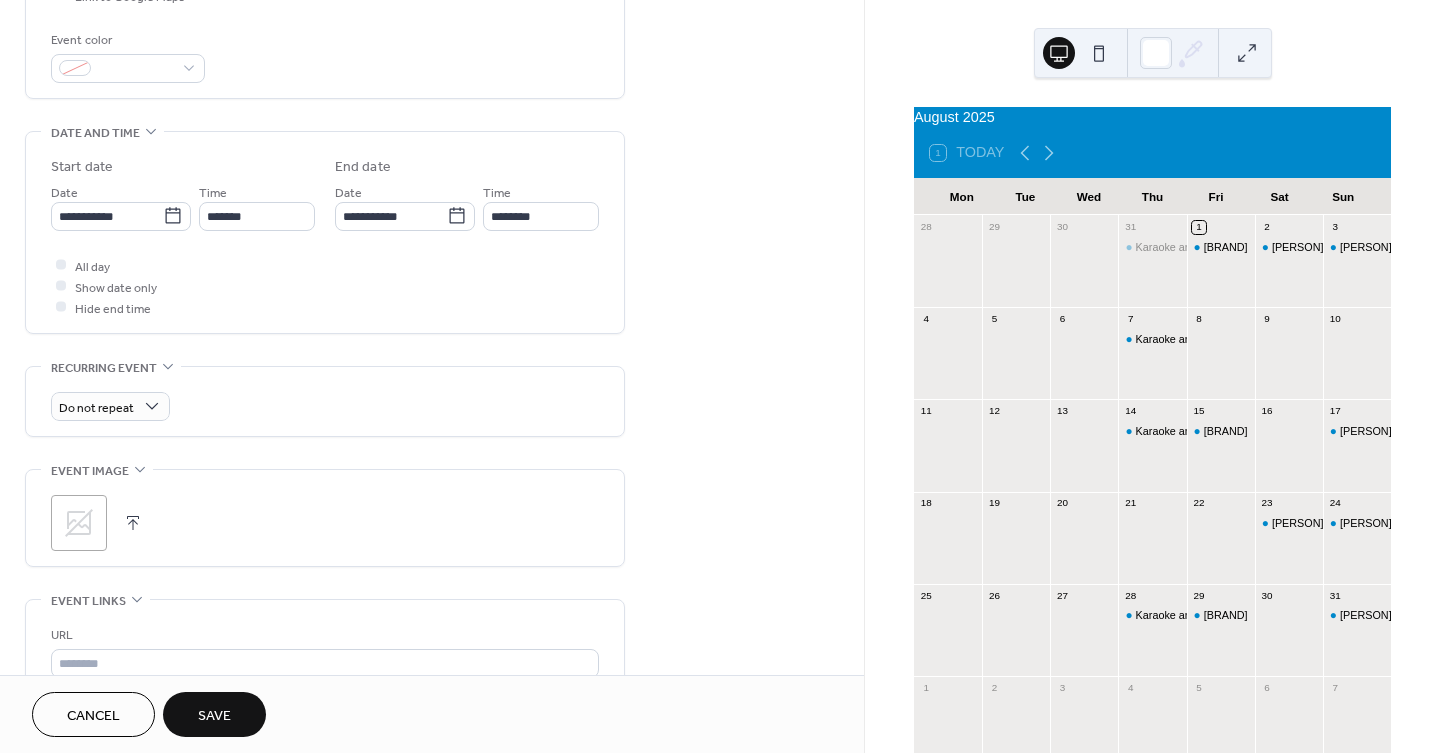 scroll, scrollTop: 666, scrollLeft: 0, axis: vertical 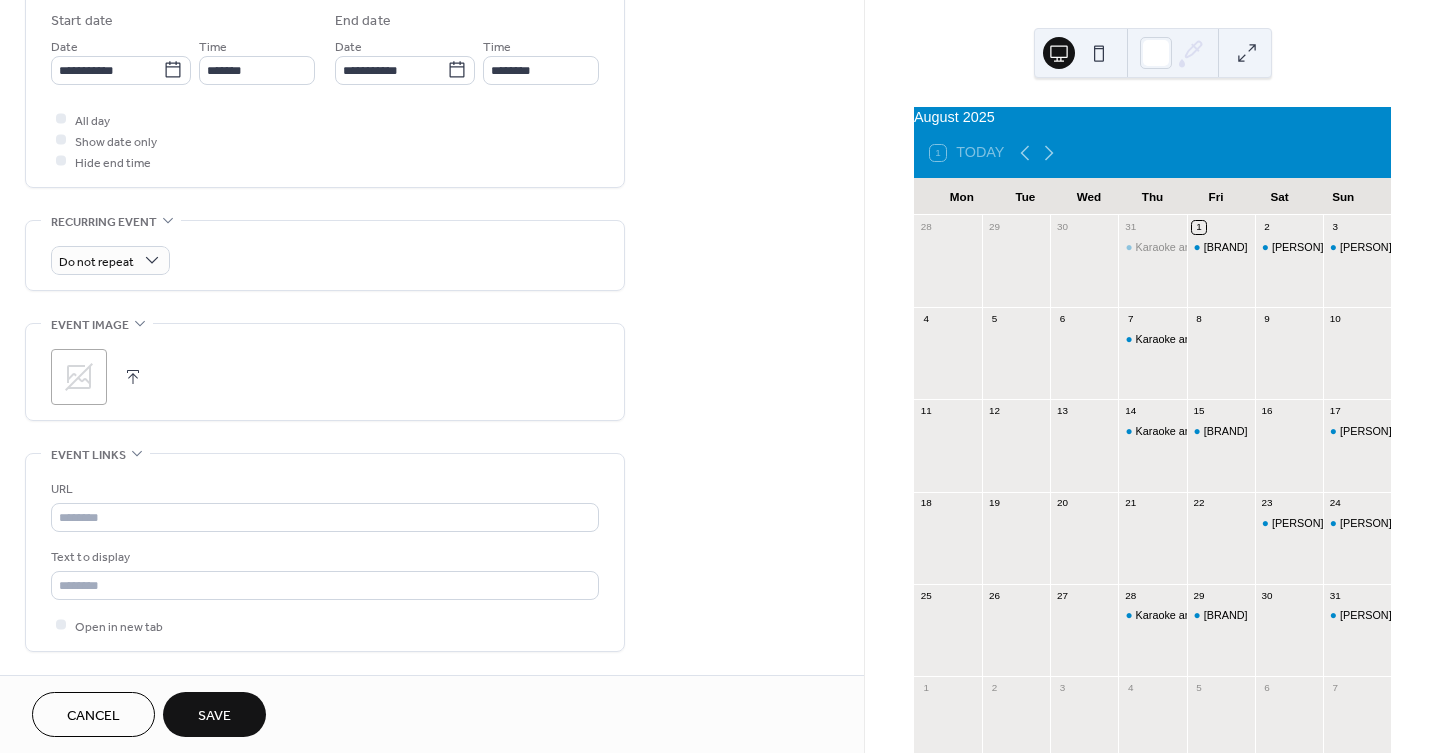 click on "Save" at bounding box center (214, 716) 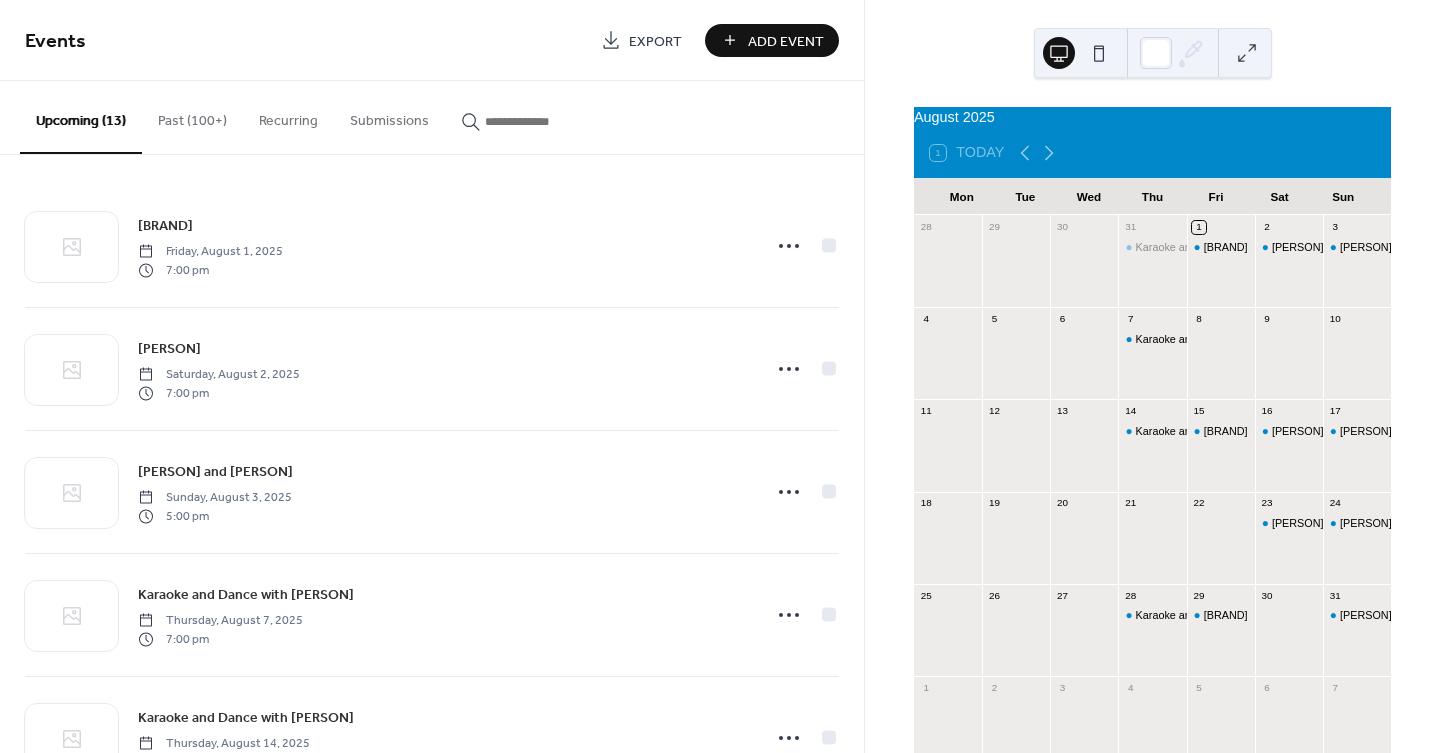 click on "Past (100+)" at bounding box center (192, 116) 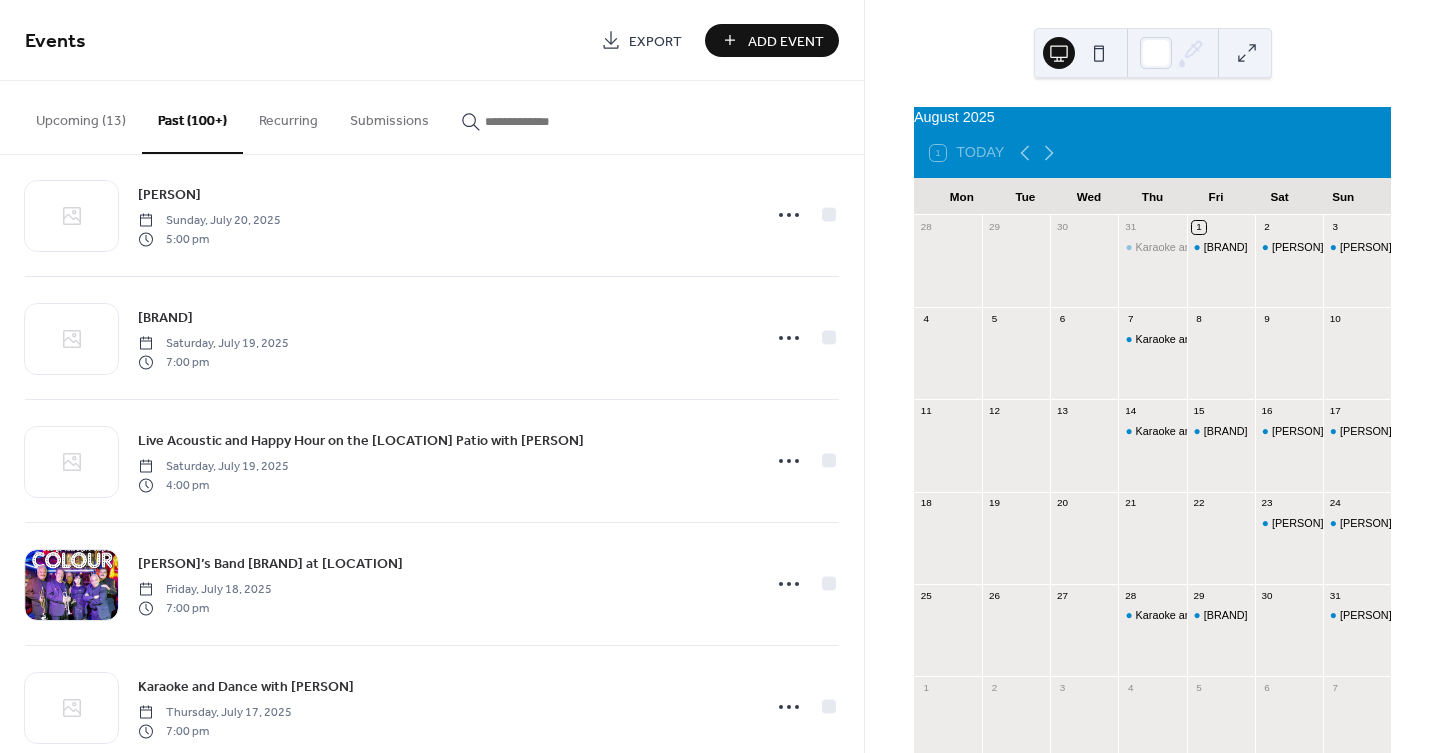 scroll, scrollTop: 666, scrollLeft: 0, axis: vertical 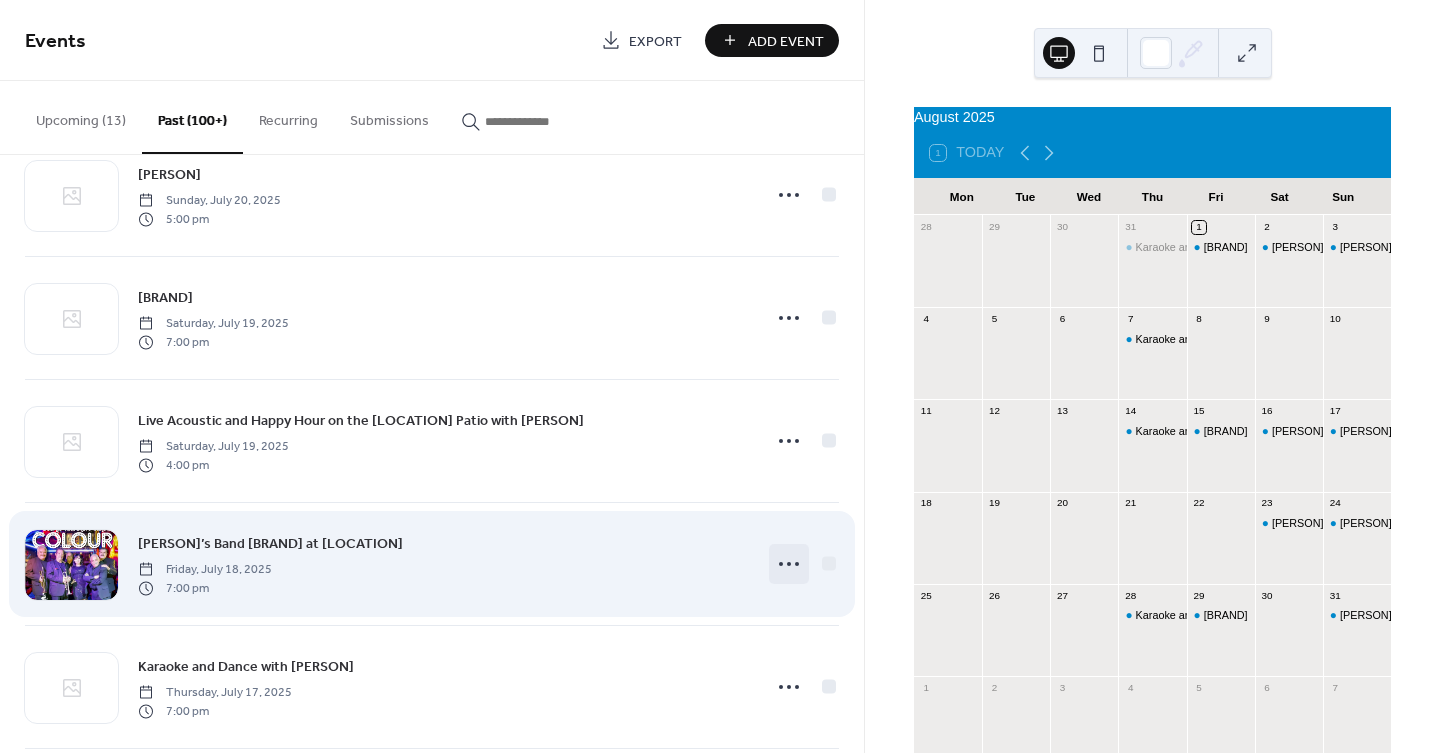 click 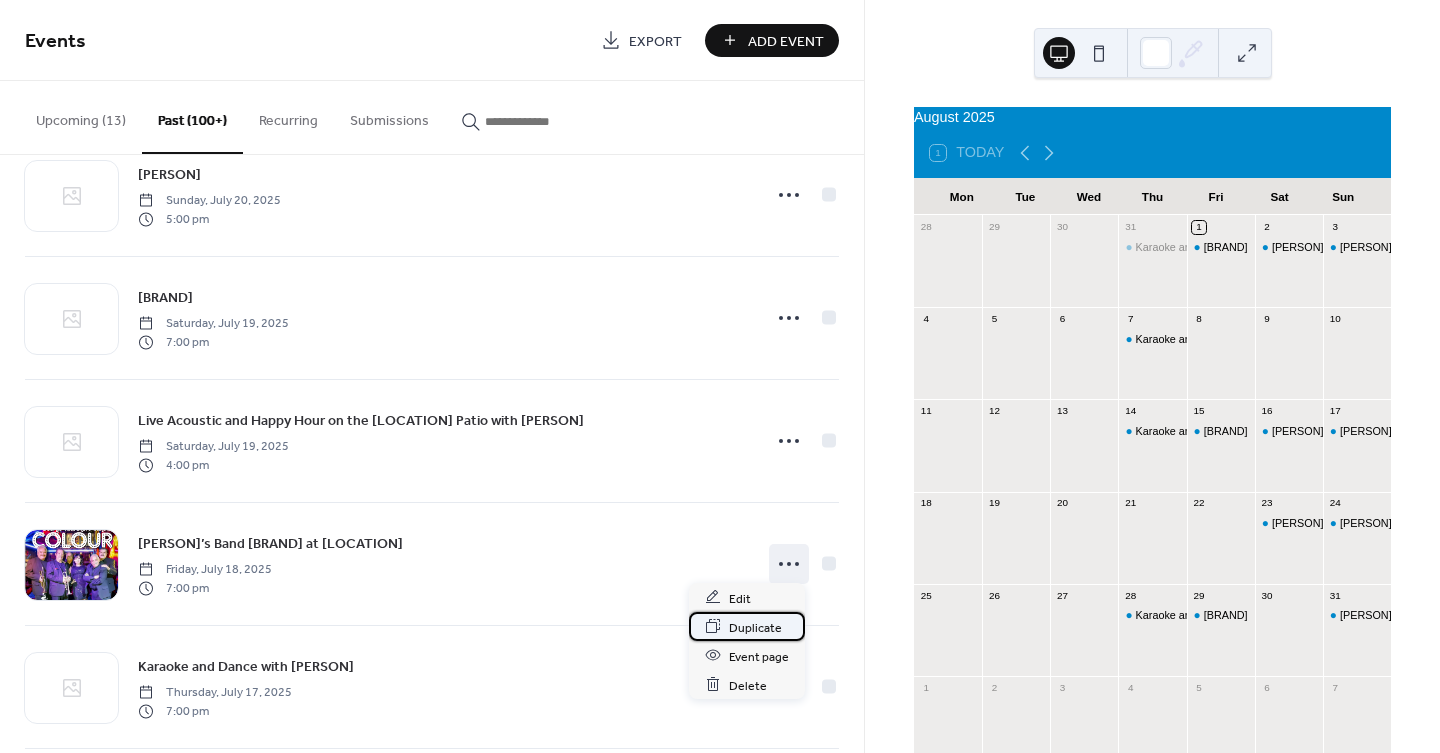 click on "Duplicate" at bounding box center (755, 627) 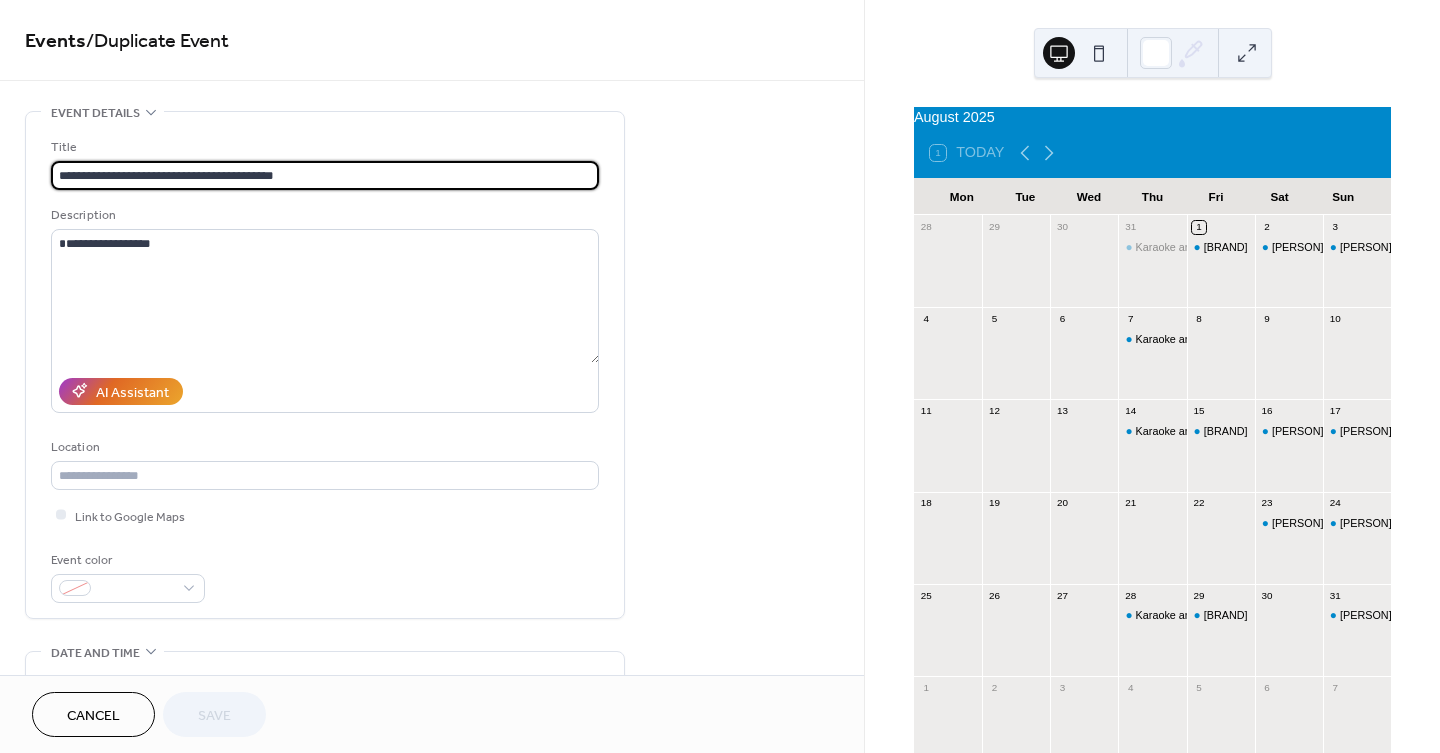 scroll, scrollTop: 222, scrollLeft: 0, axis: vertical 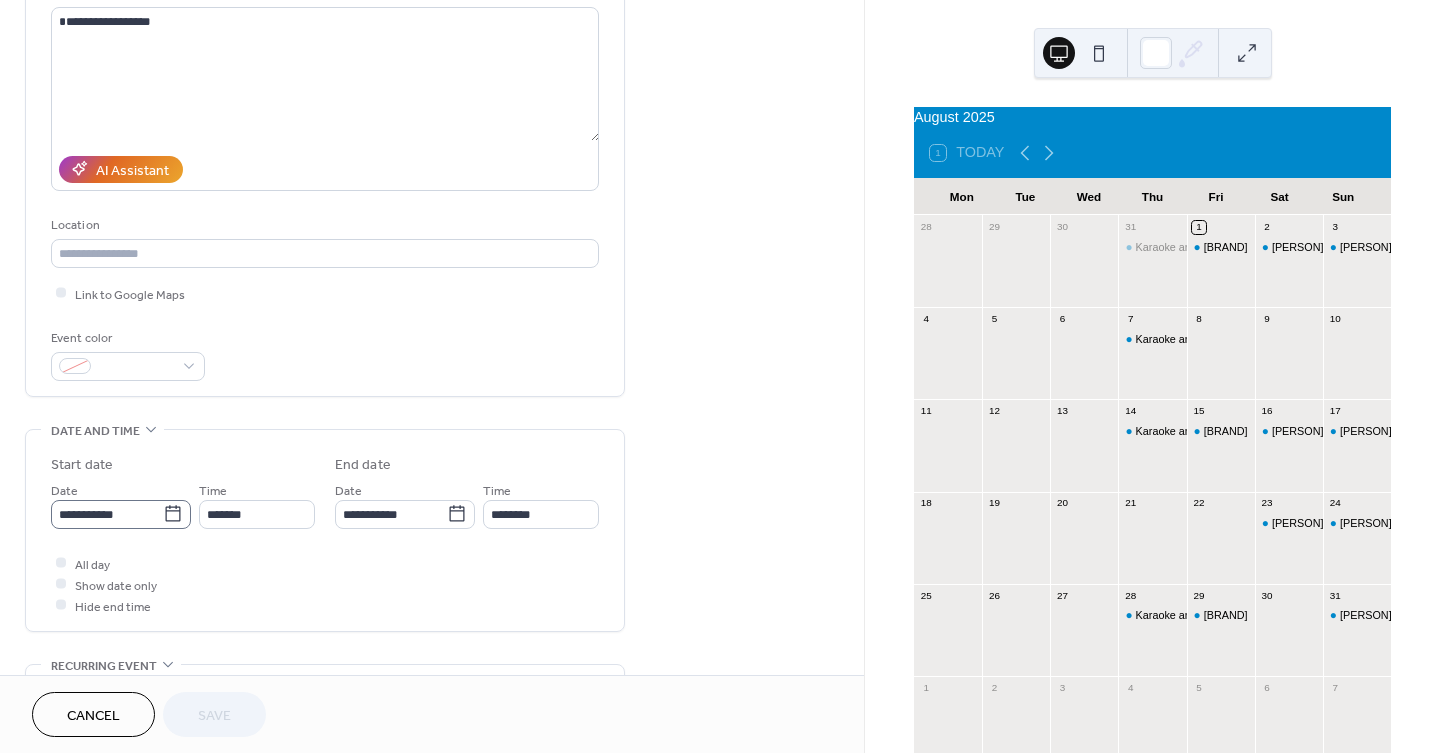 click 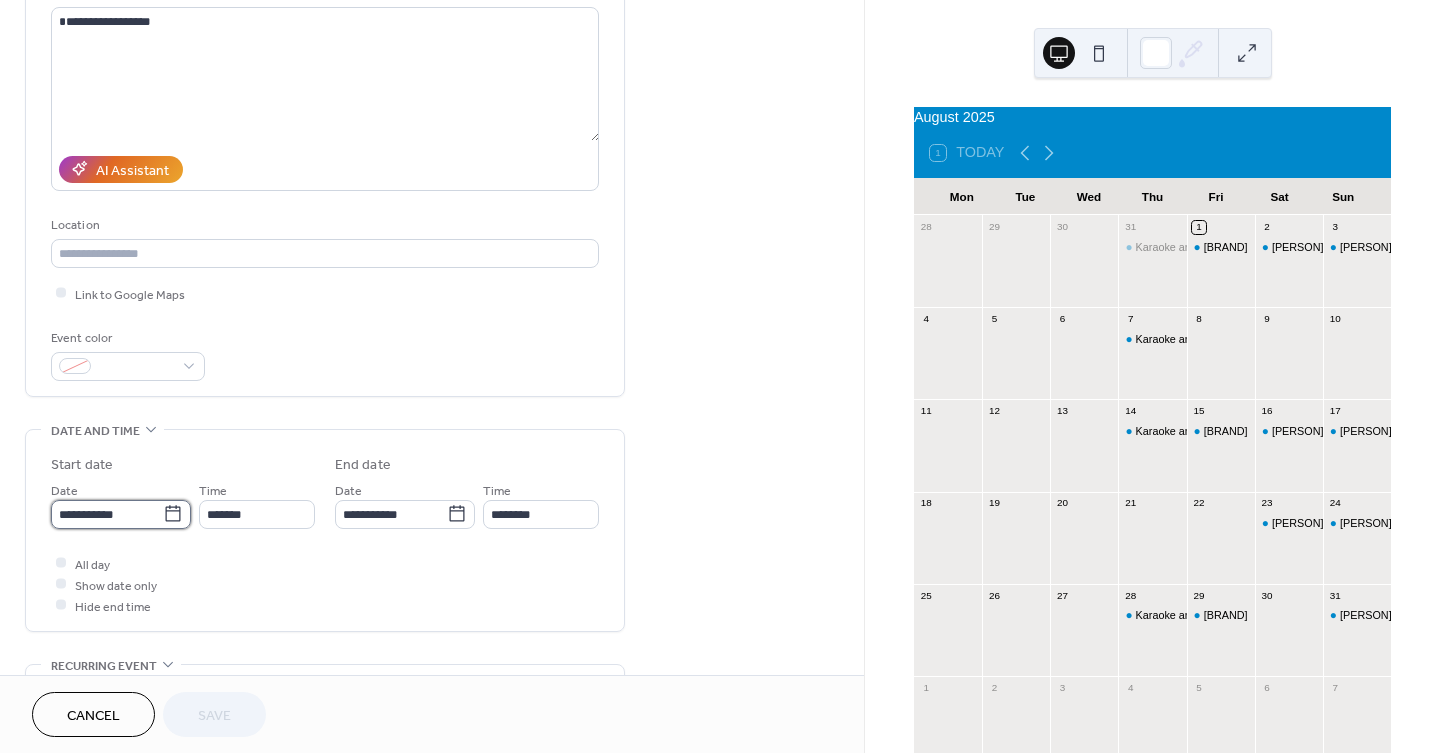 click on "**********" at bounding box center [107, 514] 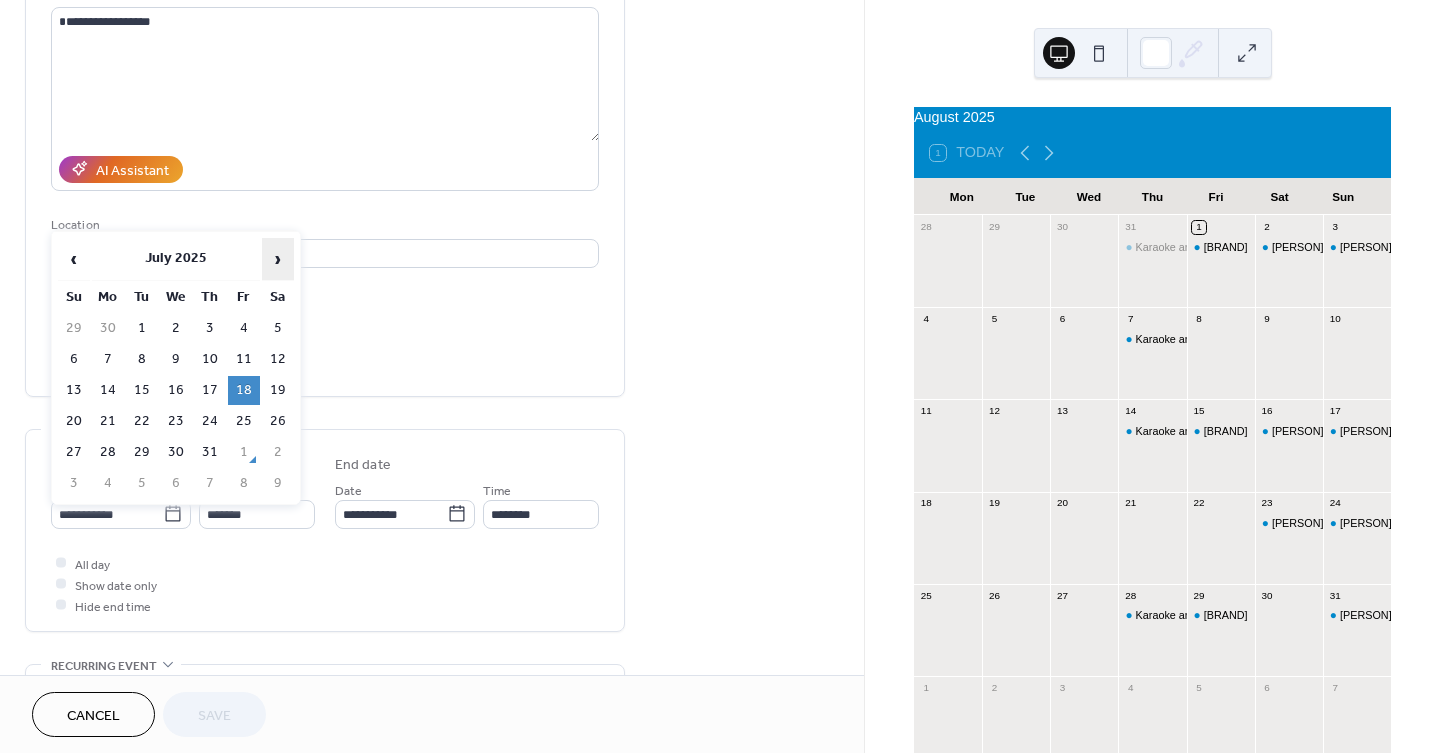 click on "›" at bounding box center [278, 259] 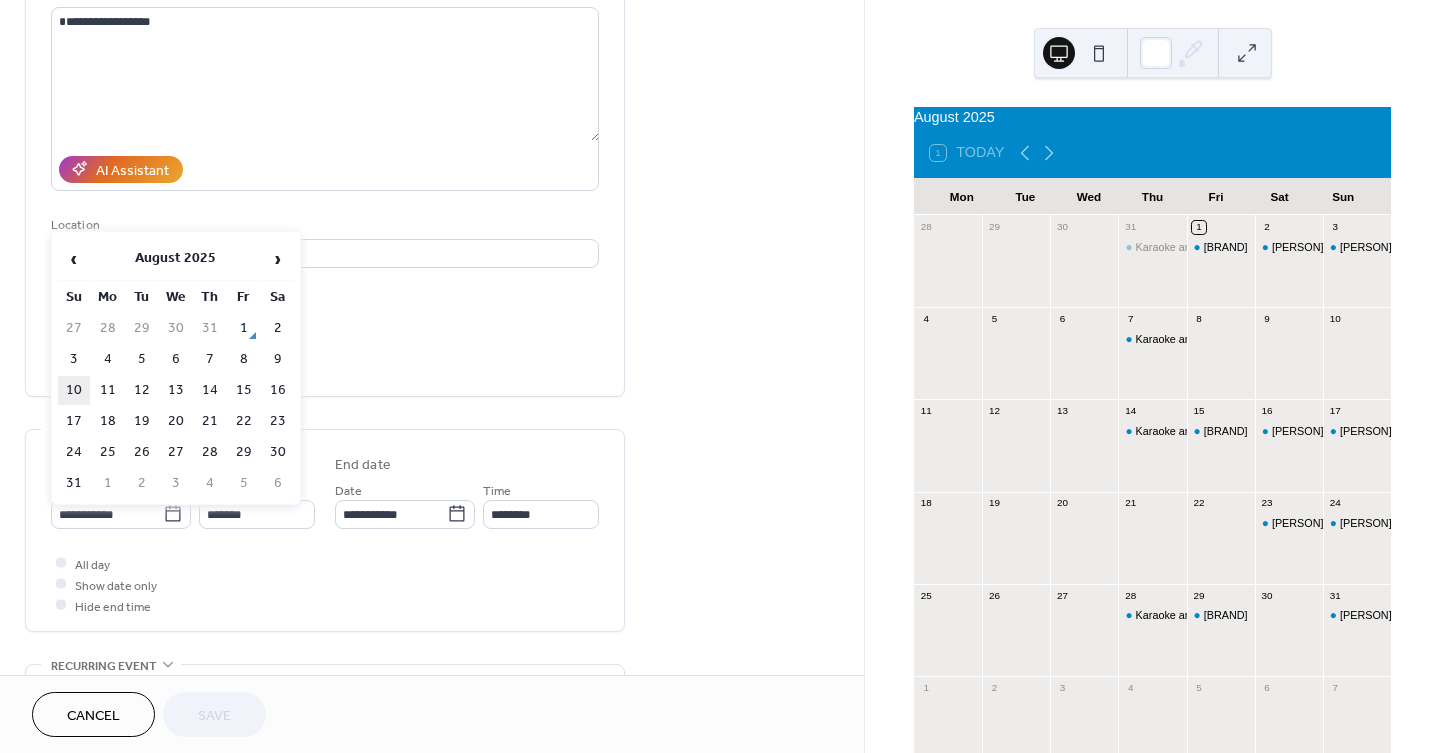 click on "10" at bounding box center (74, 390) 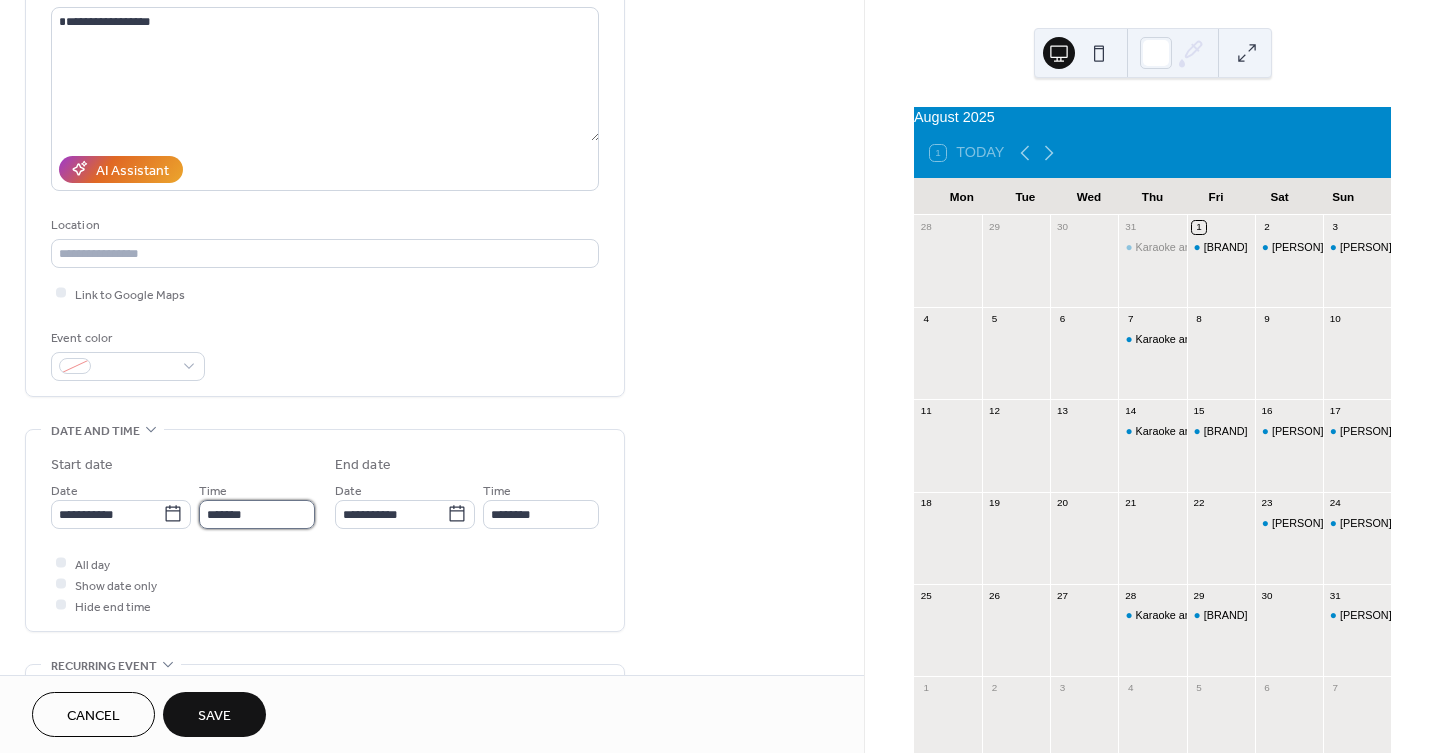 click on "*******" at bounding box center [257, 514] 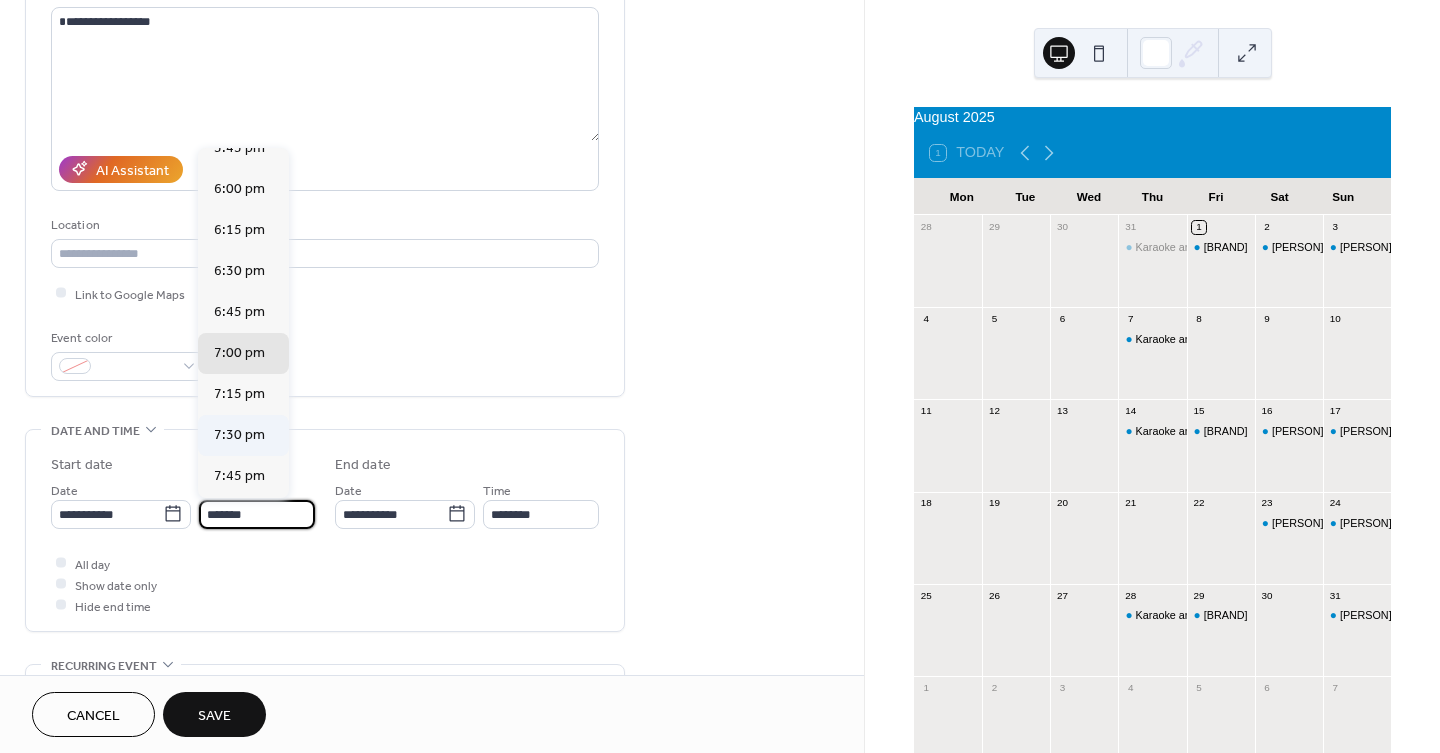 scroll, scrollTop: 2731, scrollLeft: 0, axis: vertical 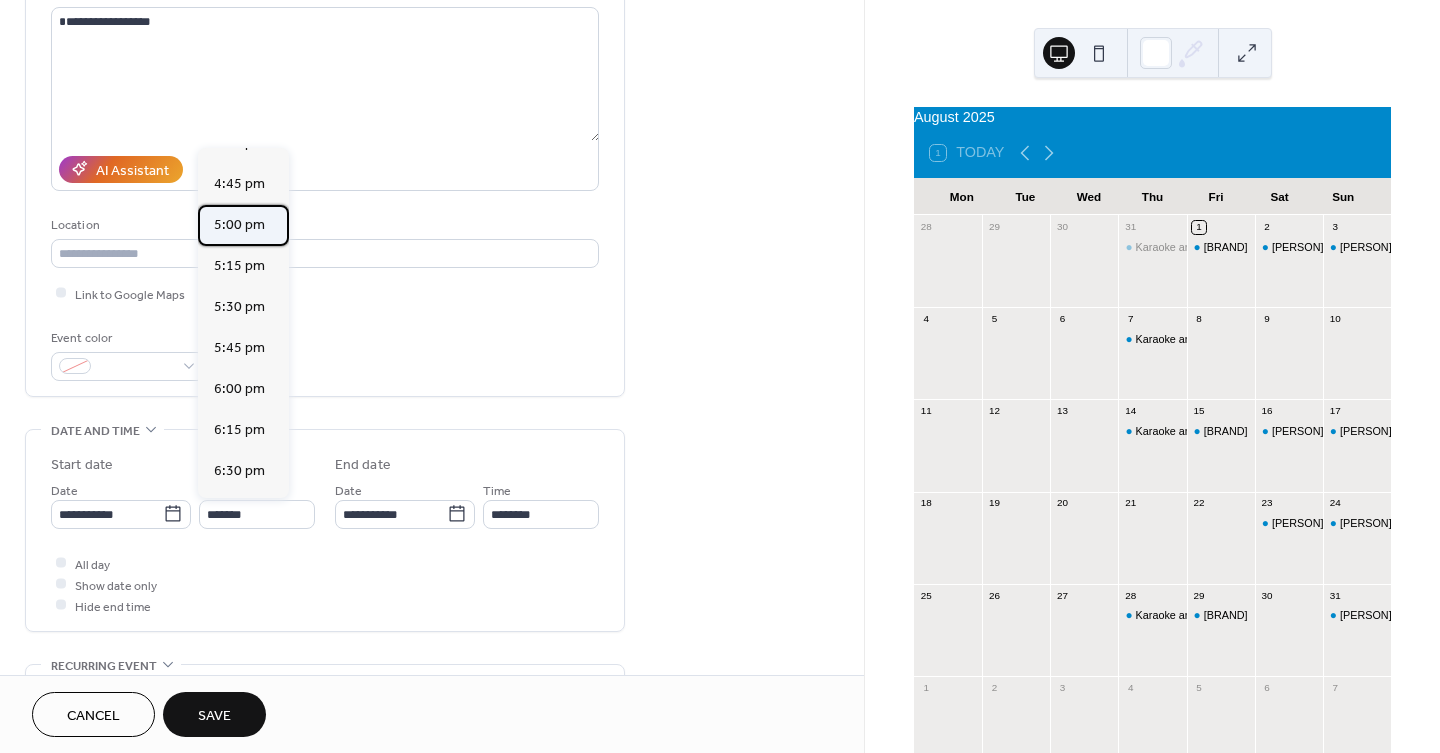 click on "5:00 pm" at bounding box center (239, 224) 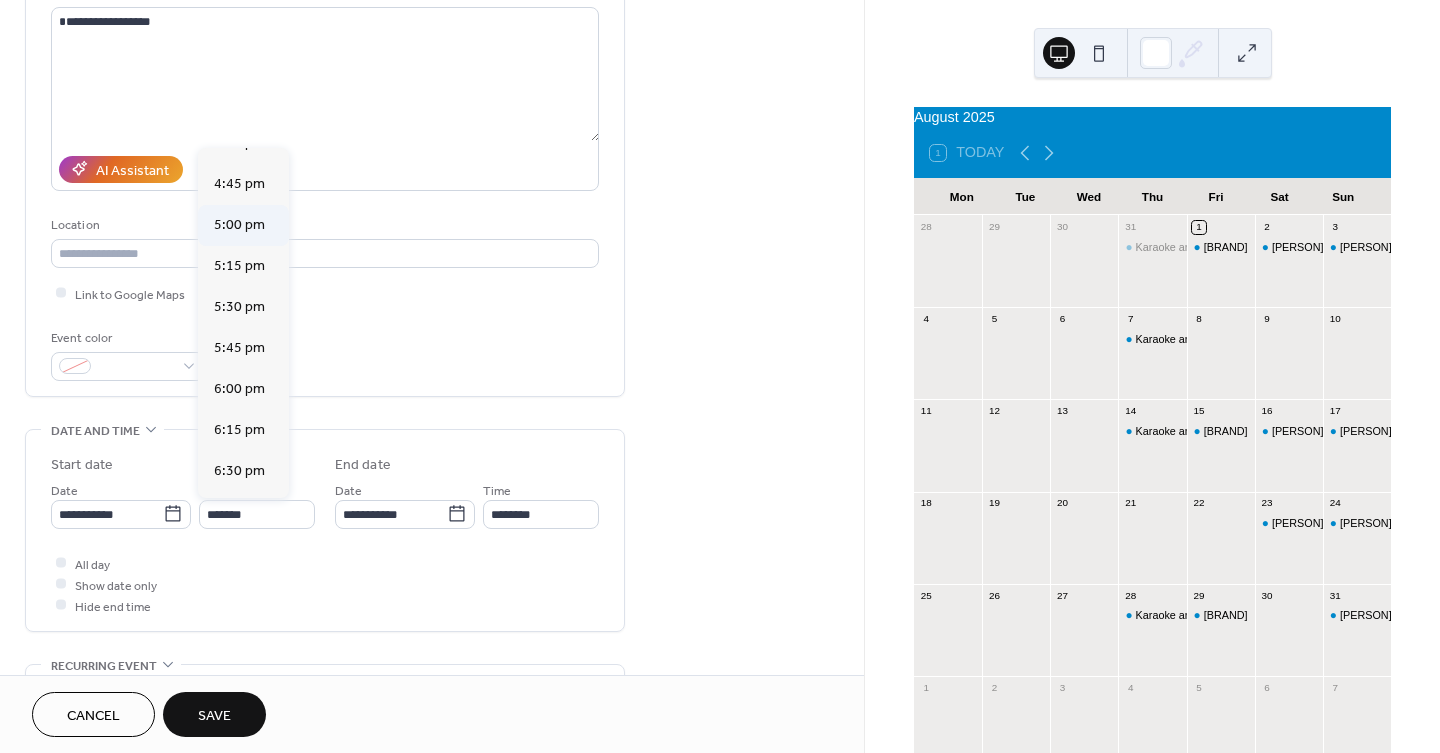 type on "*******" 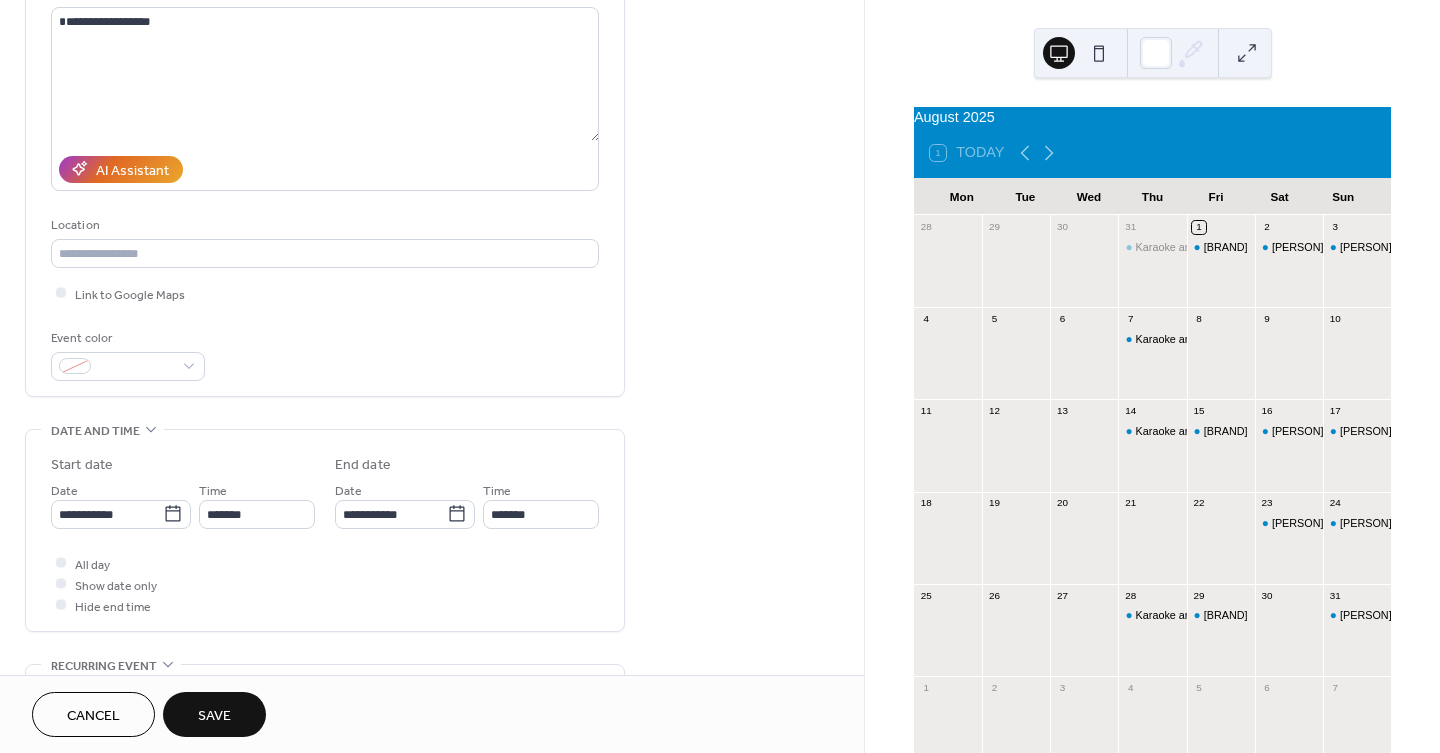 click on "Save" at bounding box center (214, 716) 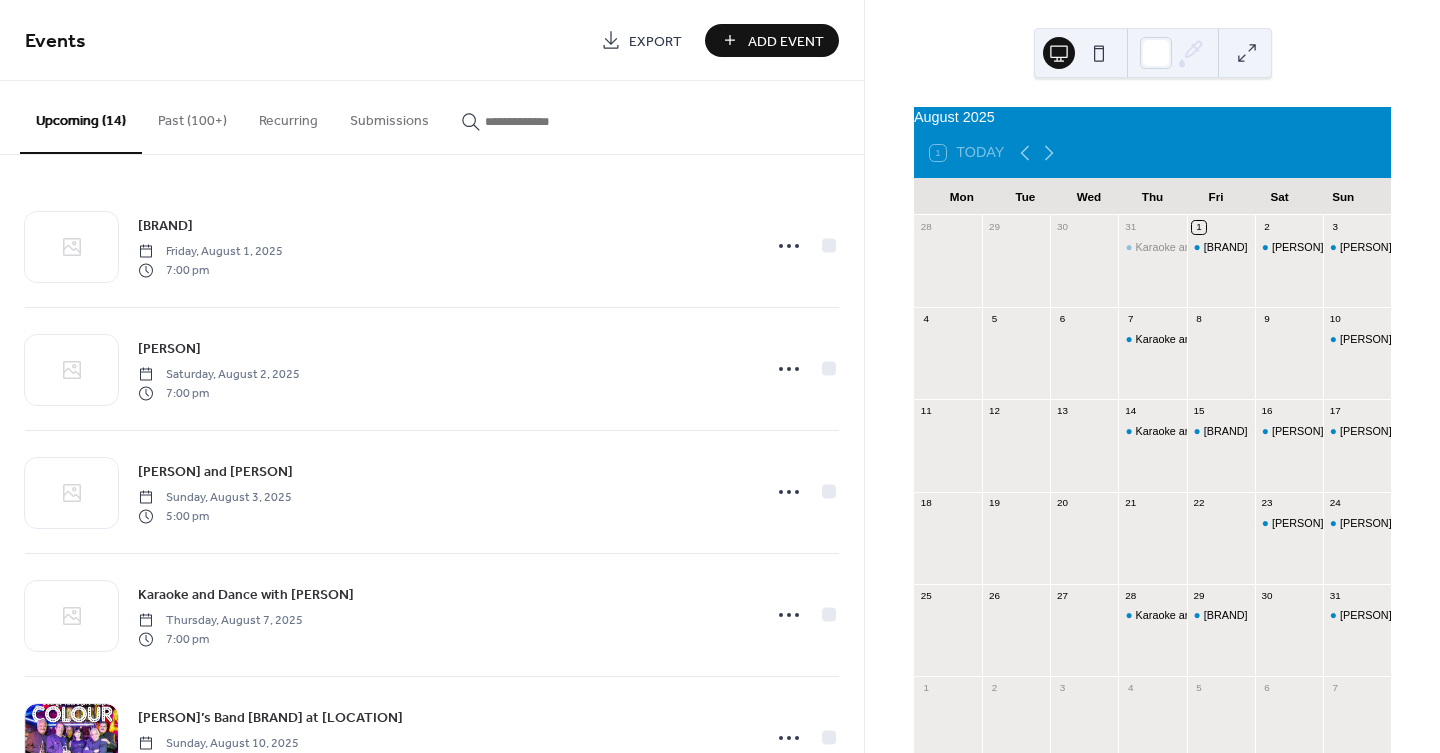 click on "Past (100+)" at bounding box center (192, 116) 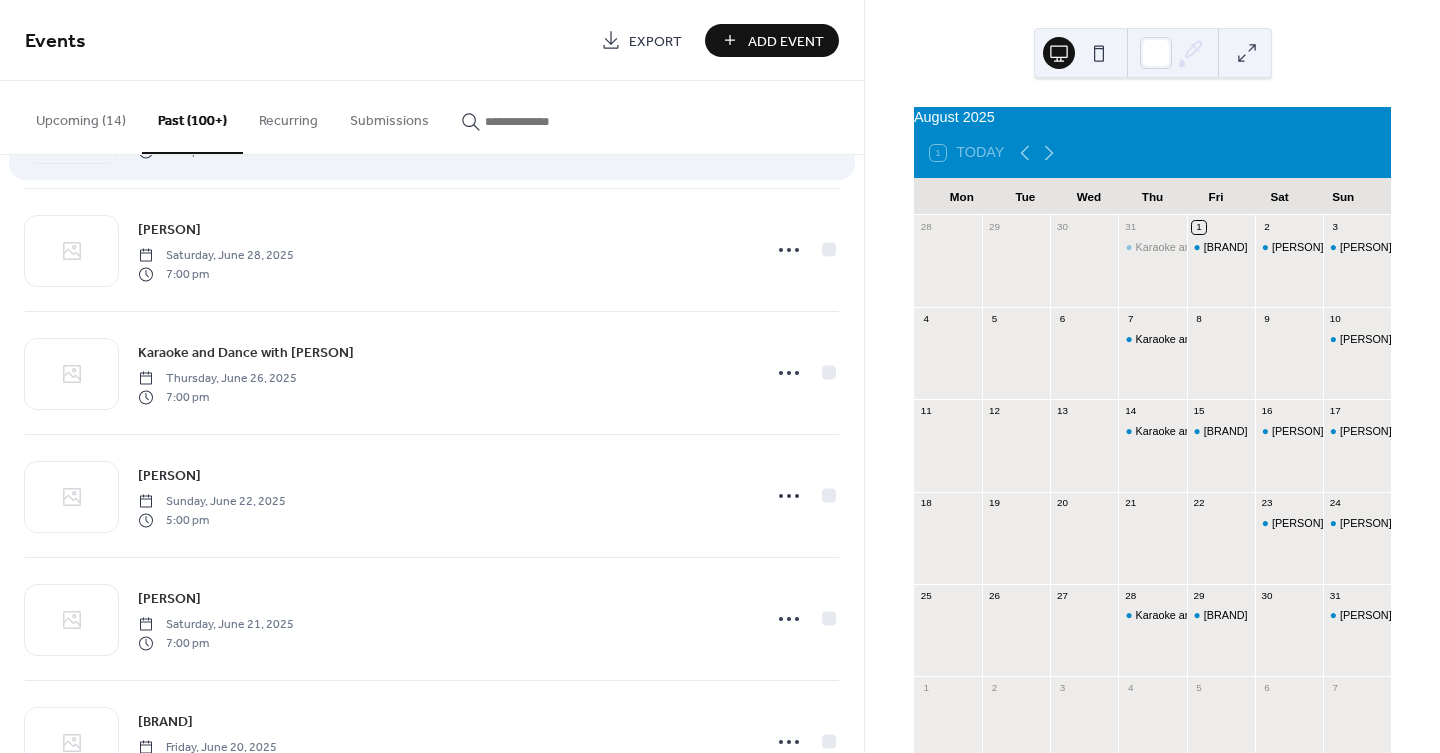 scroll, scrollTop: 2555, scrollLeft: 0, axis: vertical 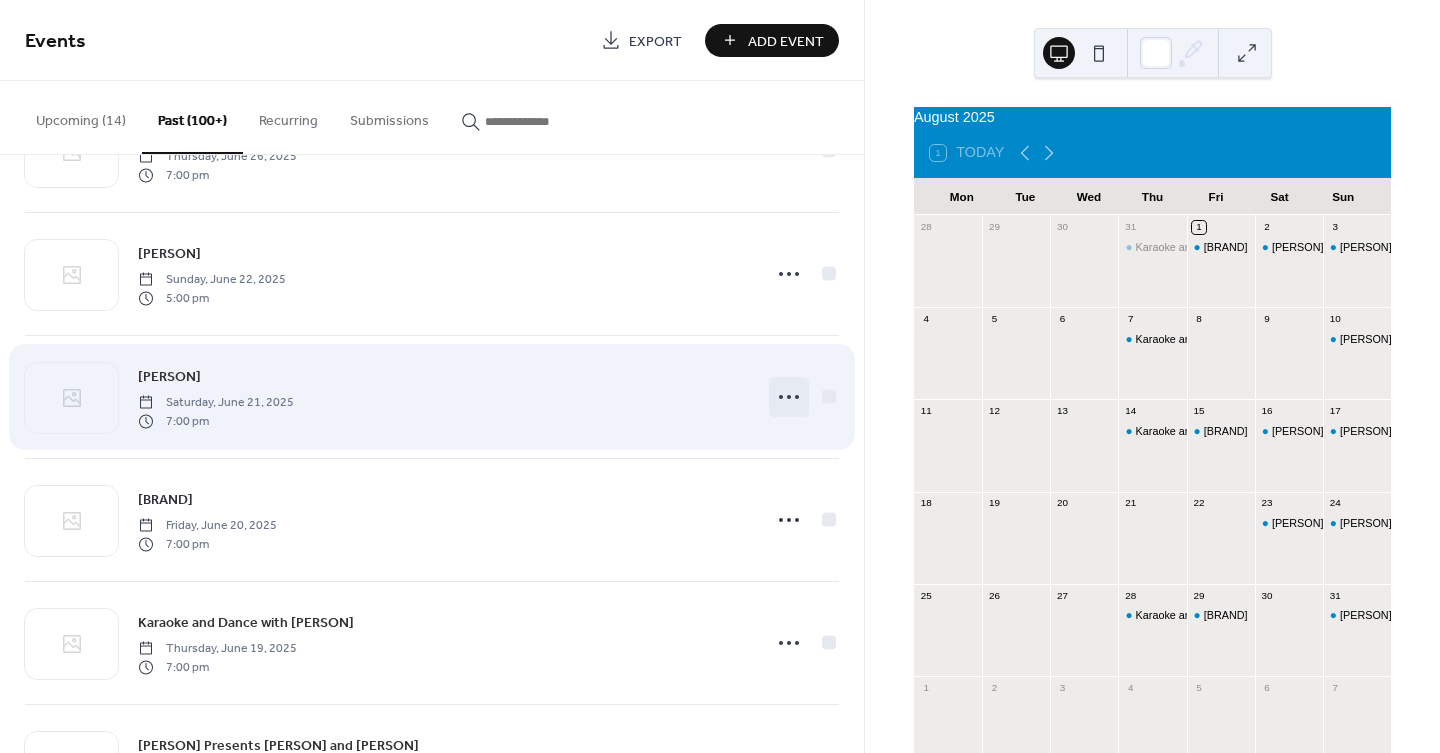 click 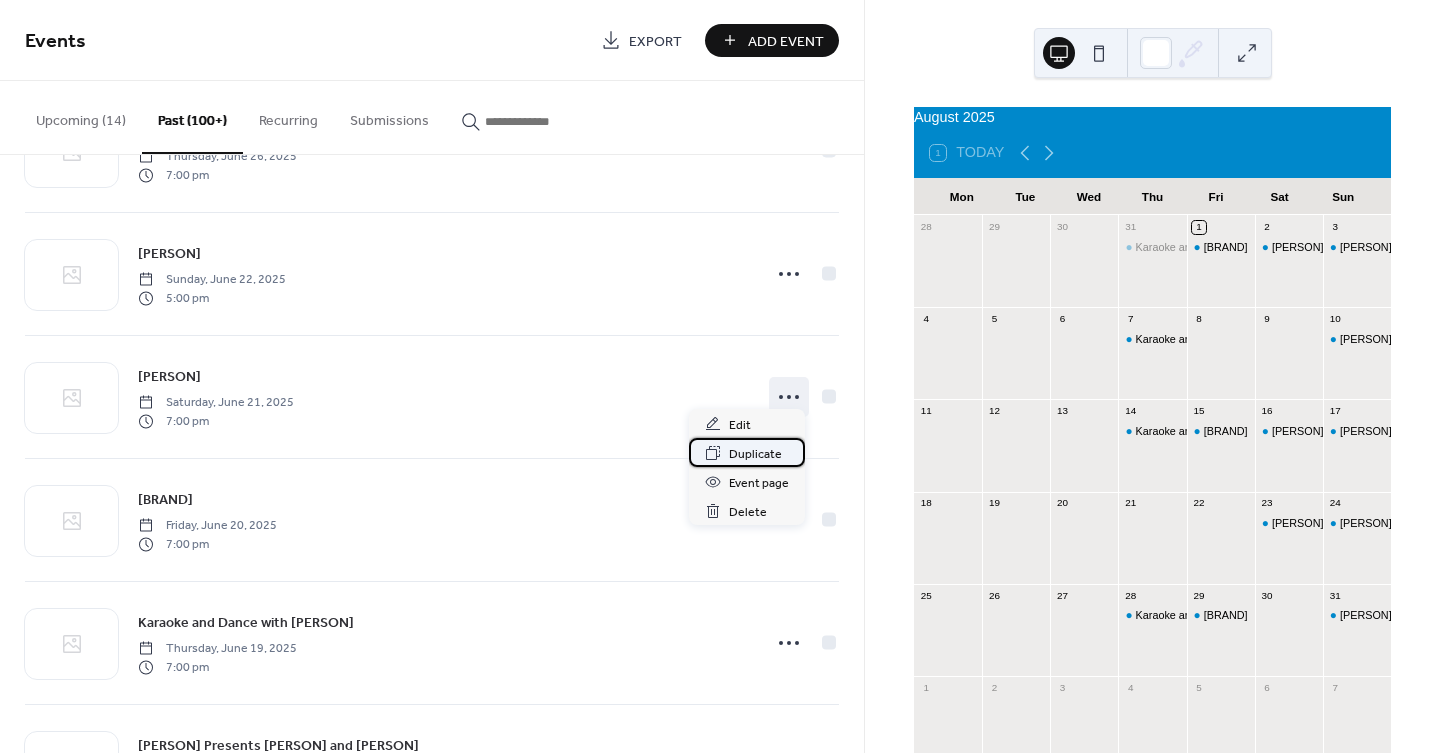 click on "Duplicate" at bounding box center [755, 454] 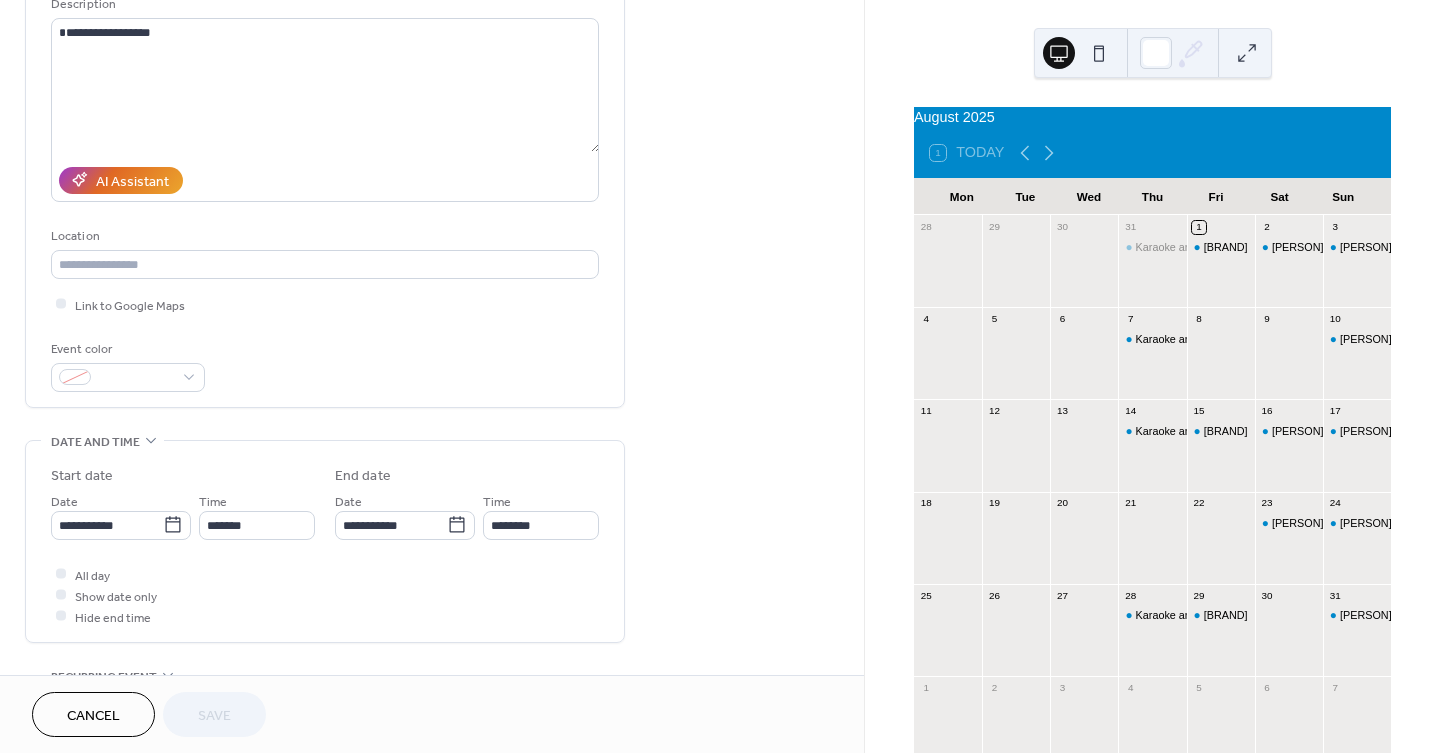 scroll, scrollTop: 222, scrollLeft: 0, axis: vertical 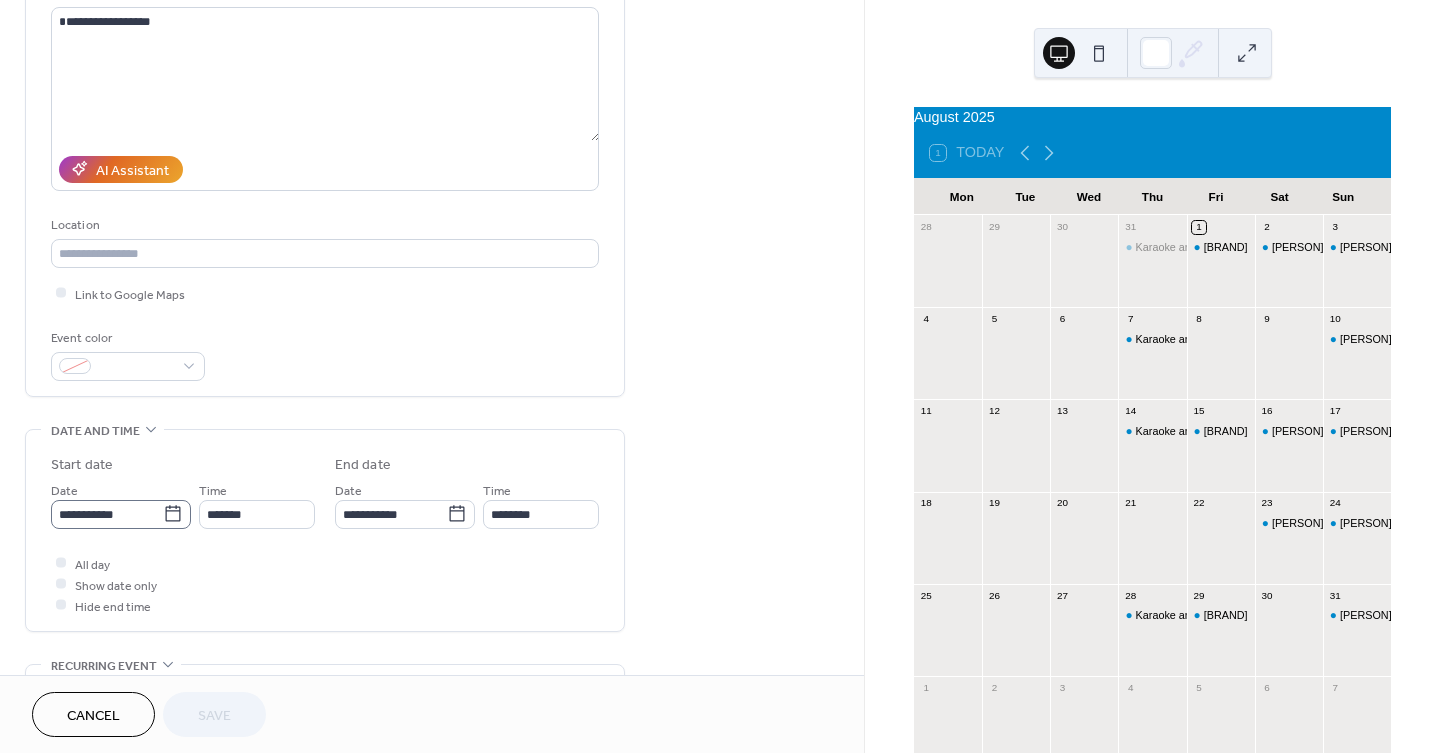 click 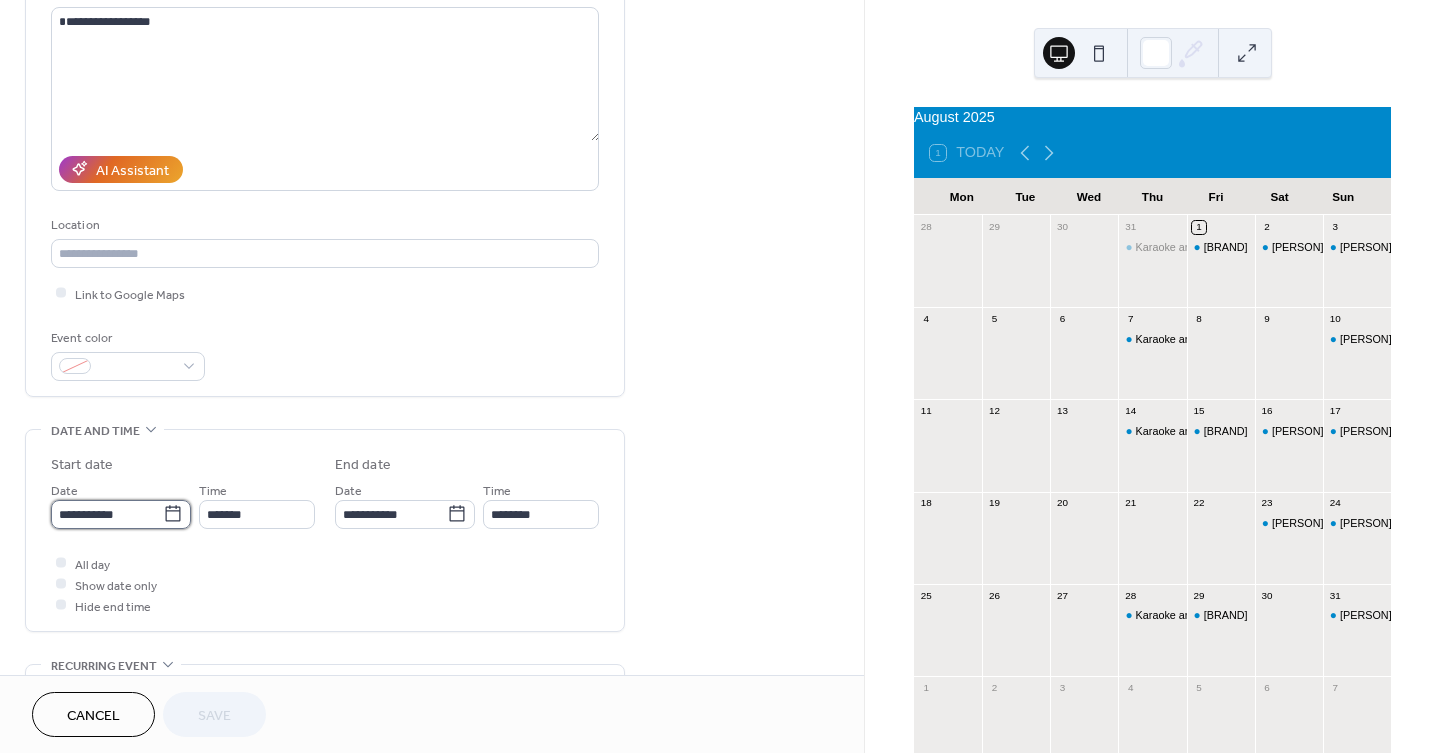 click on "**********" at bounding box center (107, 514) 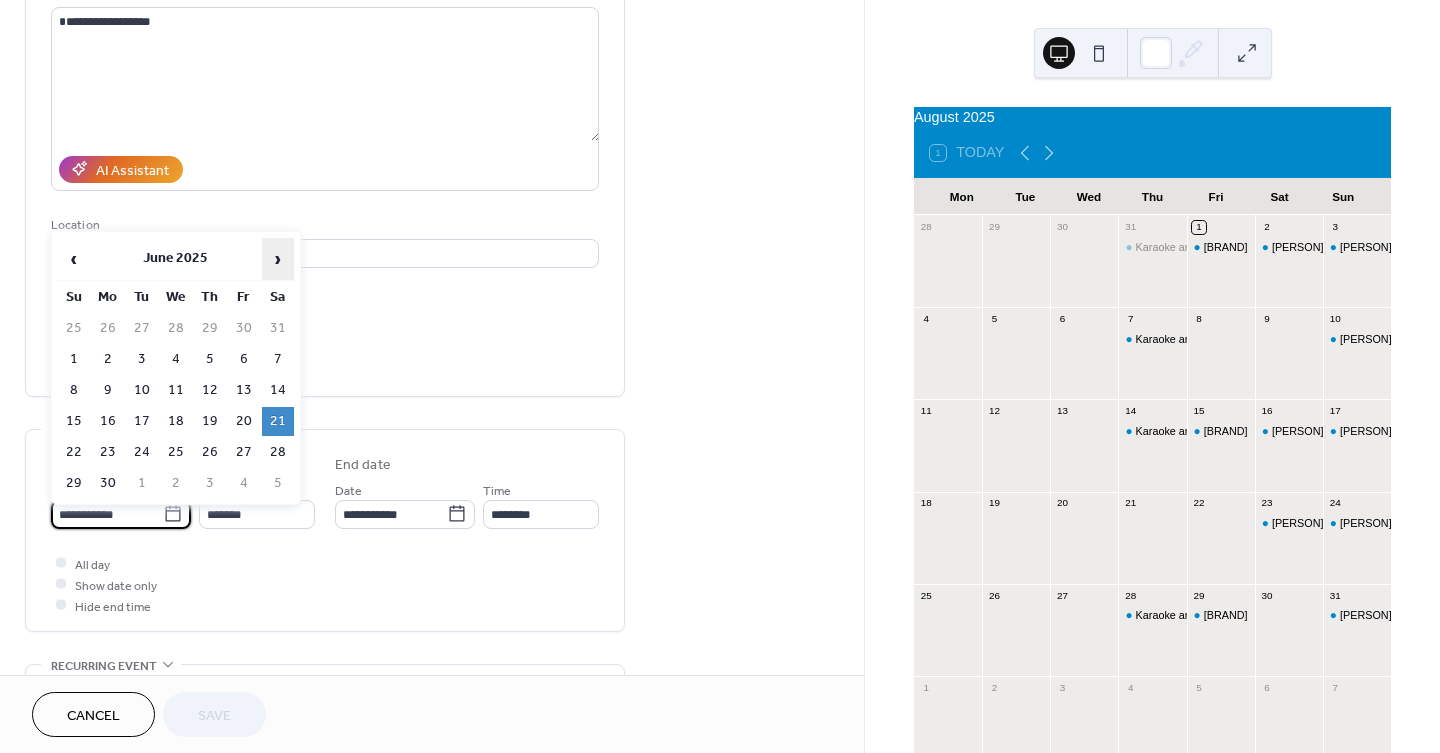 click on "›" at bounding box center [278, 259] 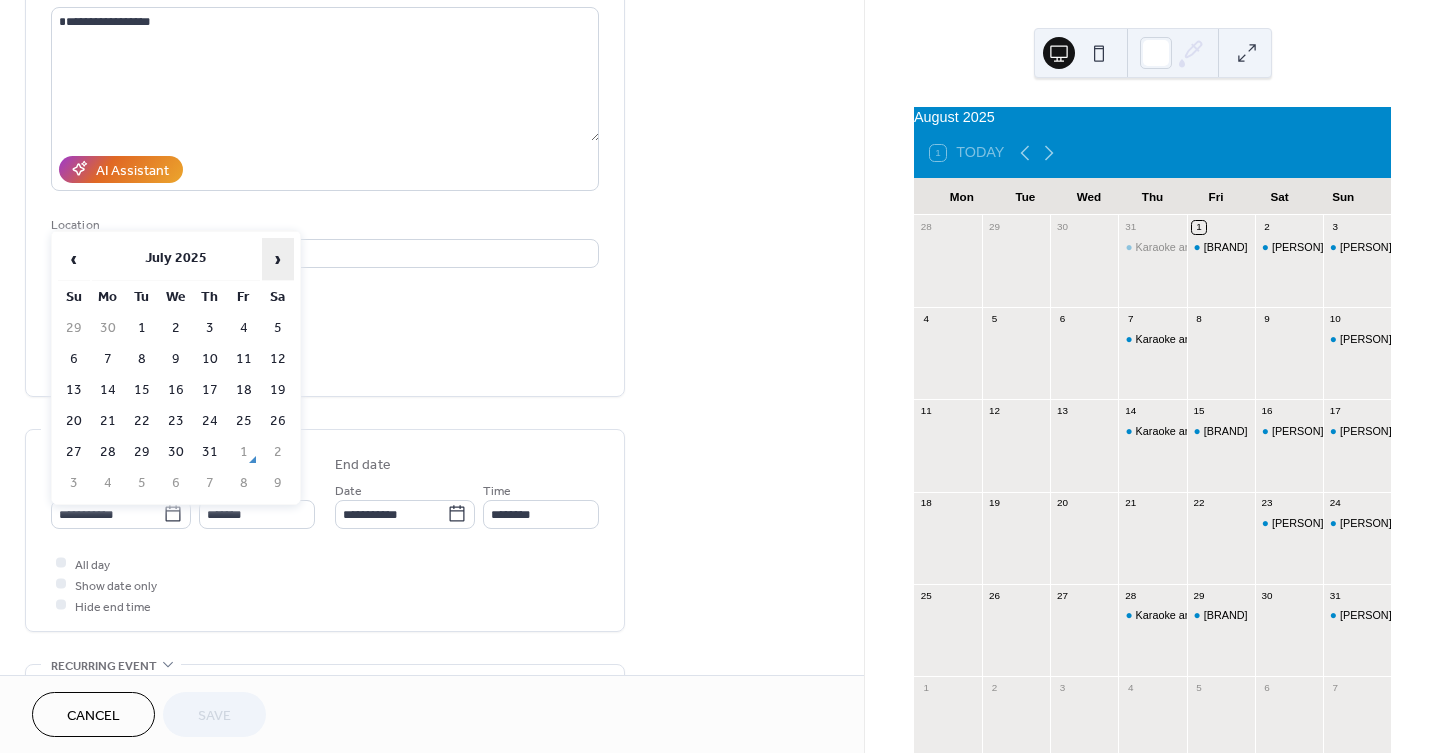 click on "›" at bounding box center (278, 259) 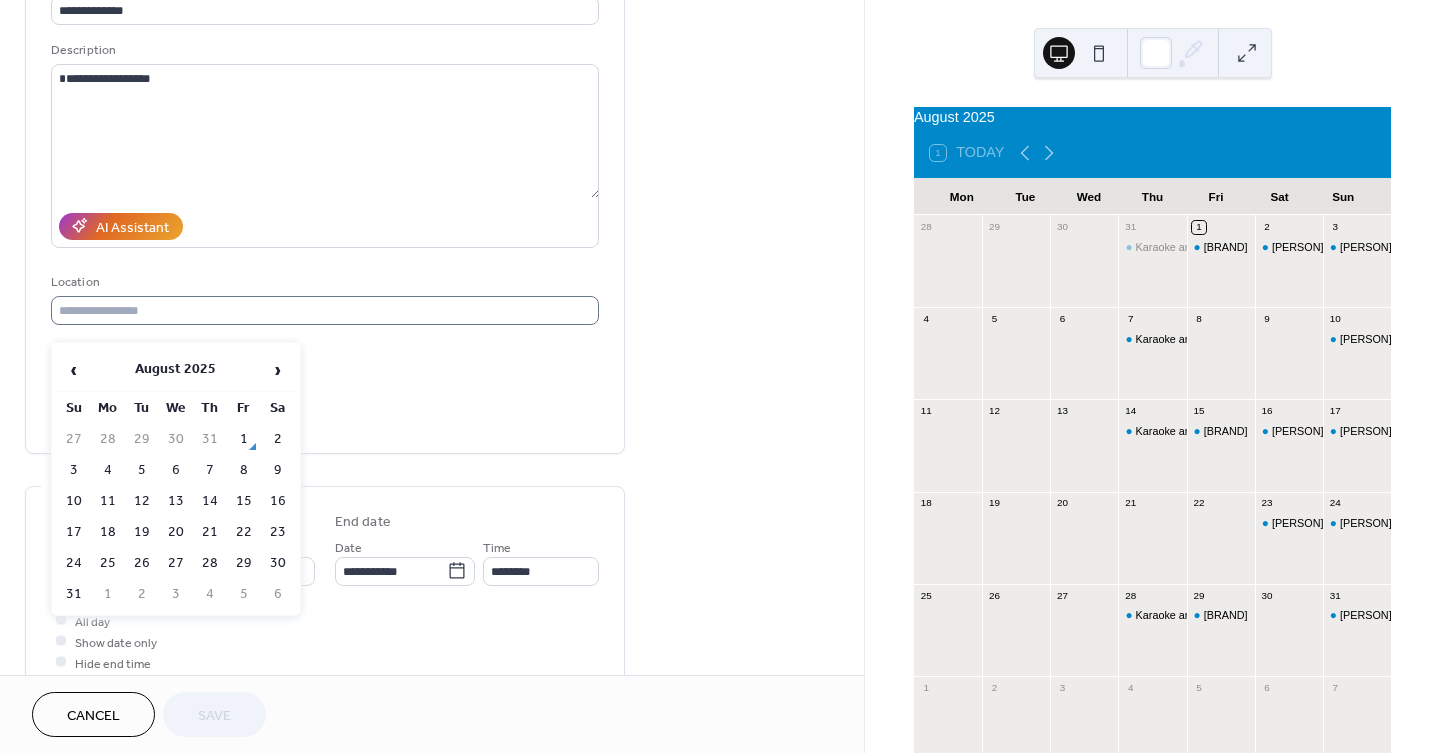 scroll, scrollTop: 222, scrollLeft: 0, axis: vertical 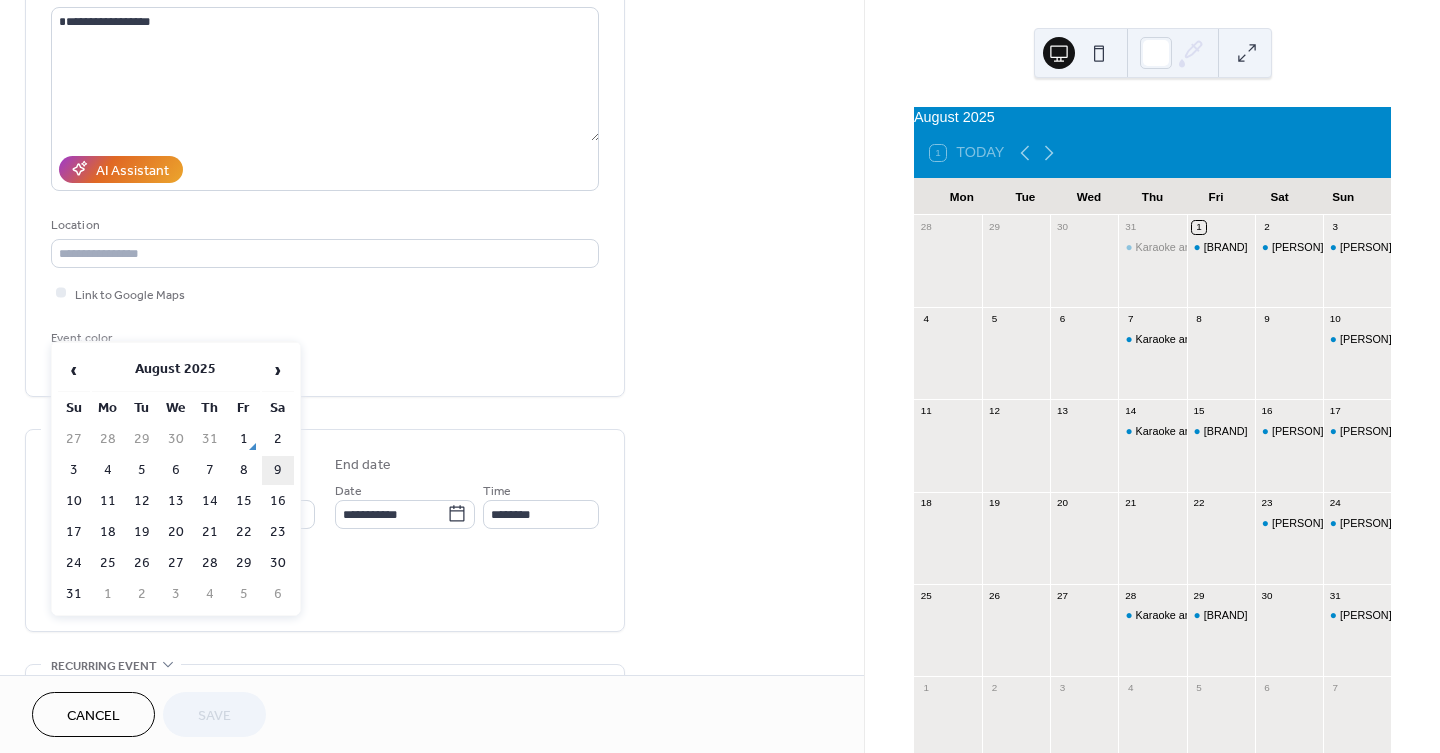 click on "9" at bounding box center [278, 470] 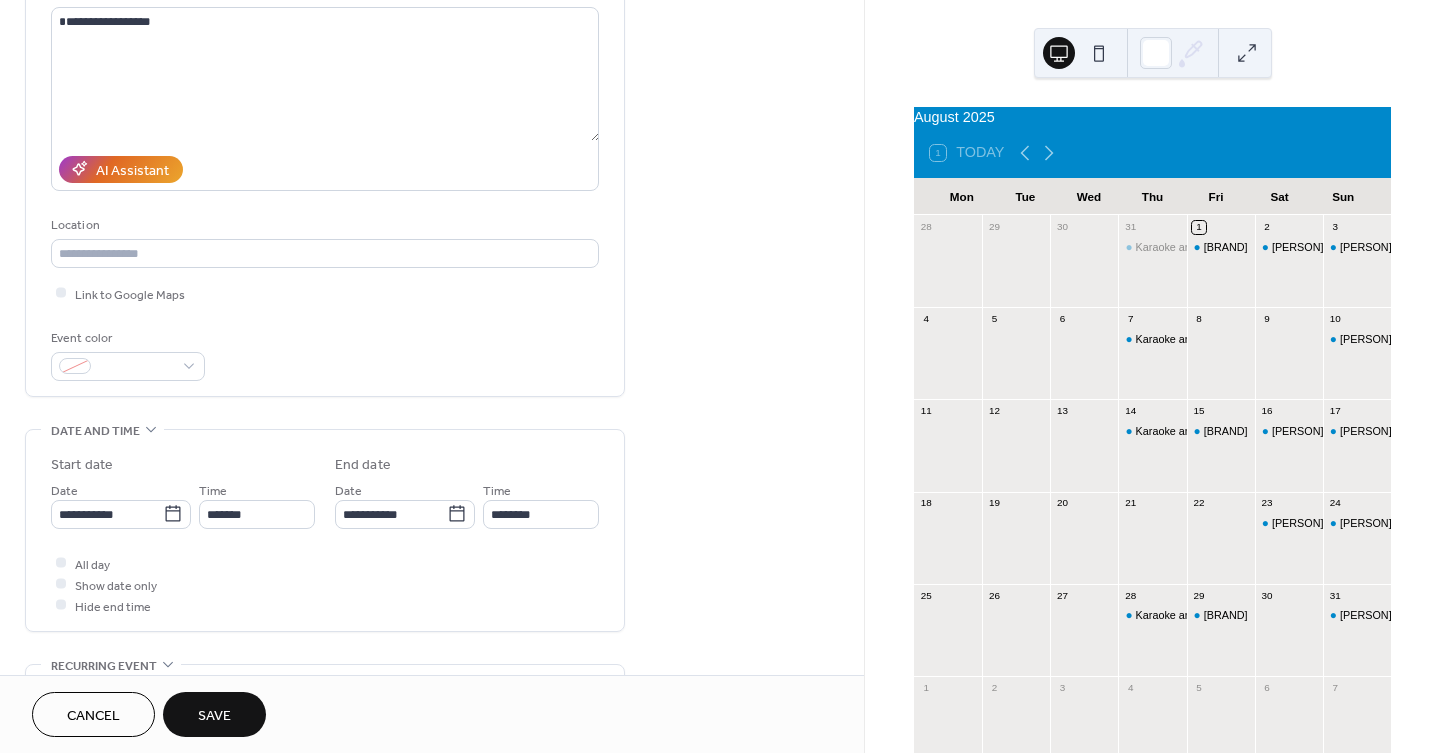 click on "Save" at bounding box center (214, 714) 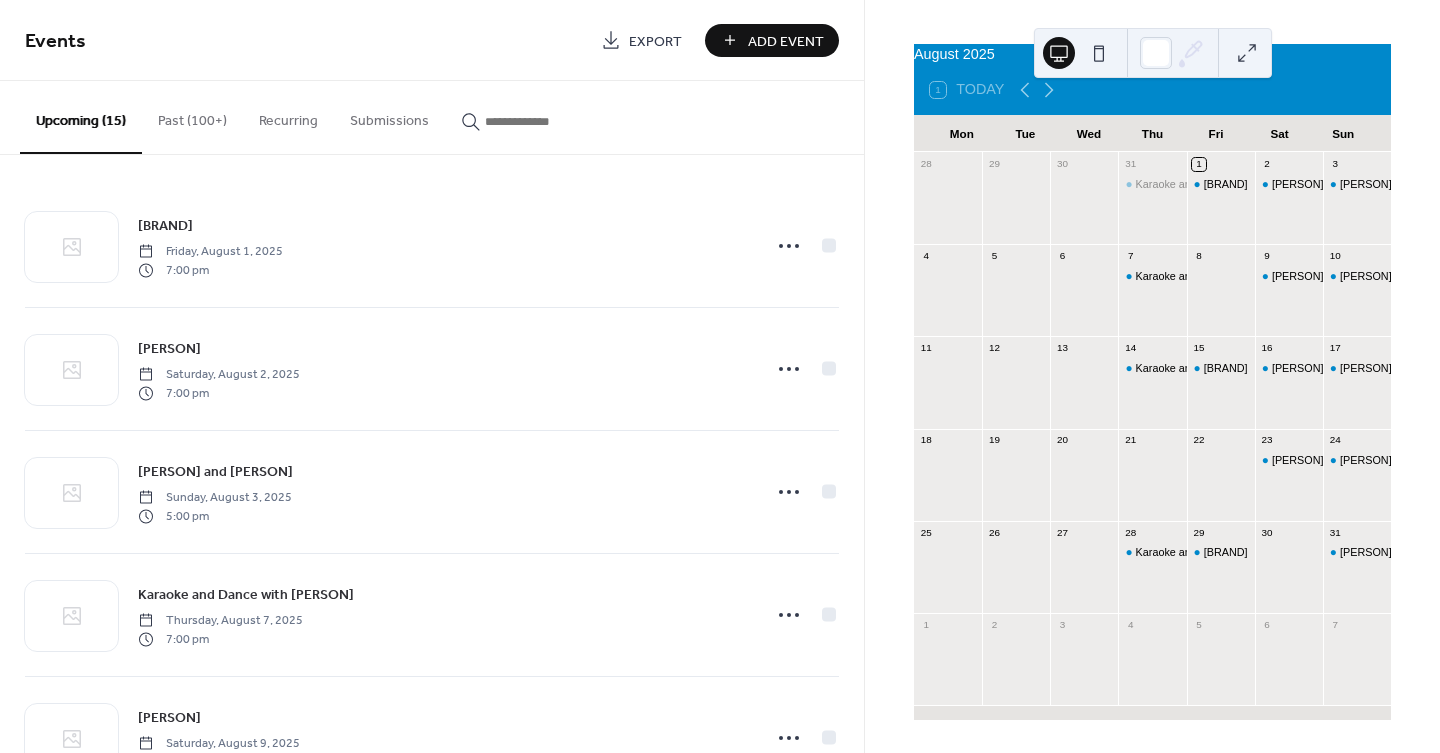 scroll, scrollTop: 73, scrollLeft: 0, axis: vertical 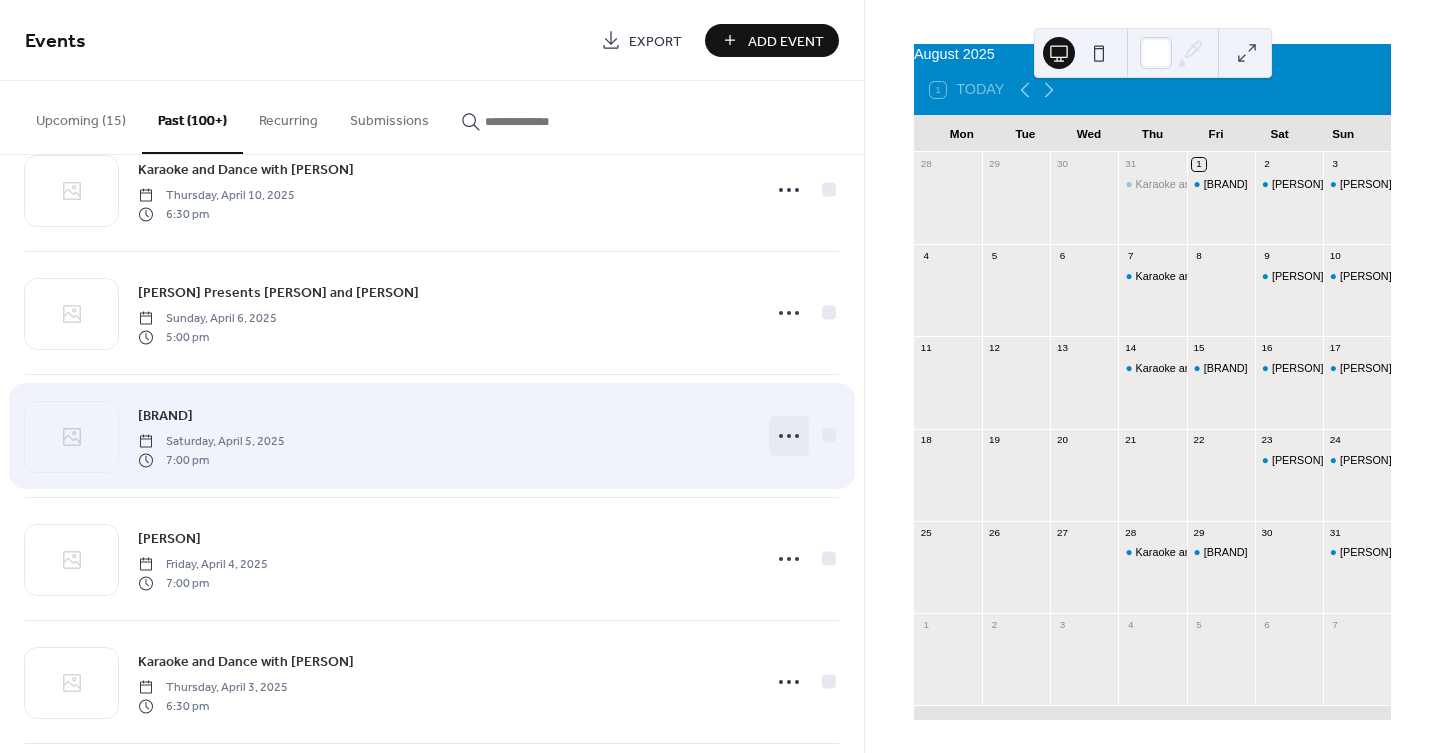 click 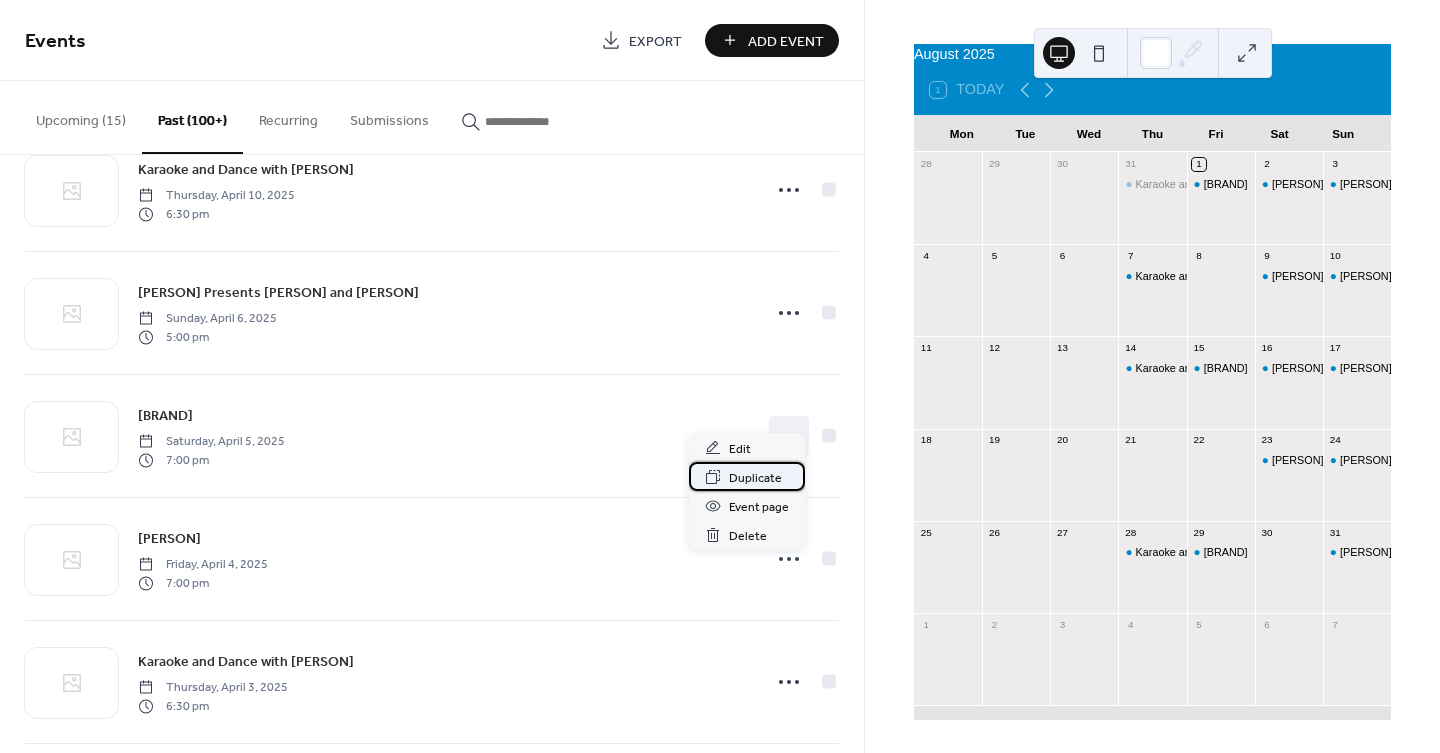 click on "Duplicate" at bounding box center [755, 478] 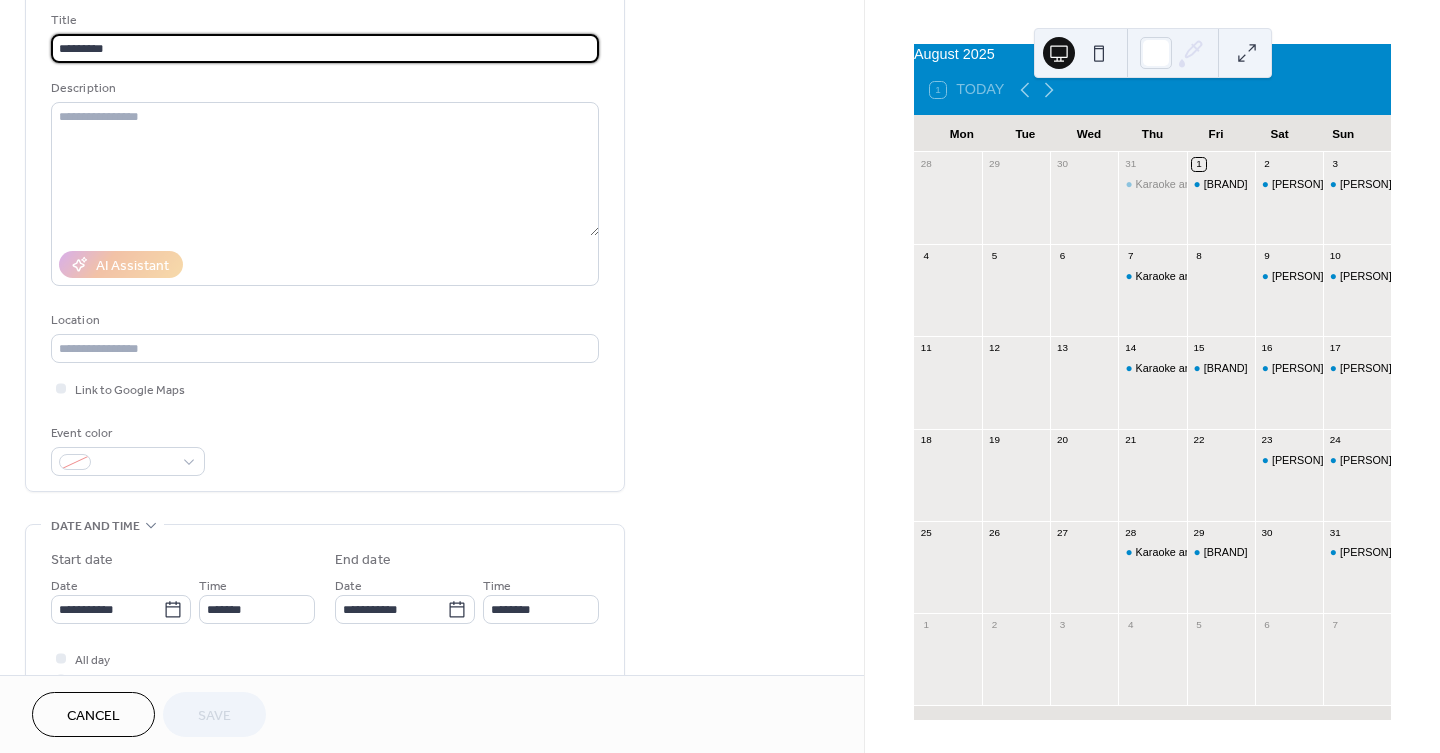 scroll, scrollTop: 333, scrollLeft: 0, axis: vertical 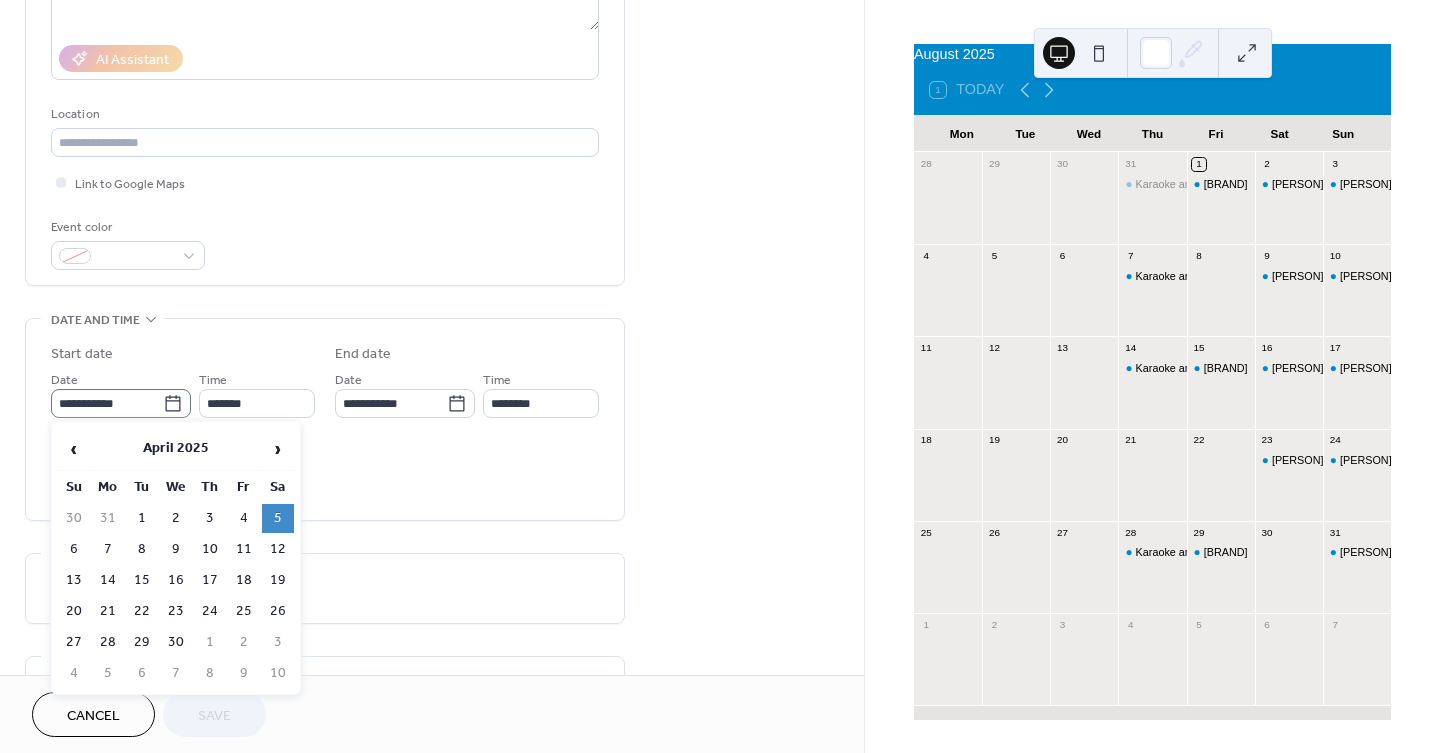 click 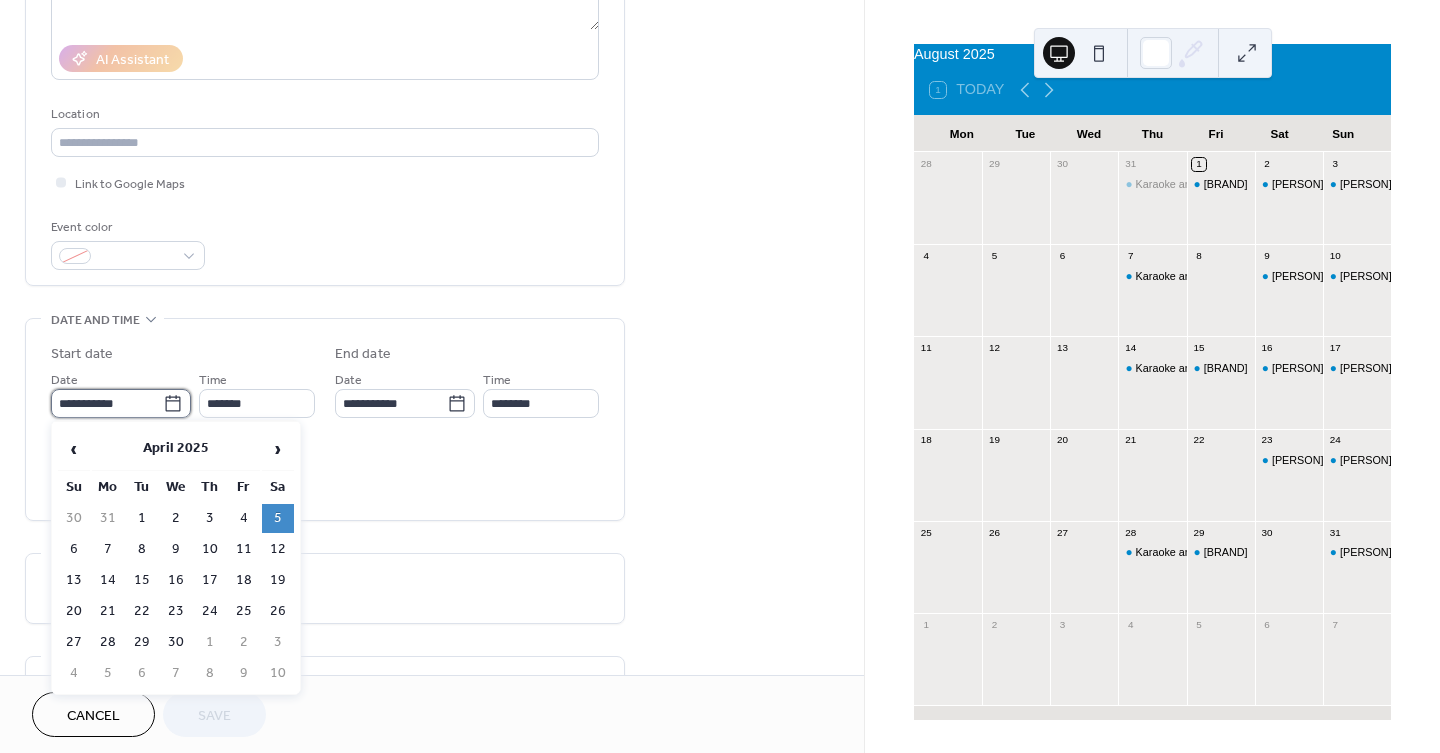 click on "**********" at bounding box center [107, 403] 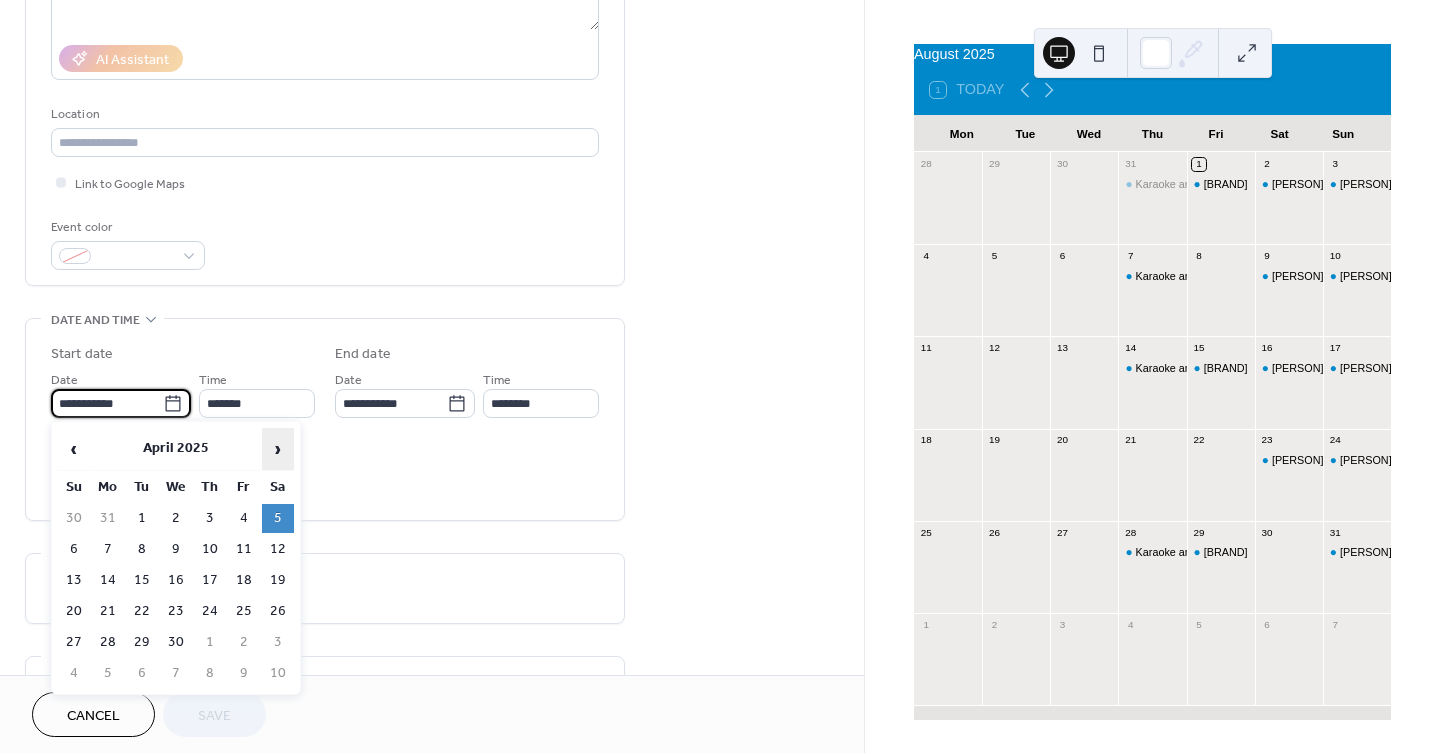 click on "›" at bounding box center [278, 449] 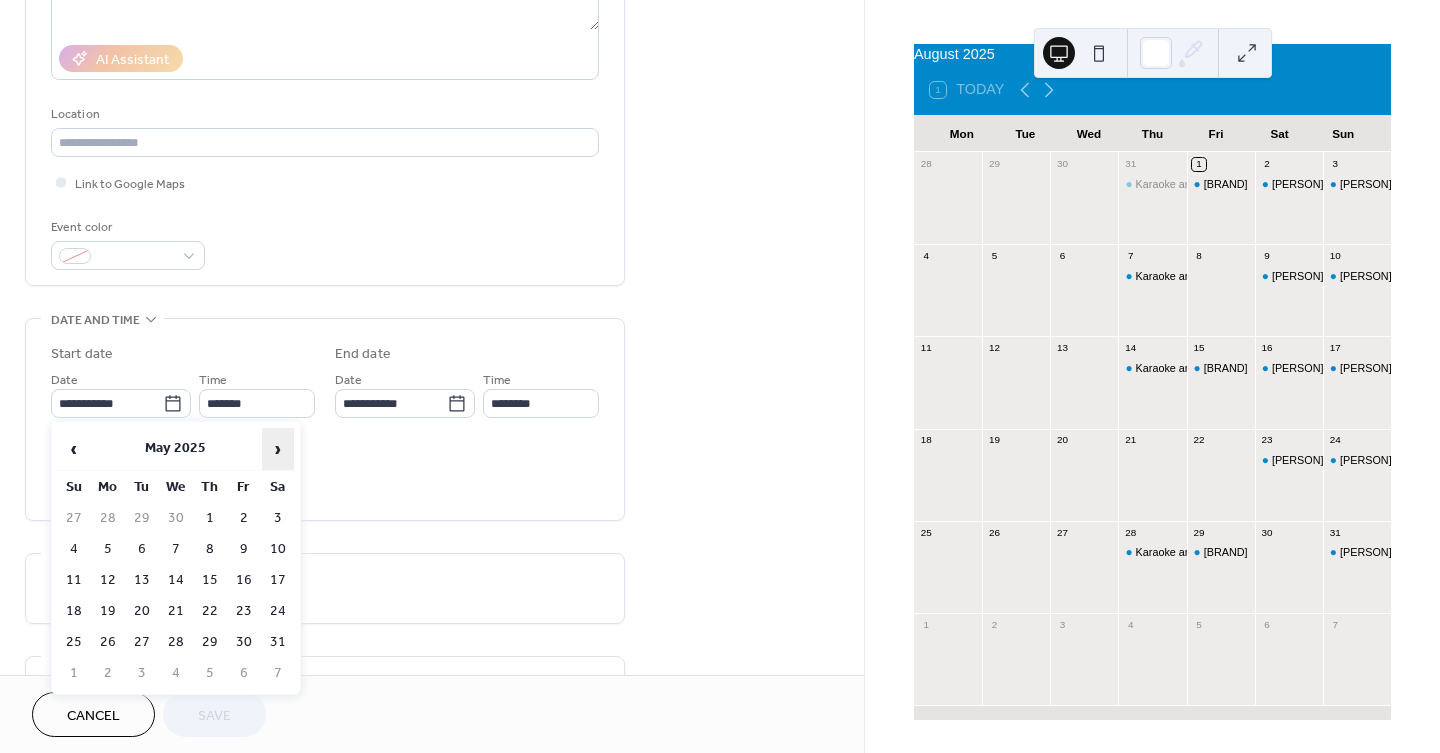 click on "›" at bounding box center [278, 449] 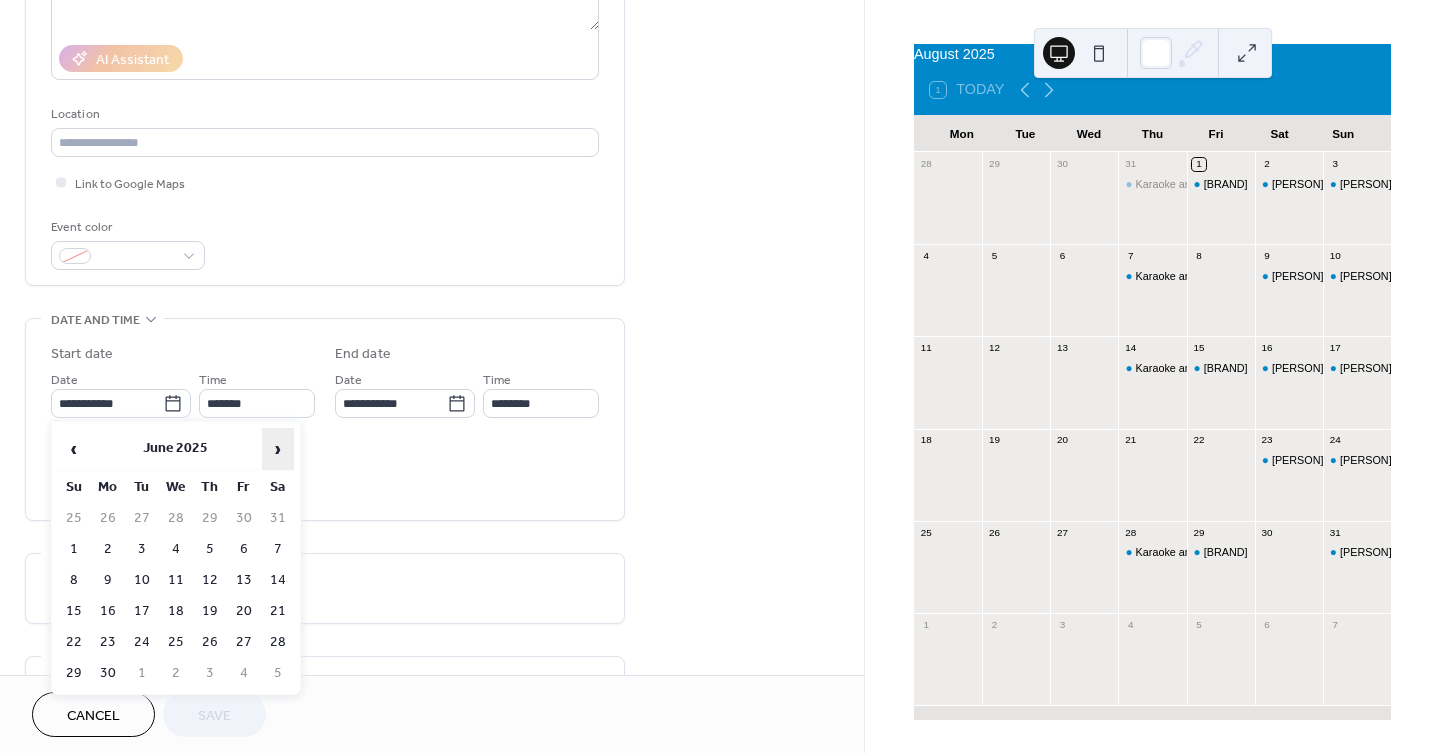 click on "›" at bounding box center [278, 449] 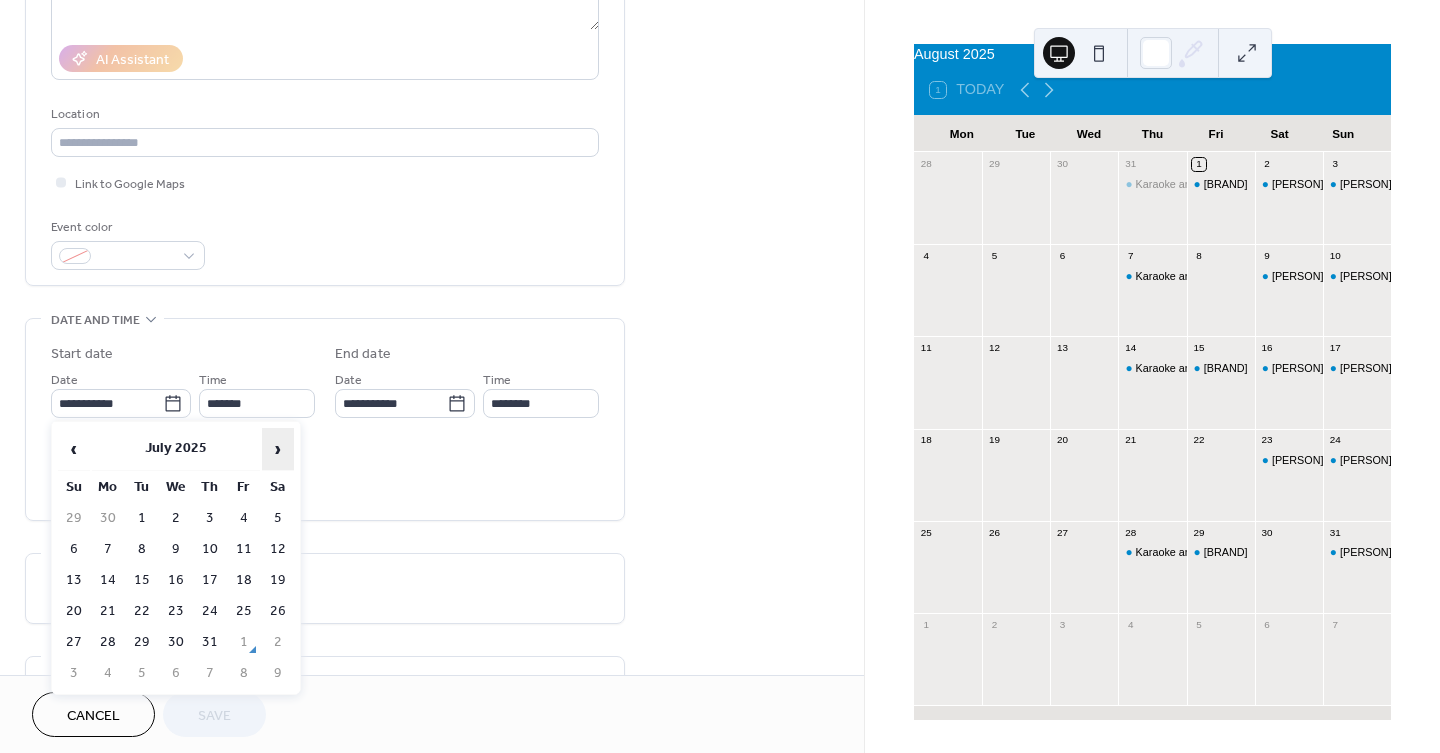 click on "›" at bounding box center (278, 449) 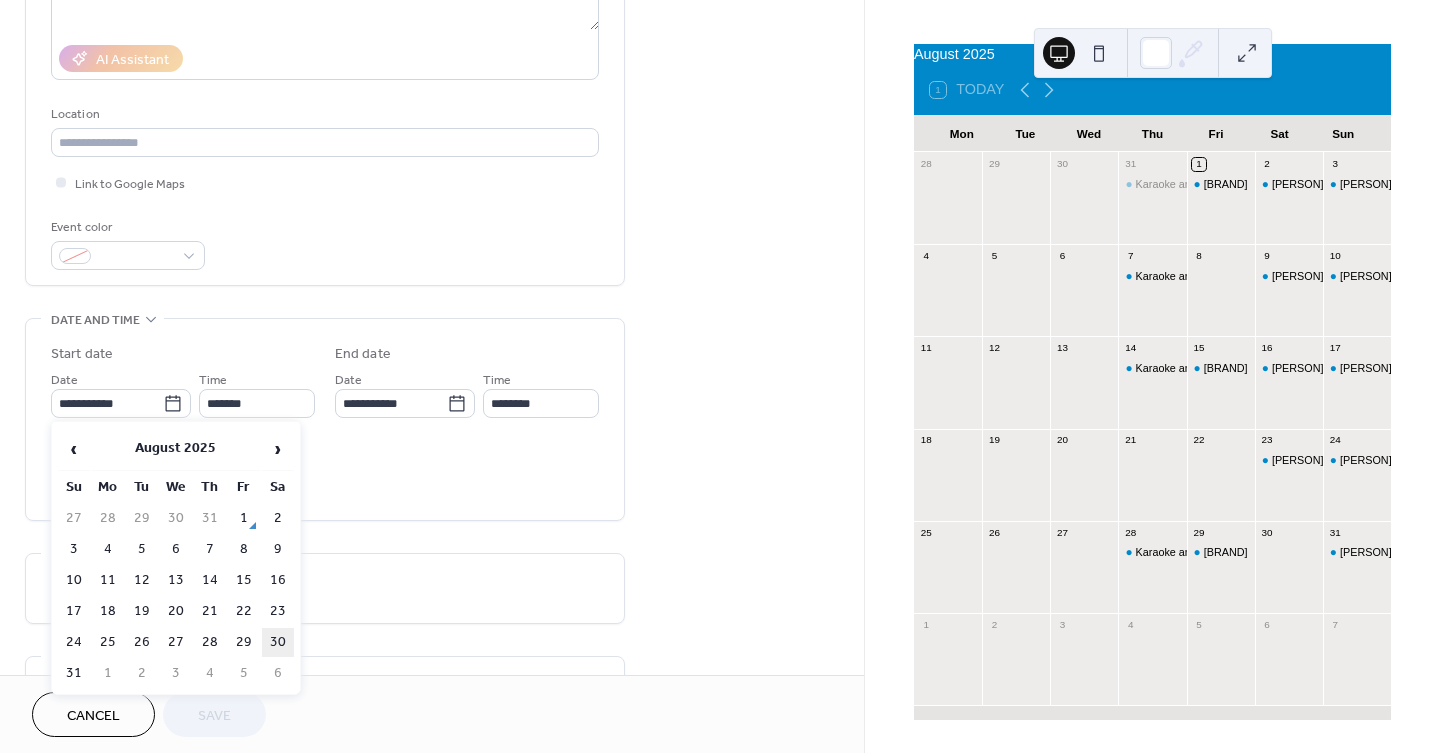 click on "30" at bounding box center [278, 642] 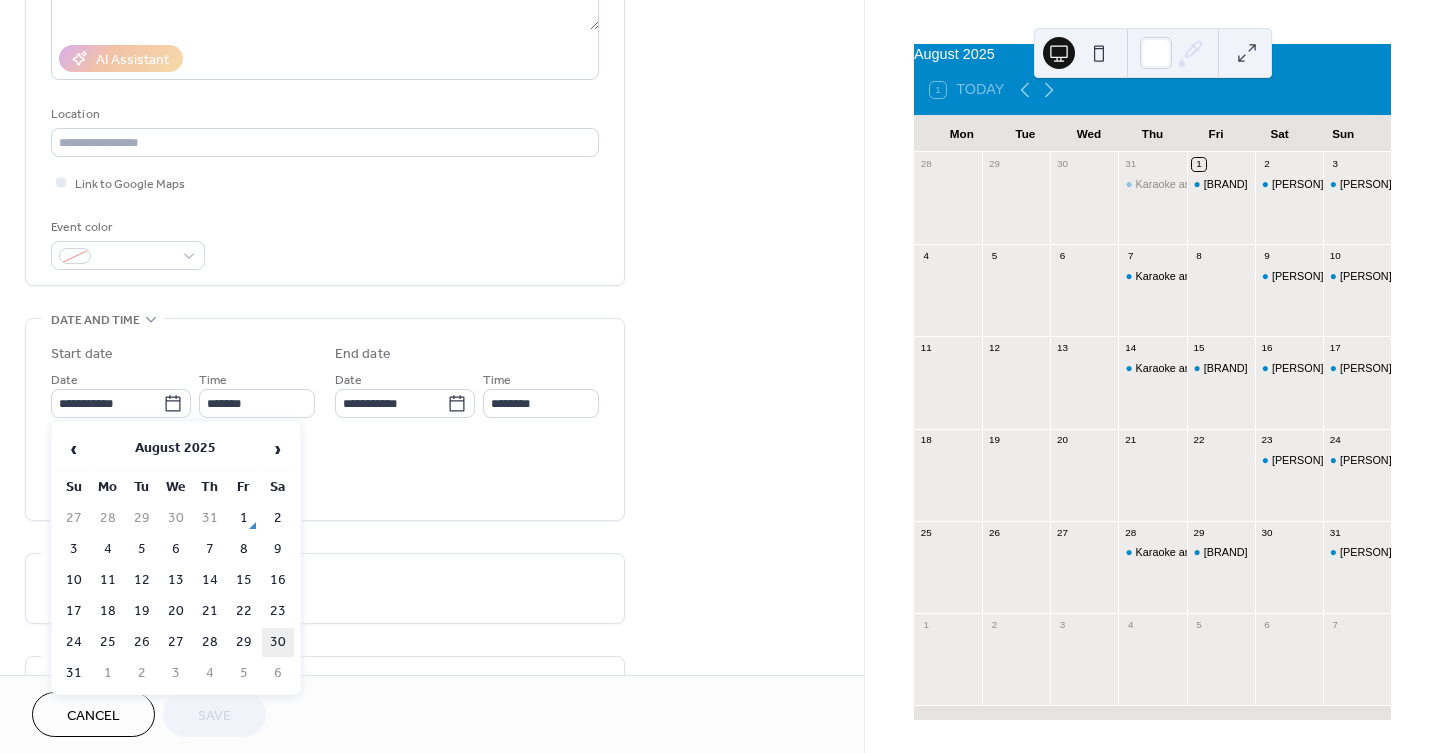 type on "**********" 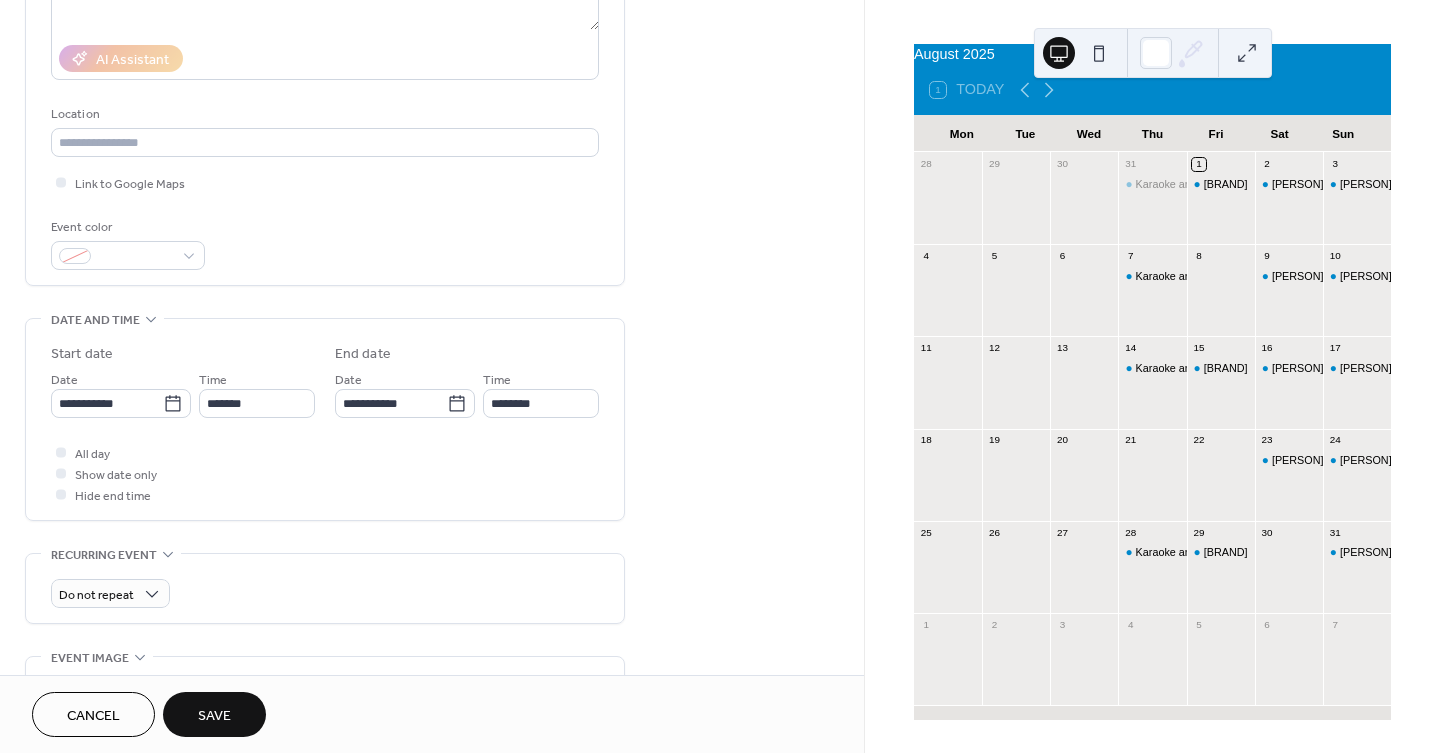 click on "Save" at bounding box center [214, 714] 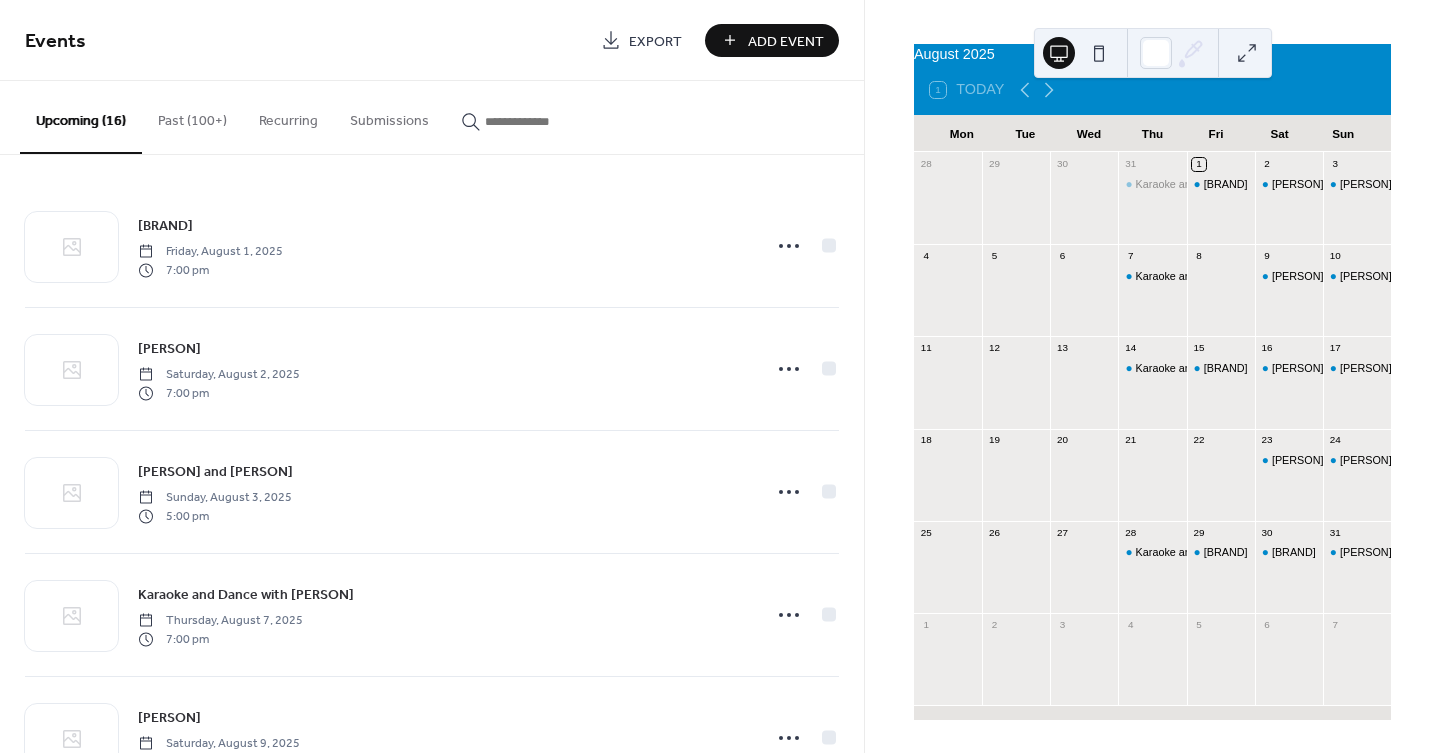 click on "Add Event" at bounding box center (786, 41) 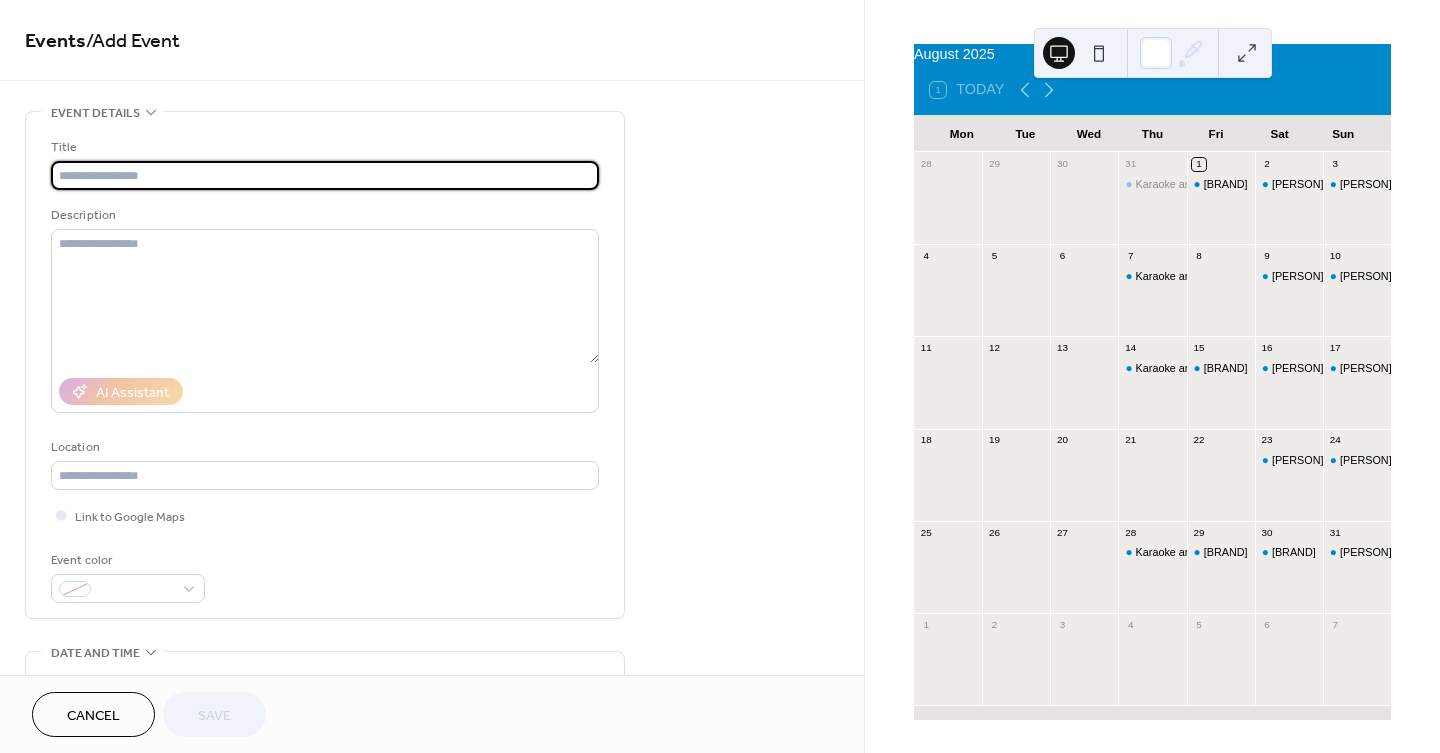 click at bounding box center (325, 175) 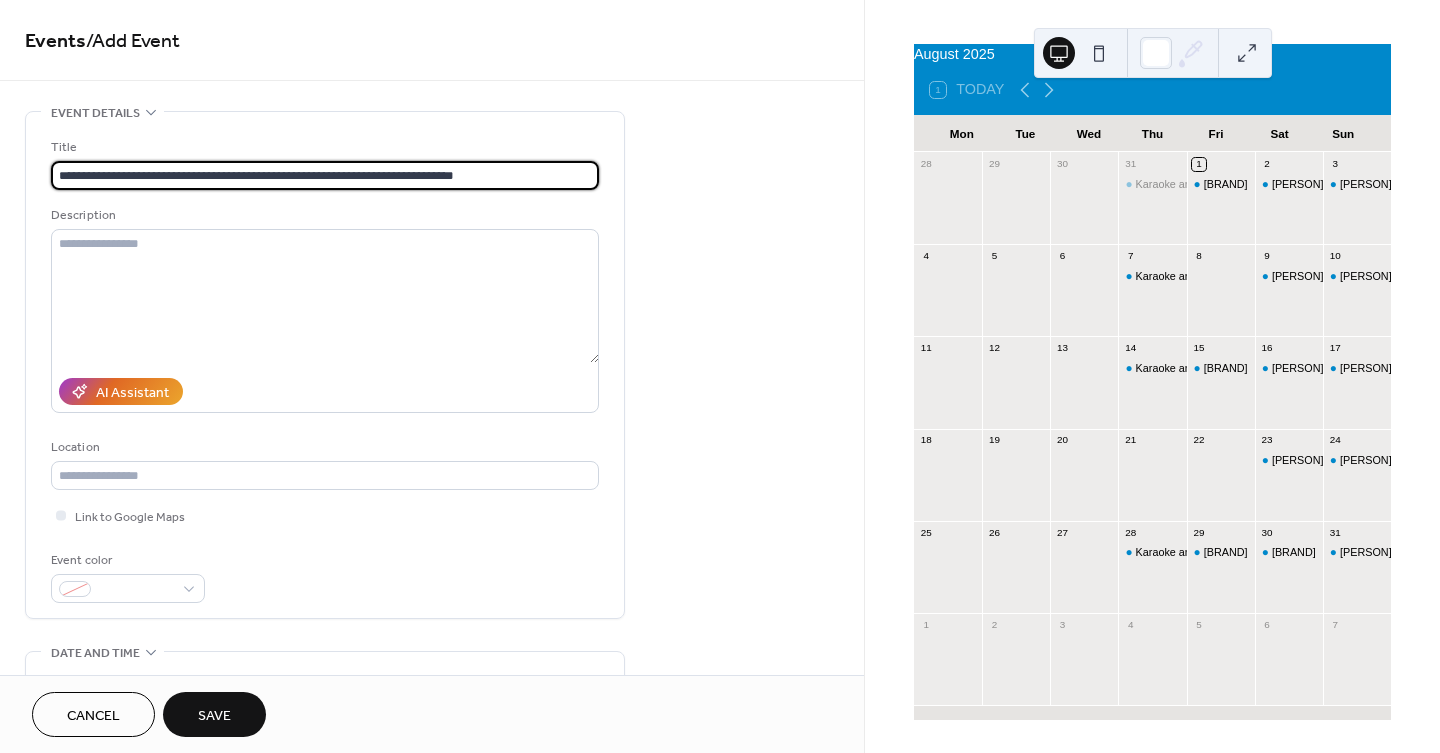 type on "**********" 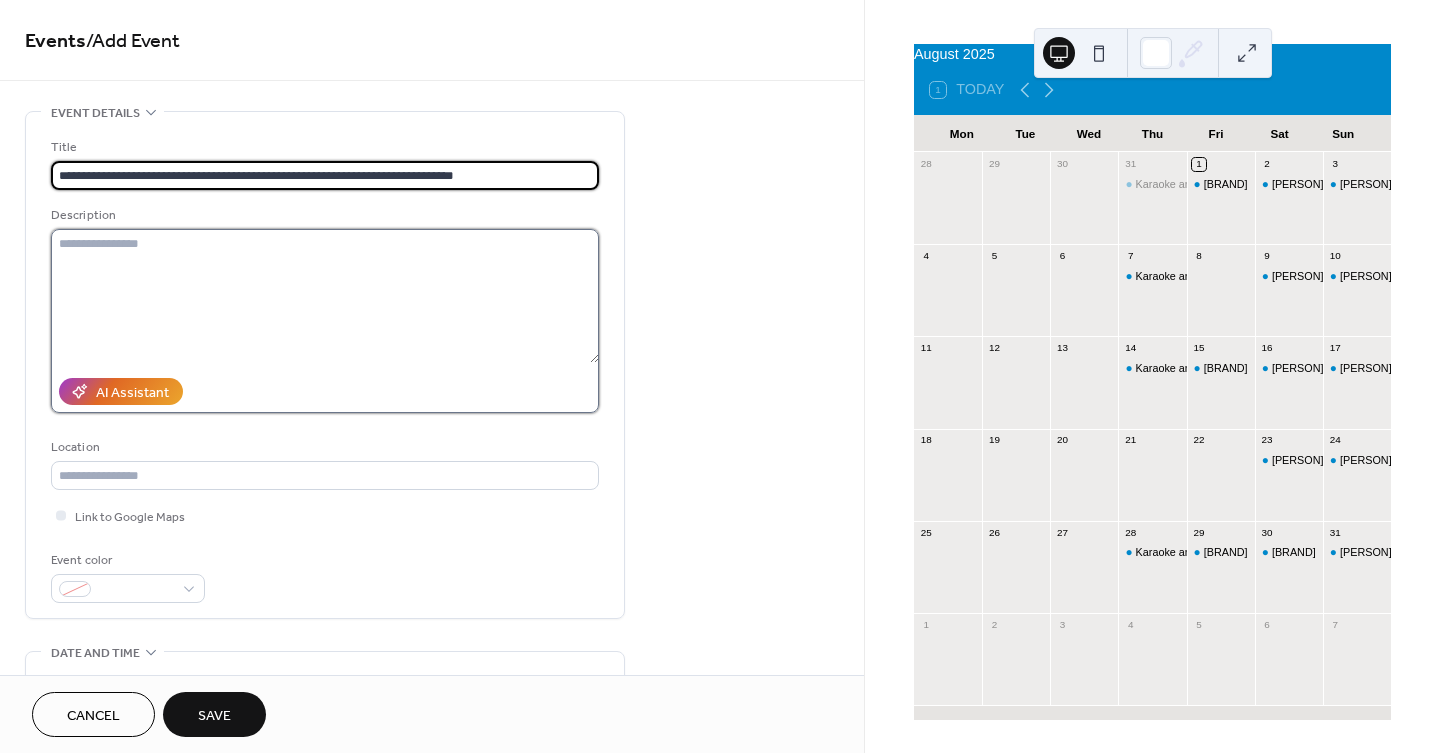 click at bounding box center (325, 296) 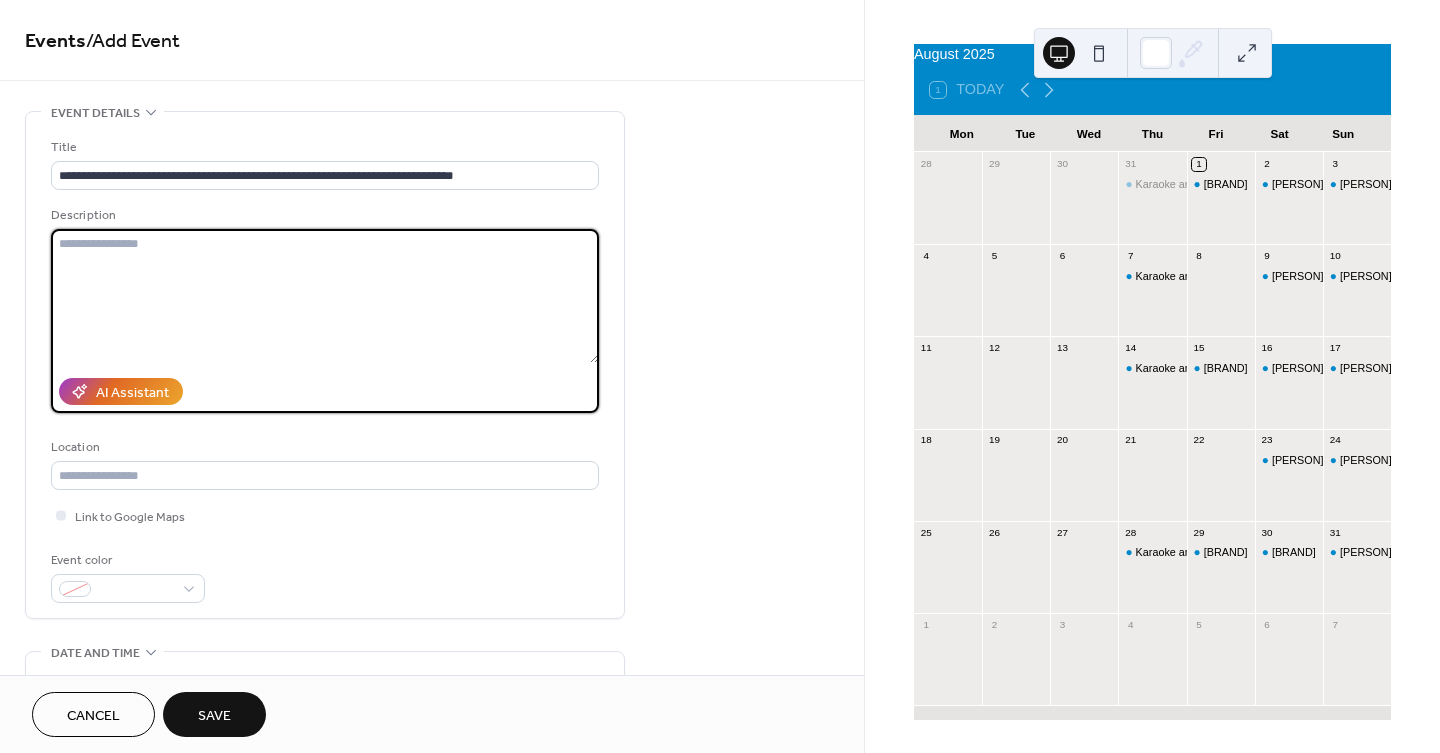 paste on "**********" 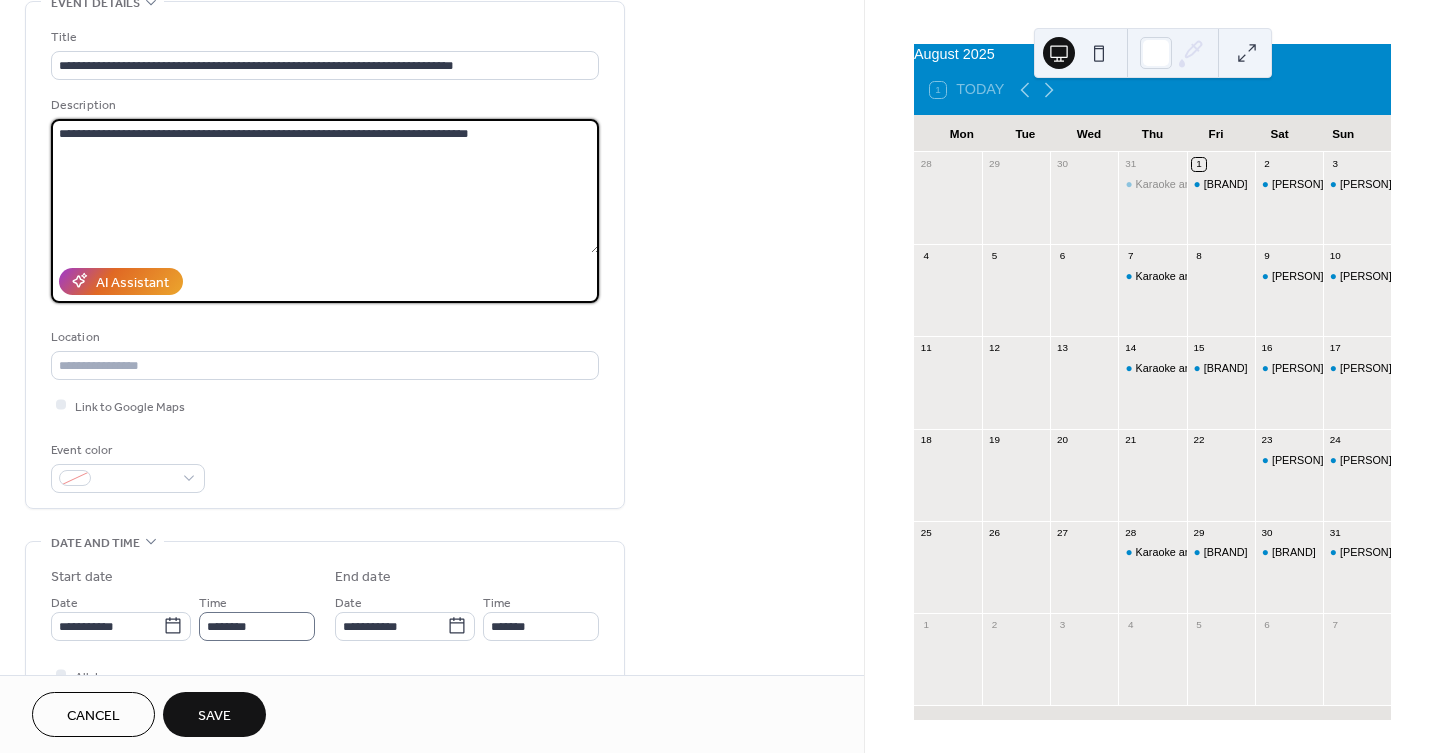 scroll, scrollTop: 111, scrollLeft: 0, axis: vertical 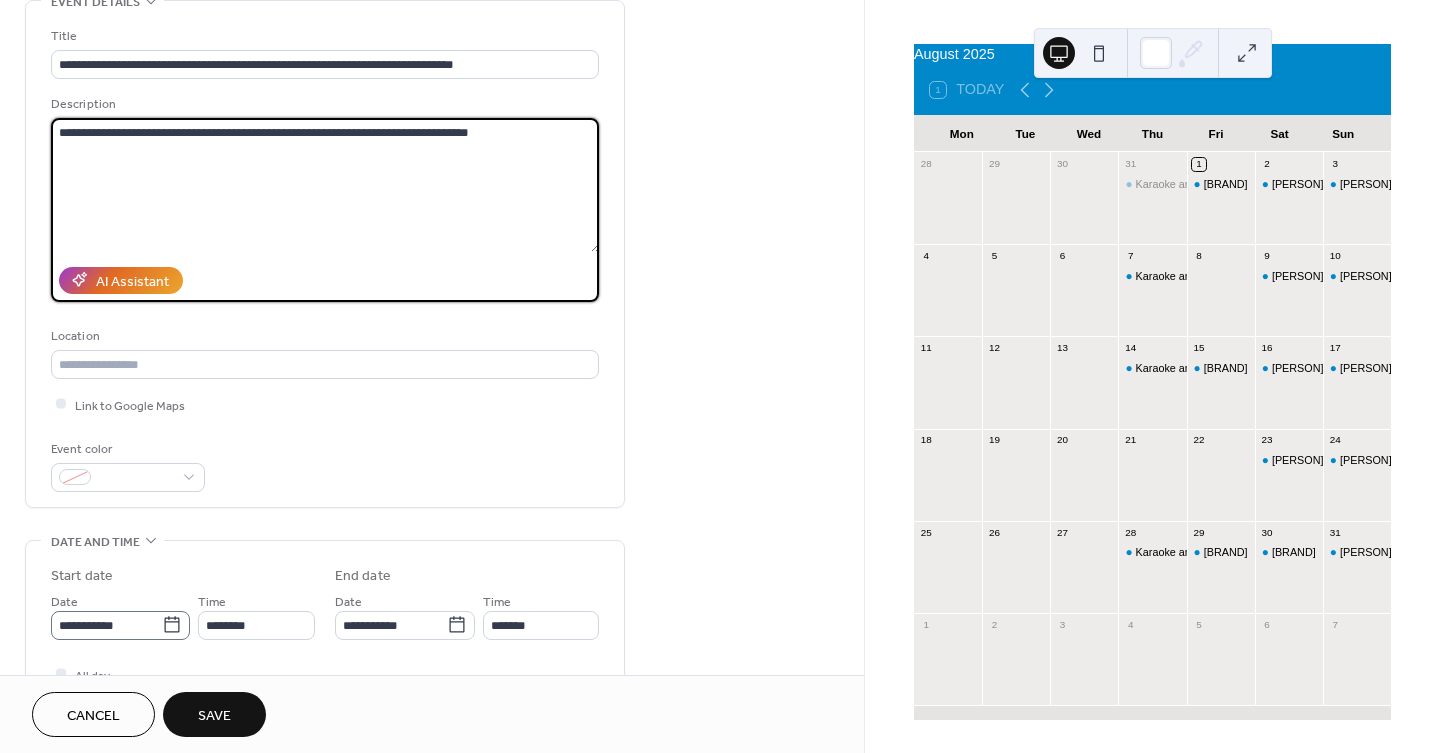 type on "**********" 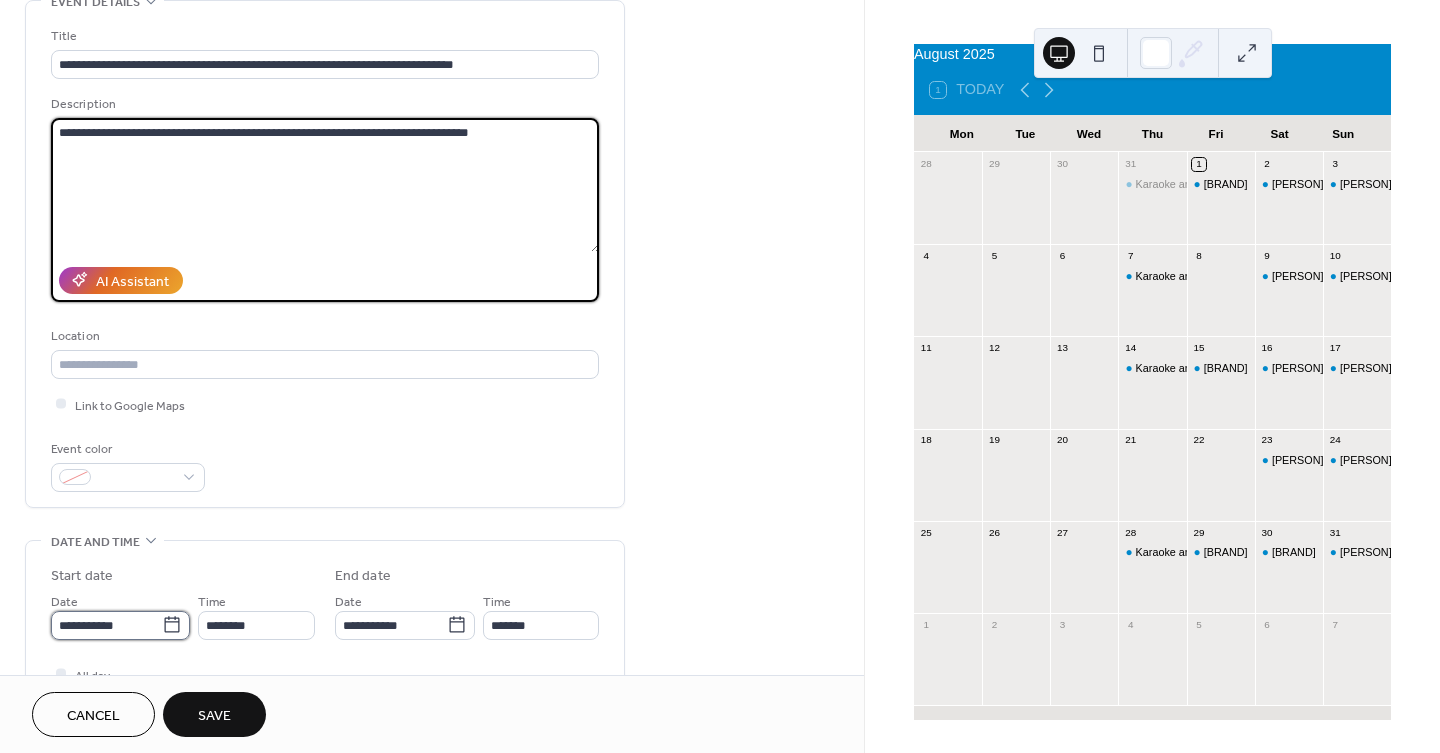 click on "**********" at bounding box center [106, 625] 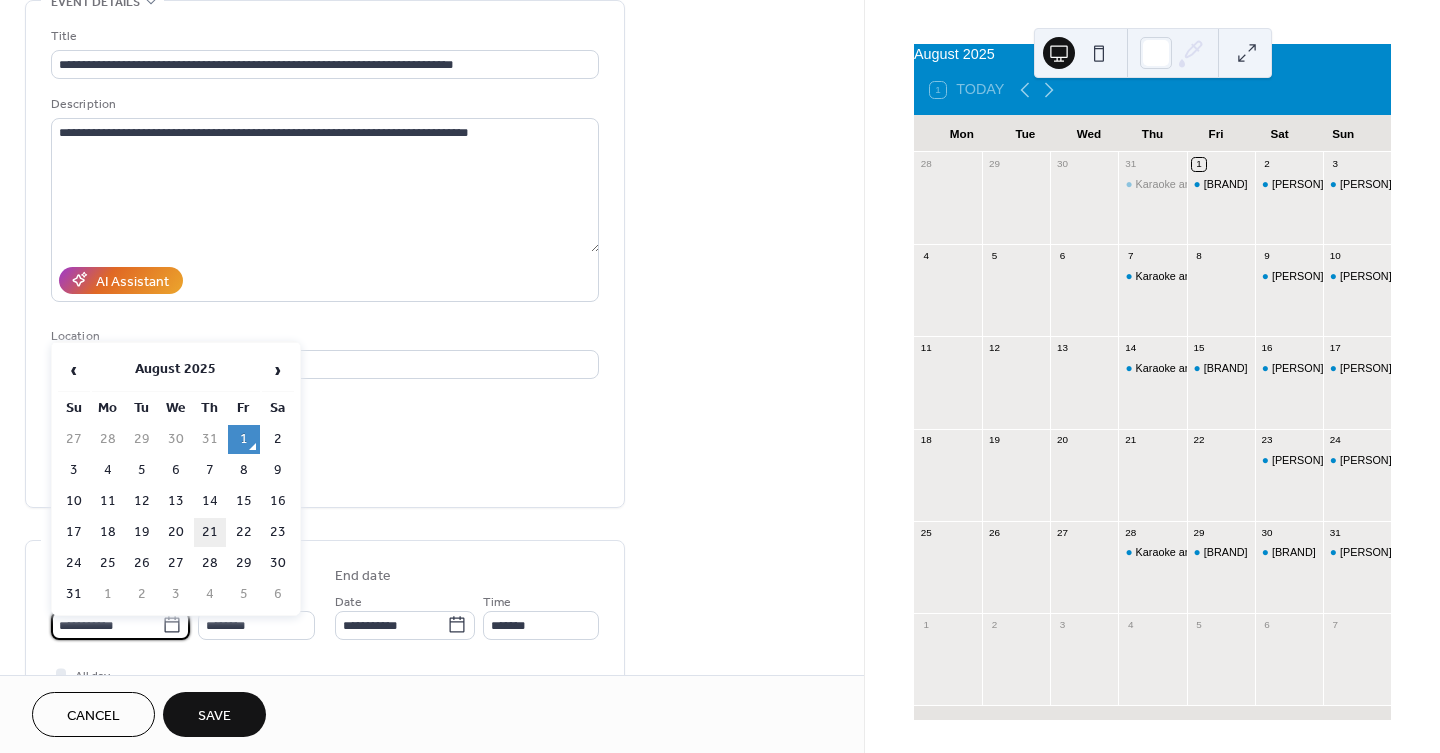 click on "21" at bounding box center (210, 532) 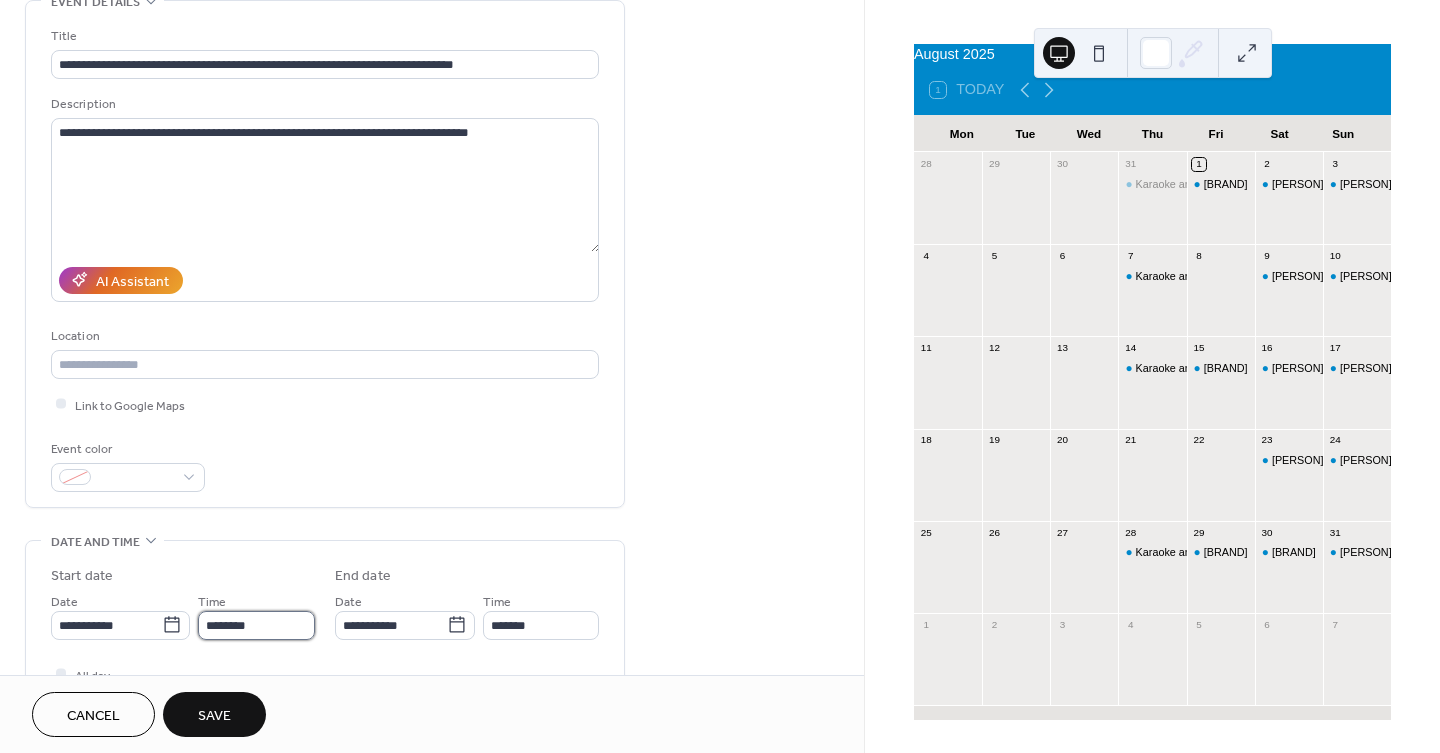 click on "********" at bounding box center [256, 625] 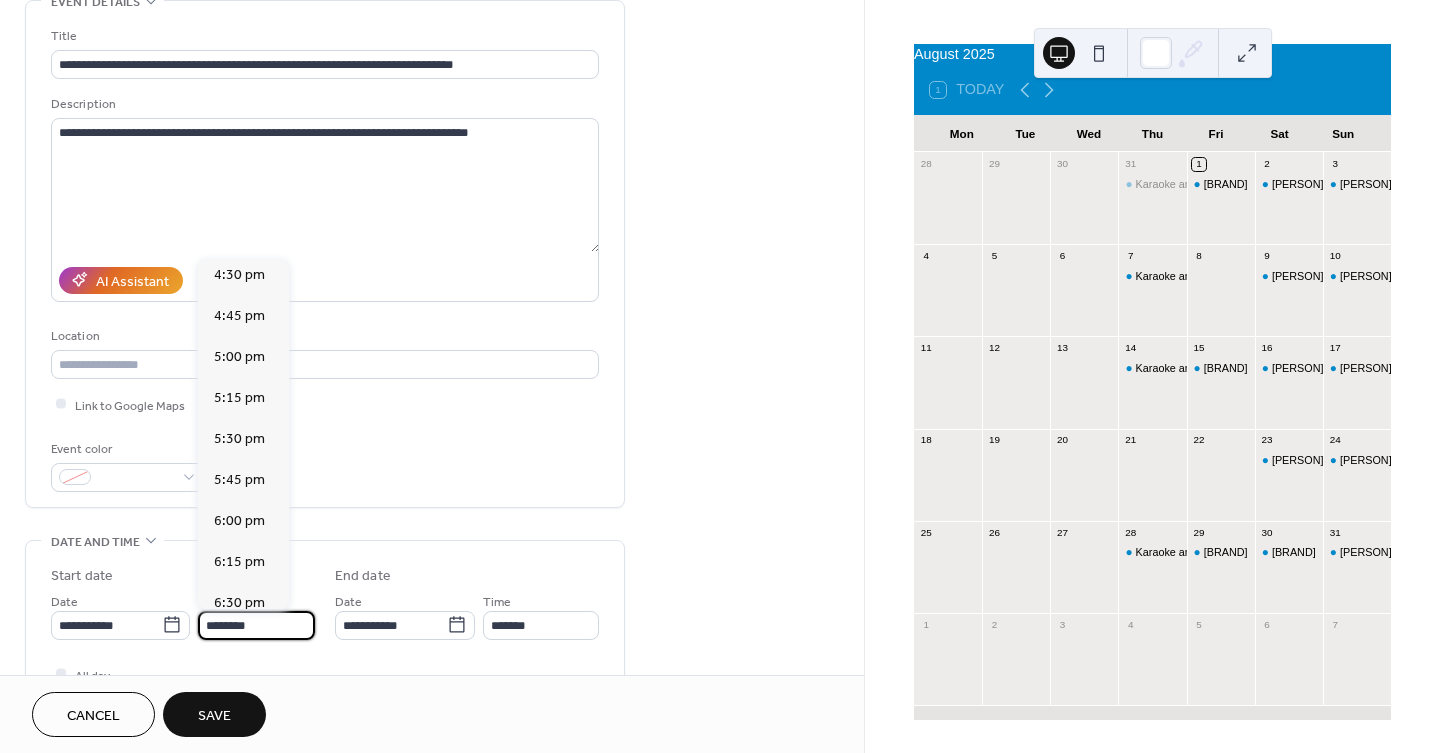 scroll, scrollTop: 2713, scrollLeft: 0, axis: vertical 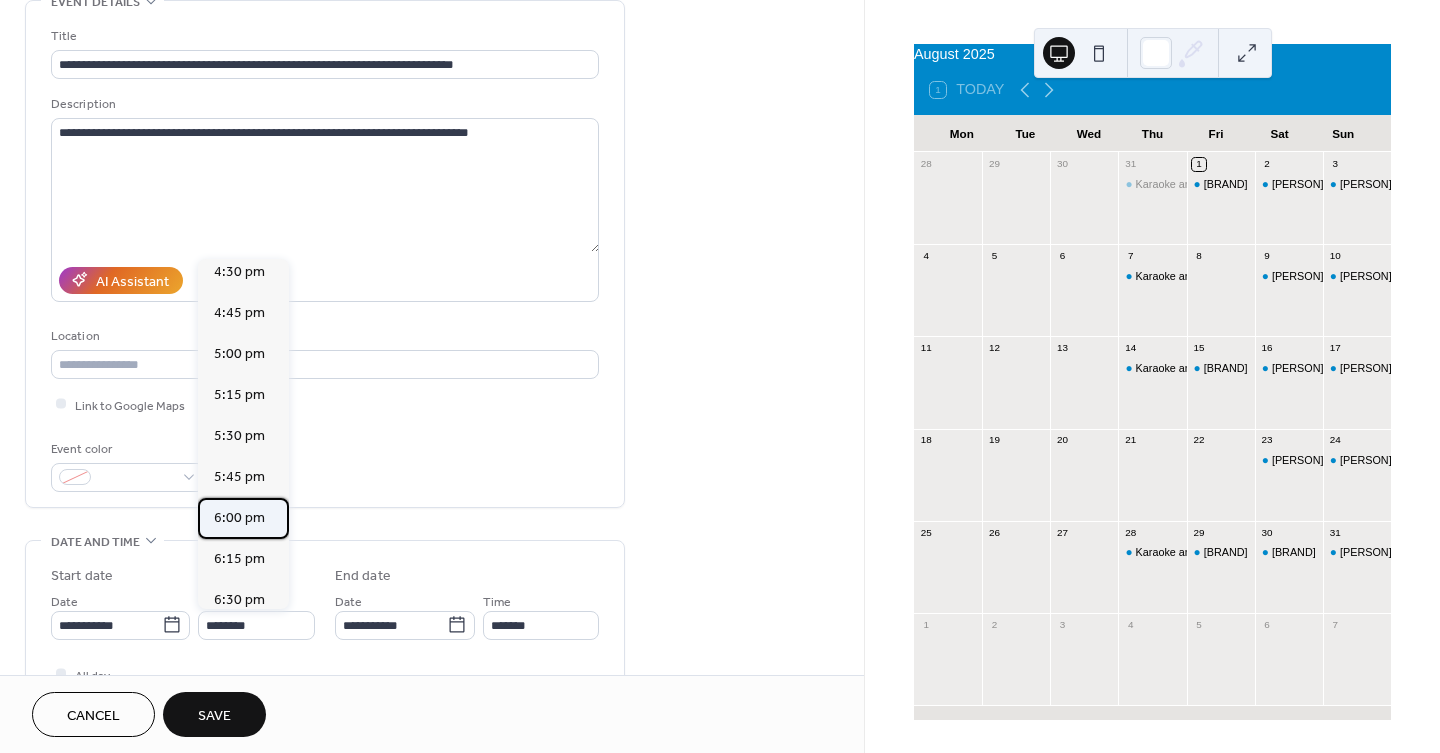 click on "6:00 pm" at bounding box center (239, 517) 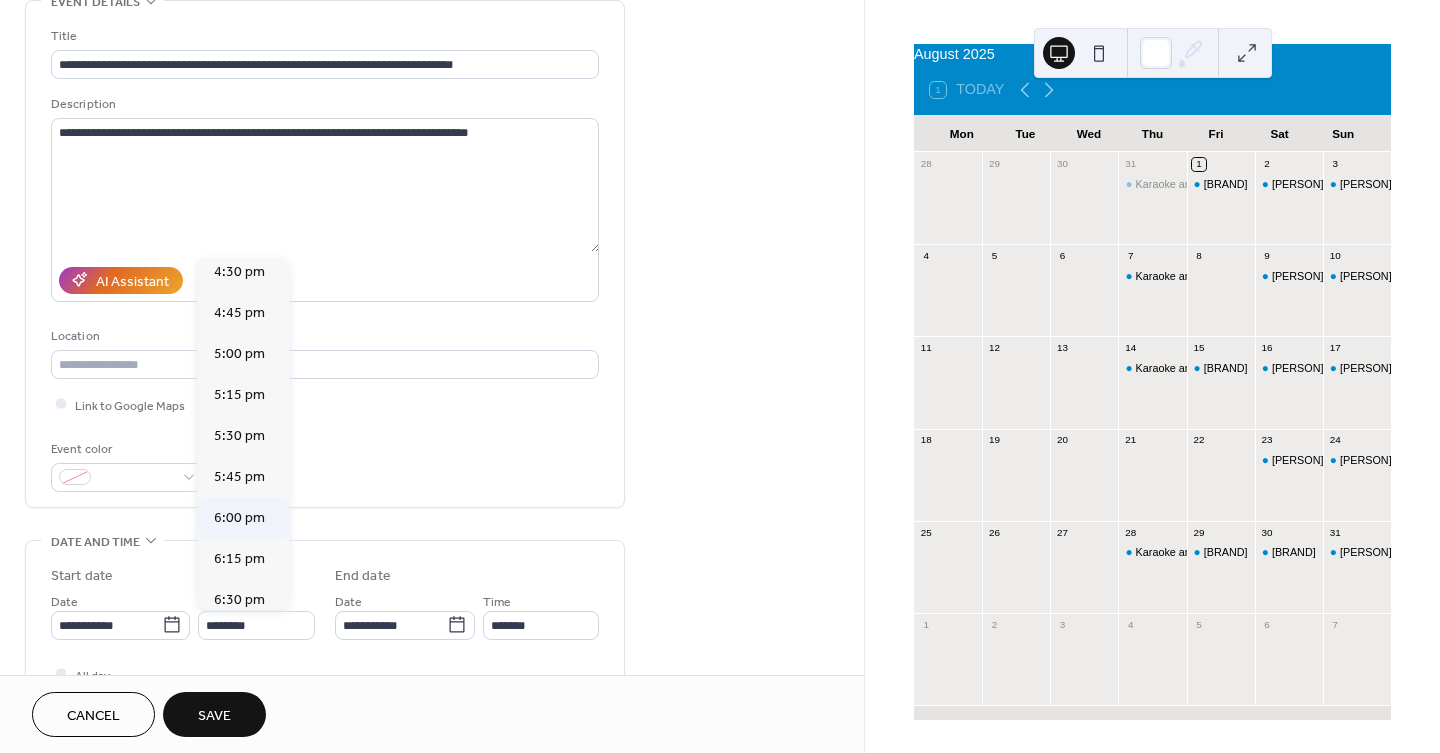 type on "*******" 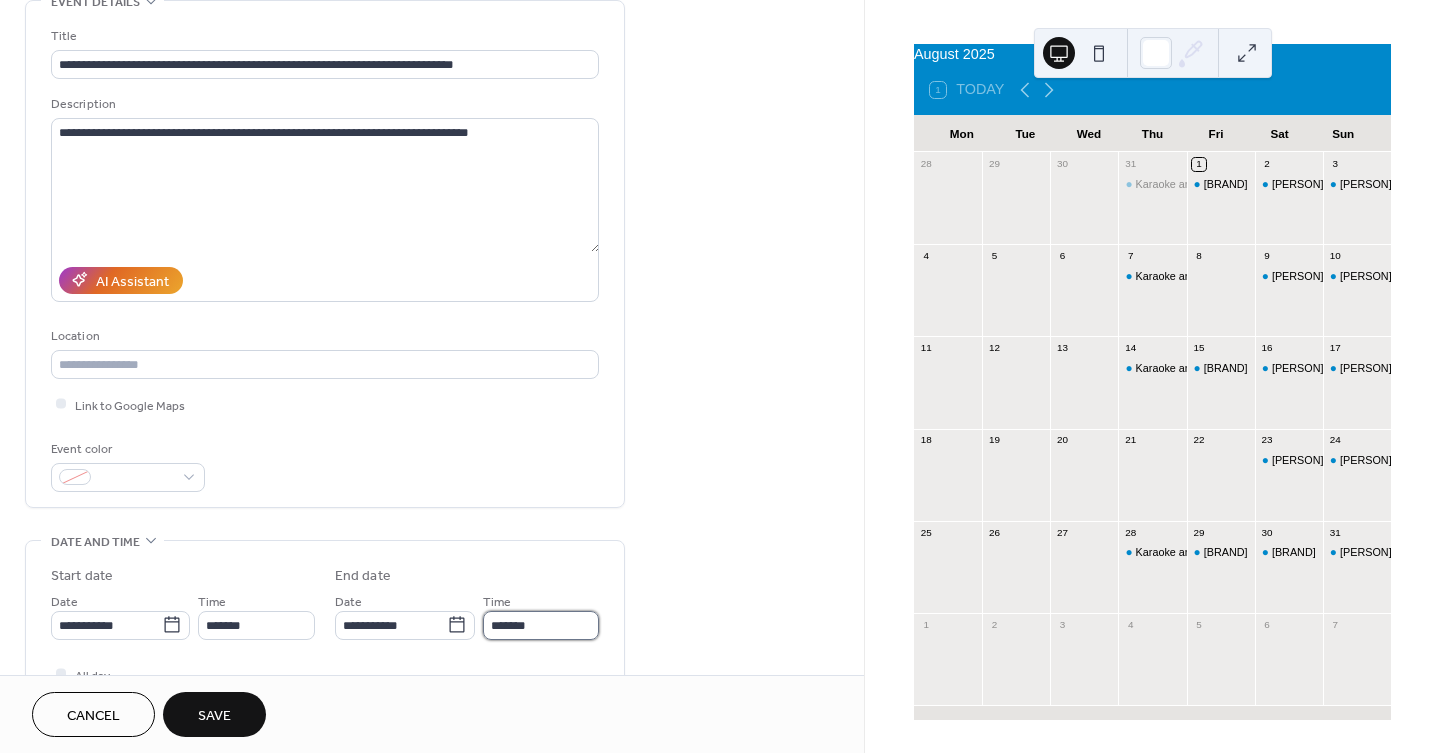 click on "*******" at bounding box center [541, 625] 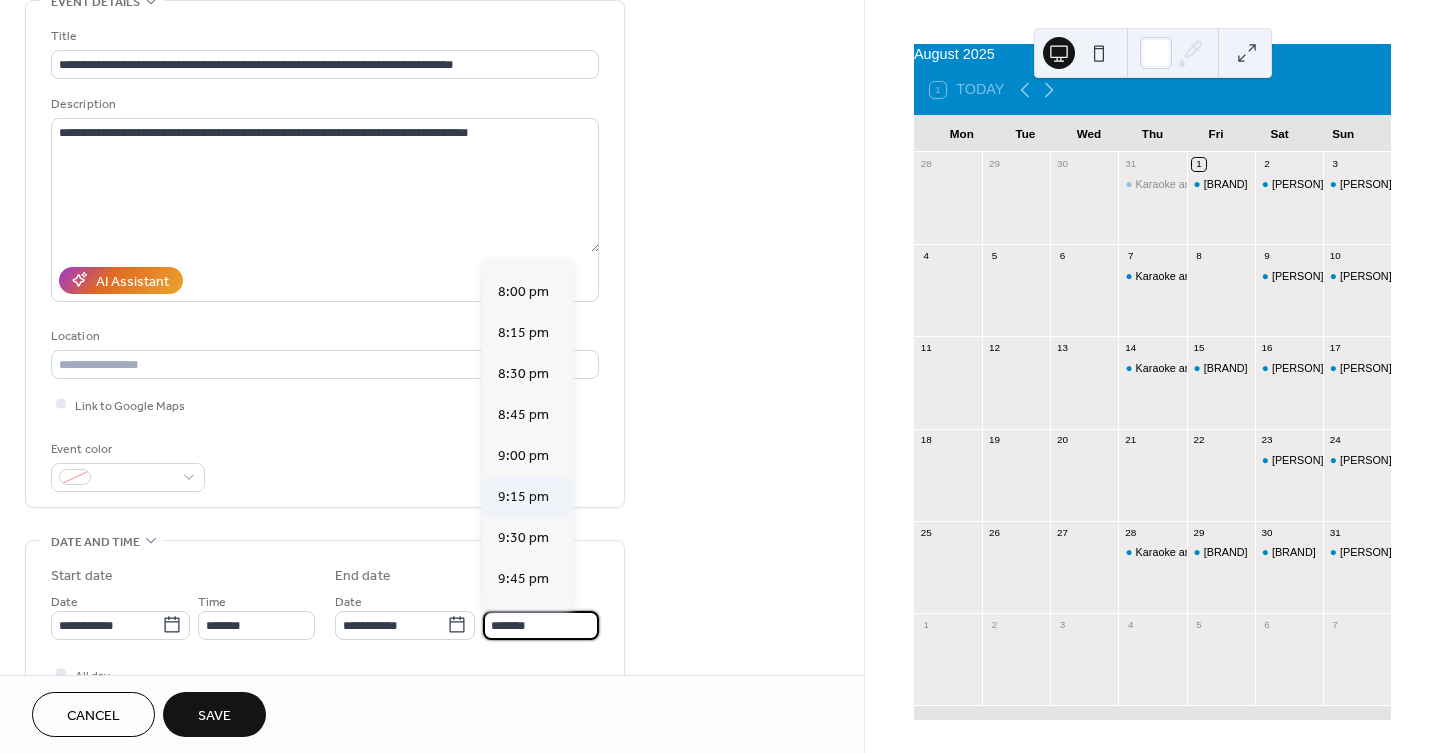 scroll, scrollTop: 333, scrollLeft: 0, axis: vertical 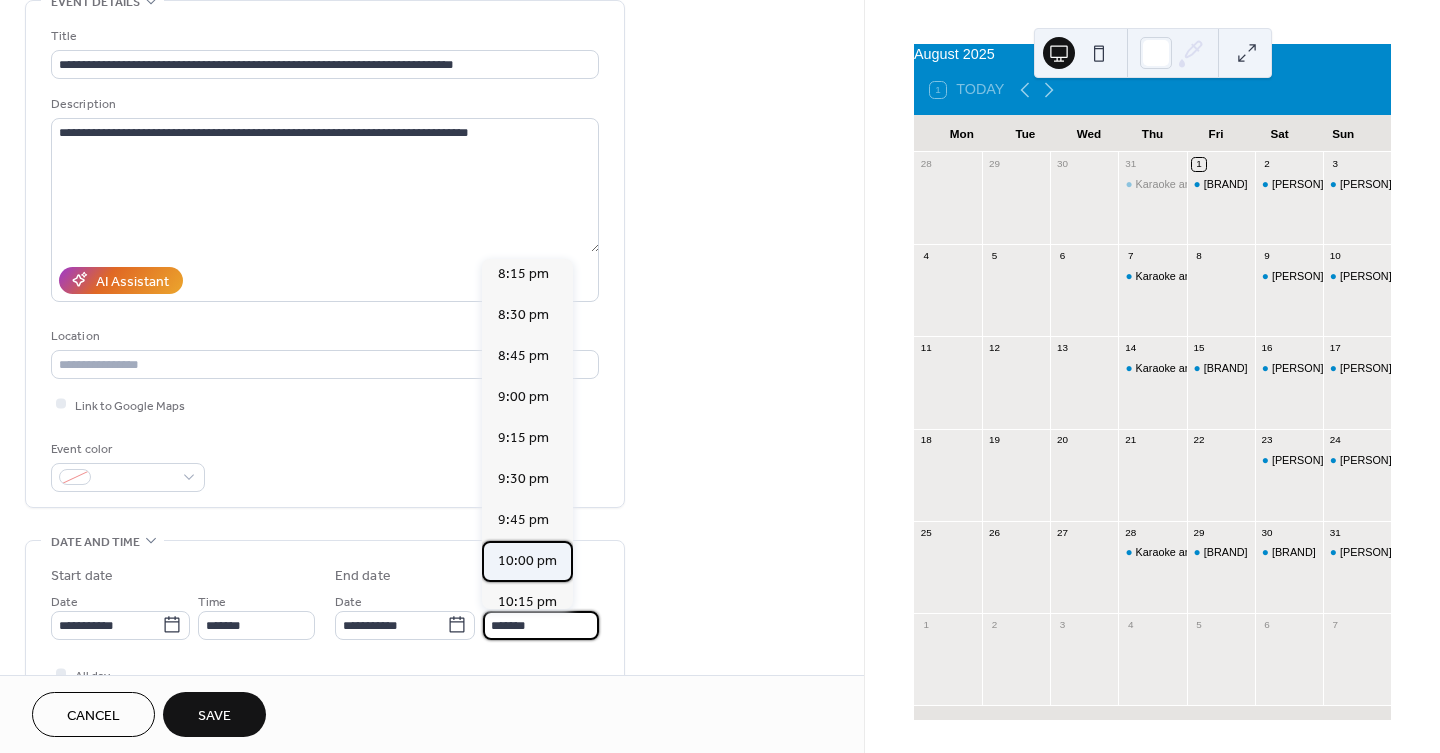 click on "10:00 pm" at bounding box center [527, 560] 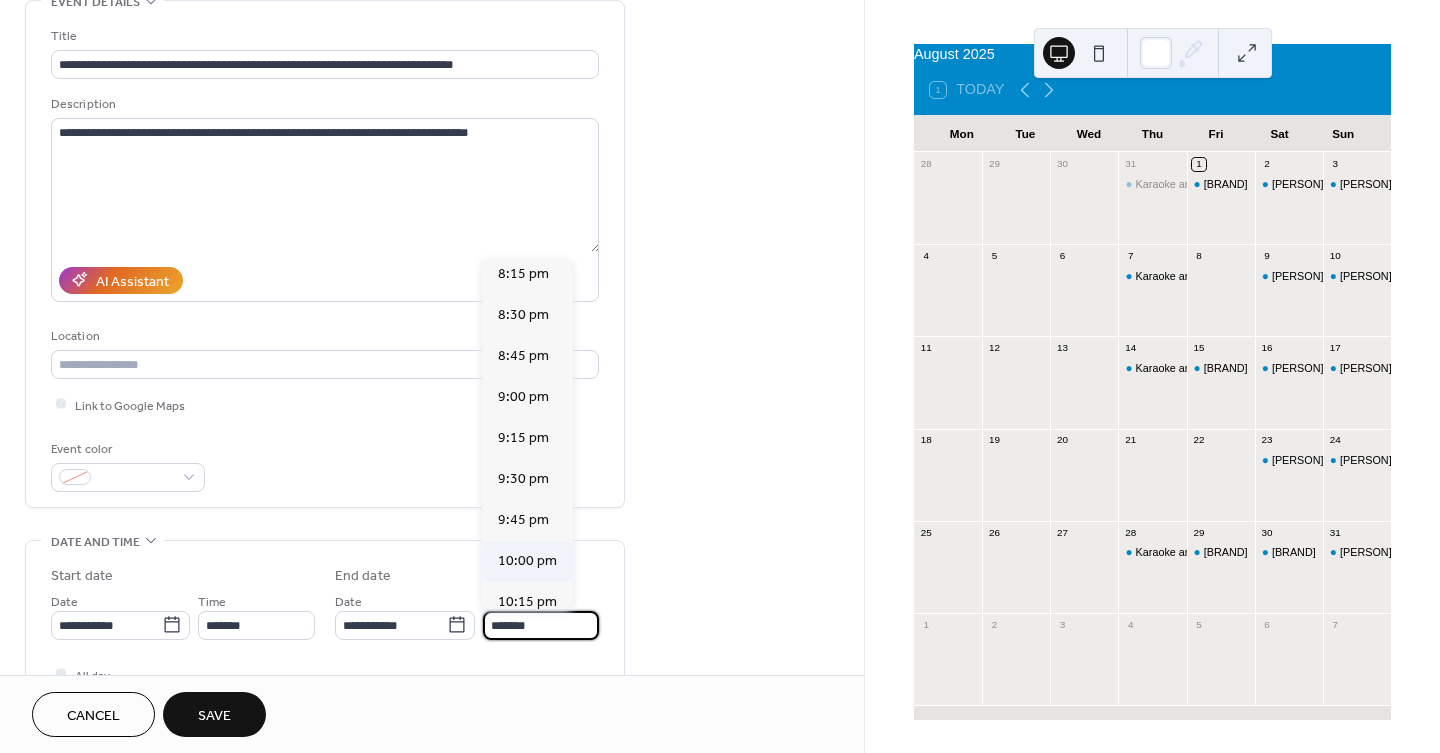 type on "********" 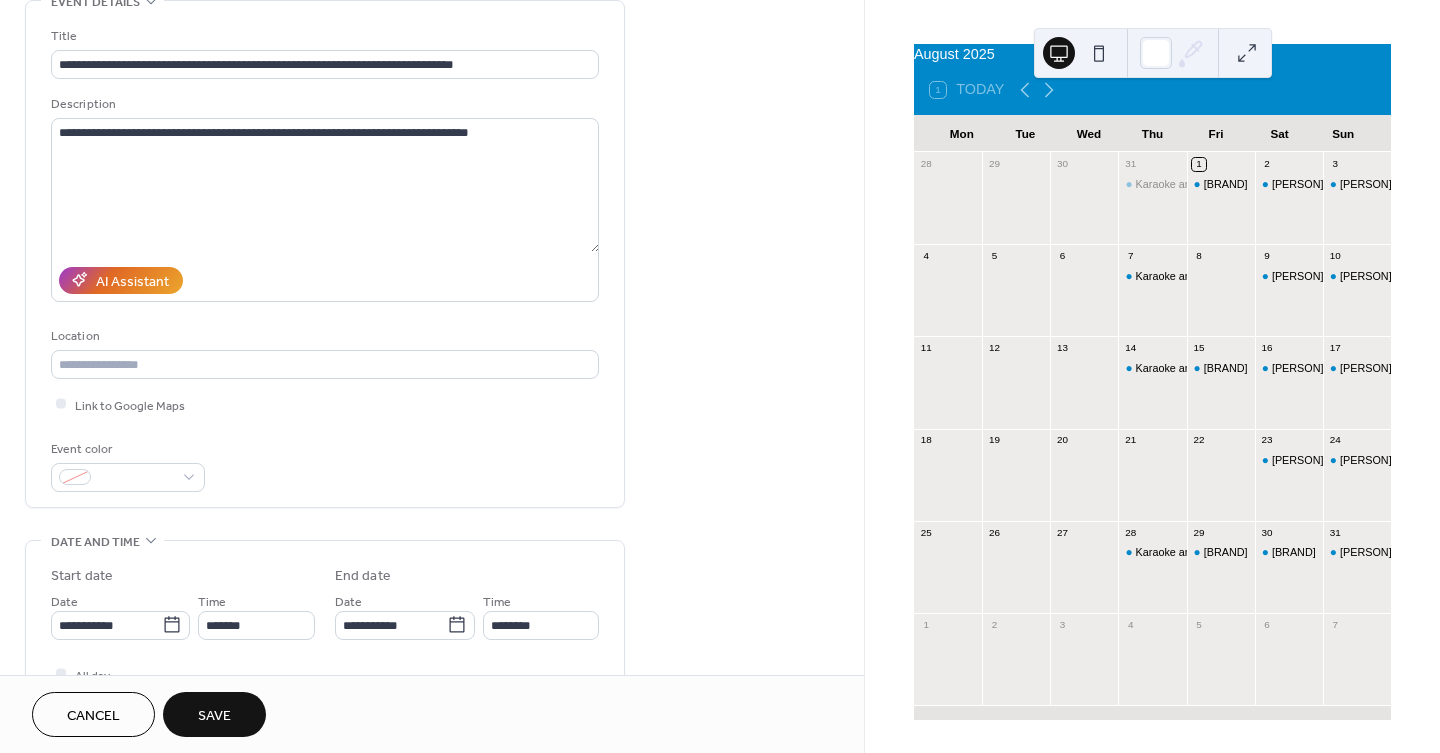 click on "Save" at bounding box center (214, 716) 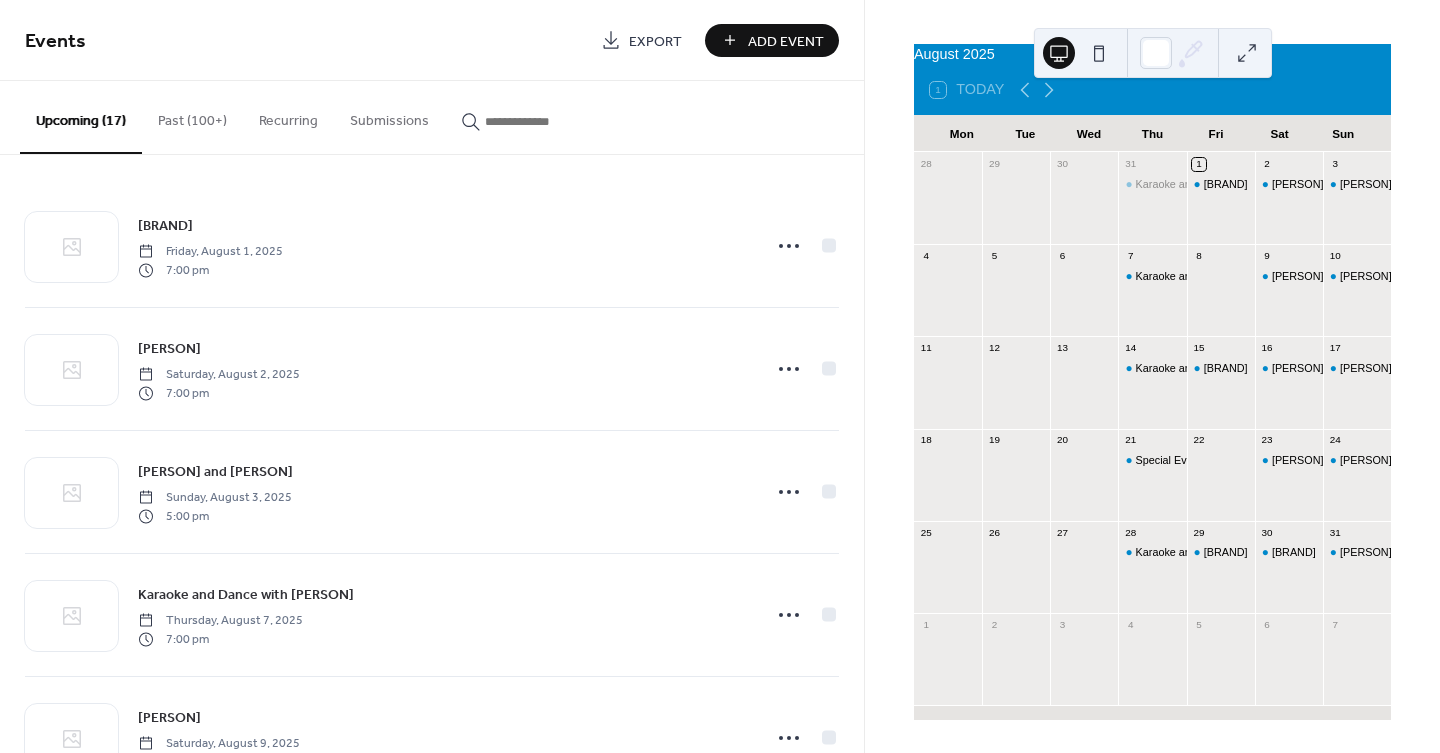 click on "Add Event" at bounding box center [786, 41] 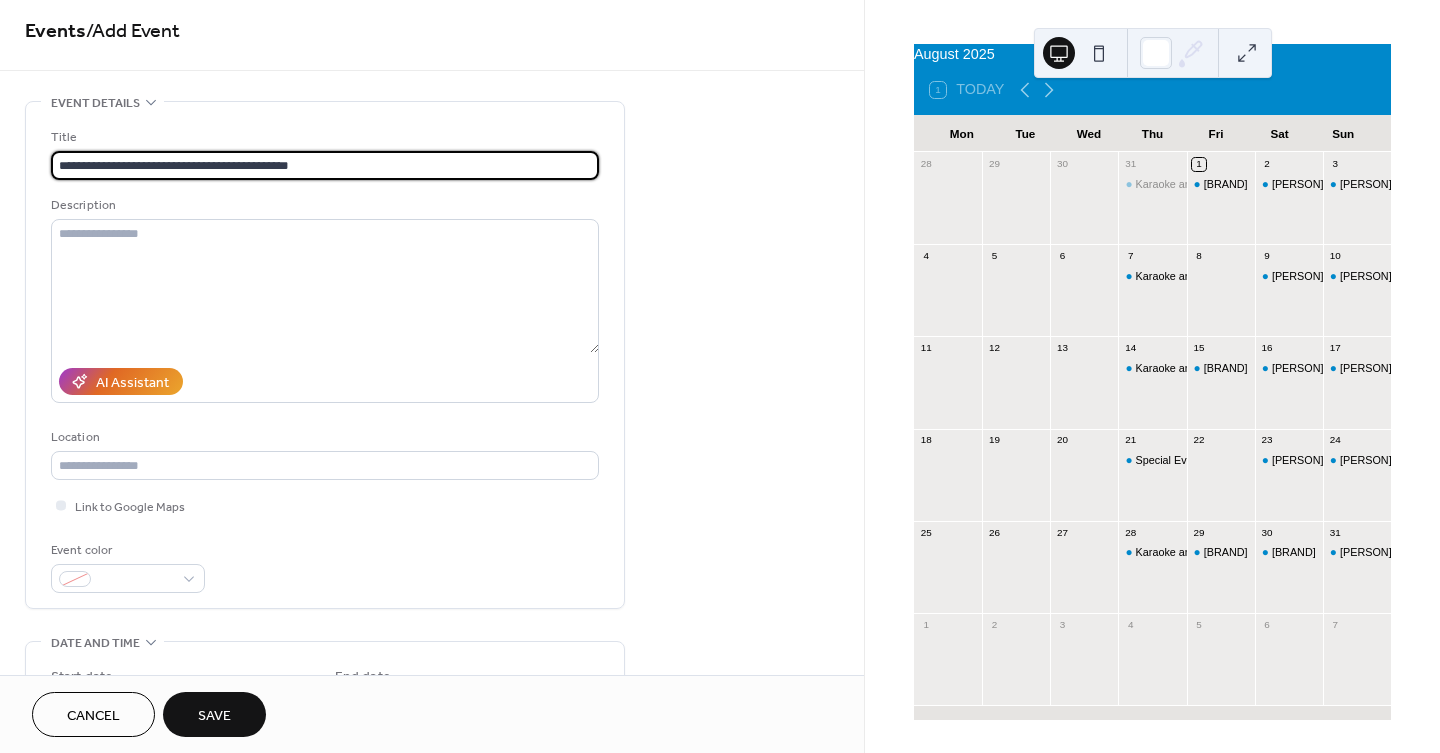 scroll, scrollTop: 0, scrollLeft: 0, axis: both 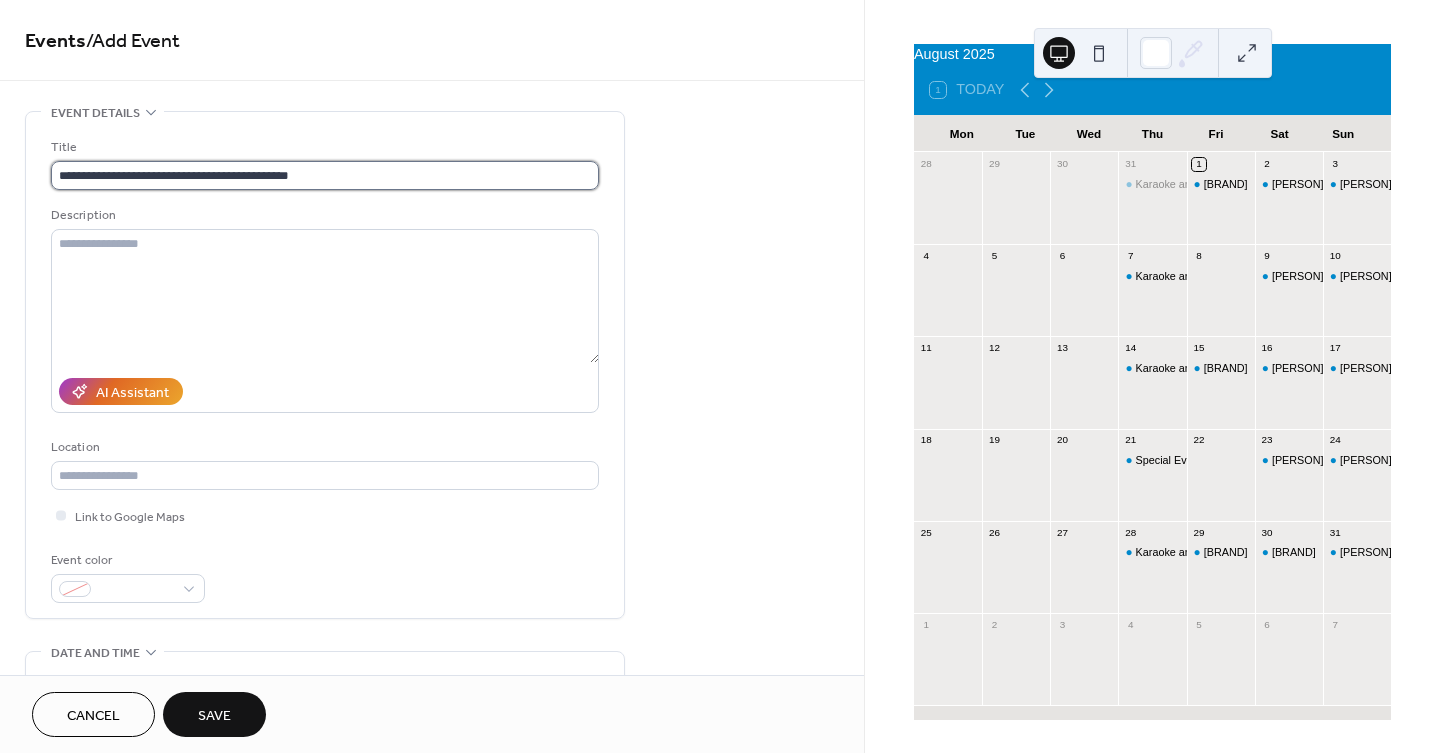 click on "**********" at bounding box center (325, 175) 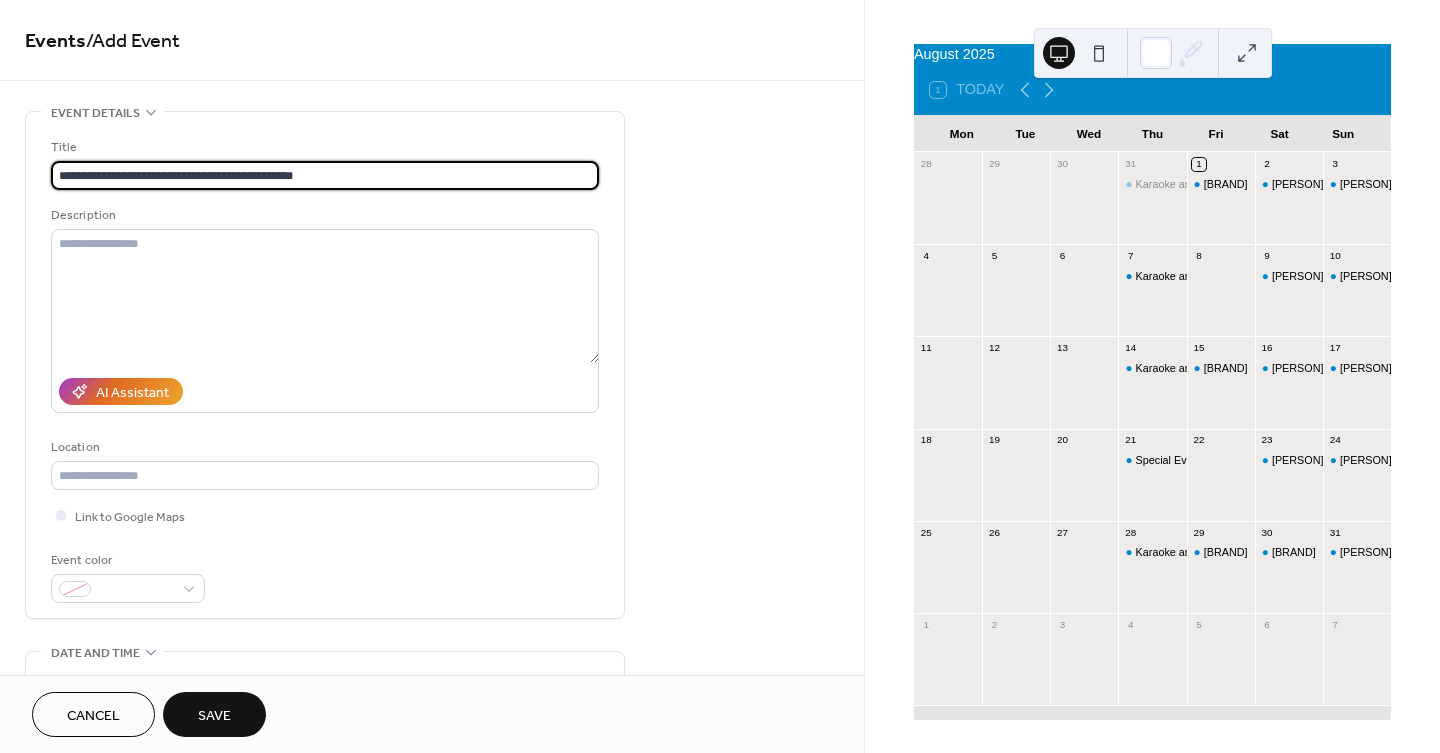 click on "**********" at bounding box center [325, 175] 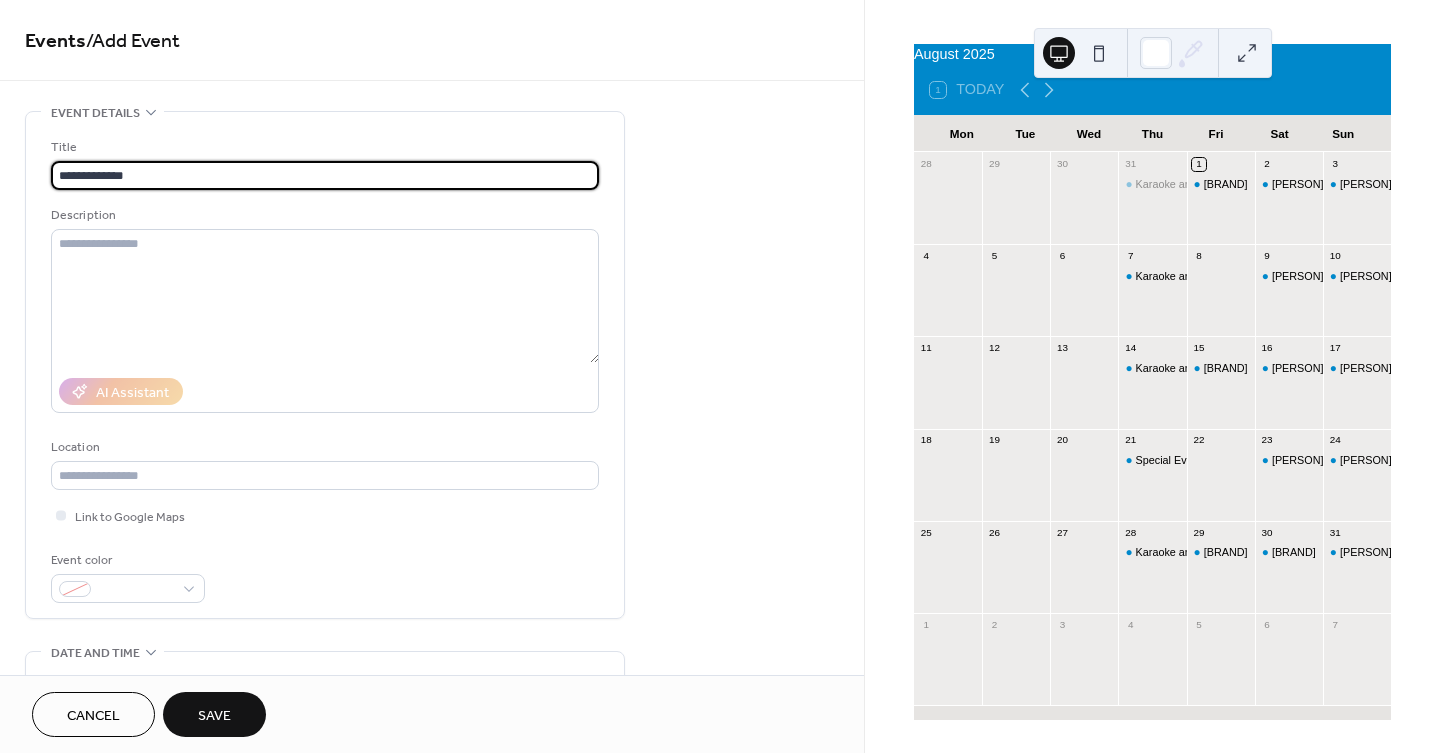 click on "**********" at bounding box center [325, 175] 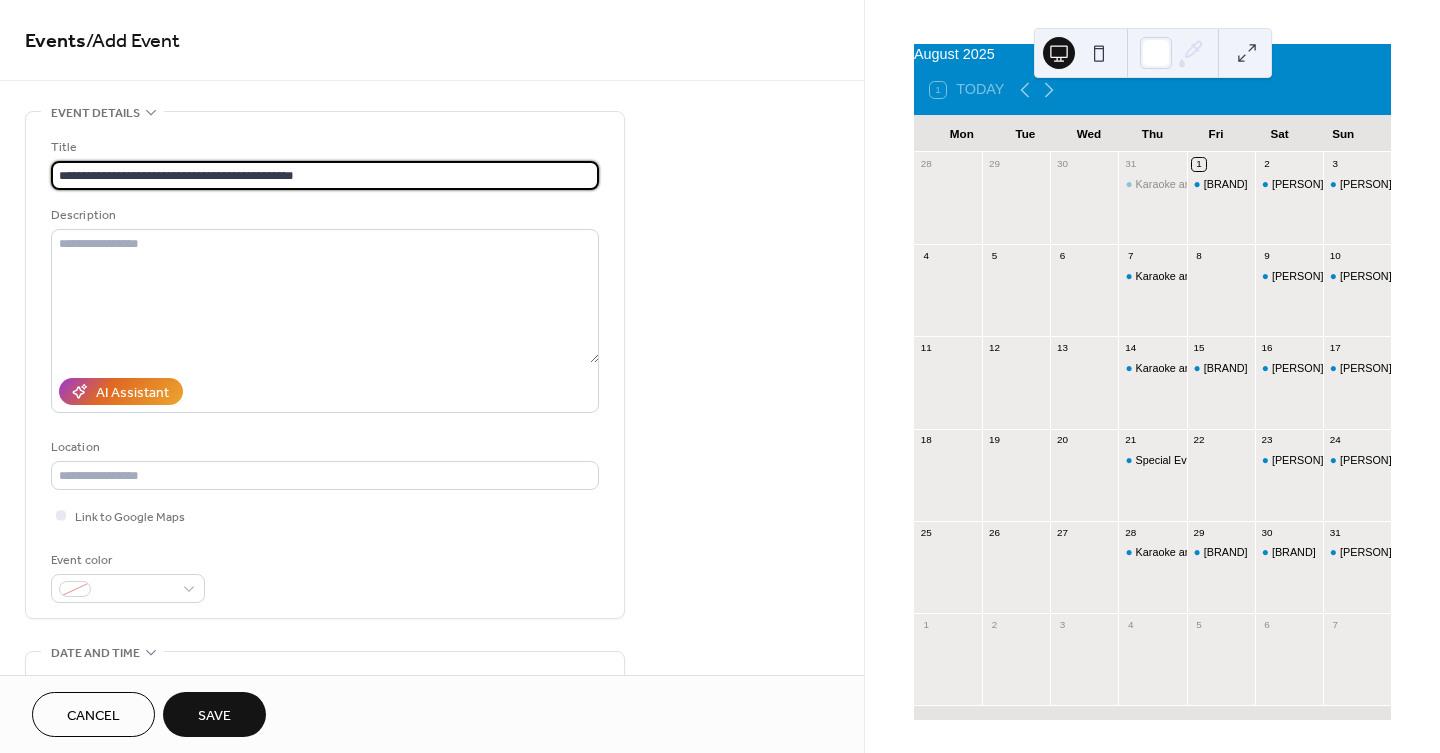 click on "**********" at bounding box center (325, 175) 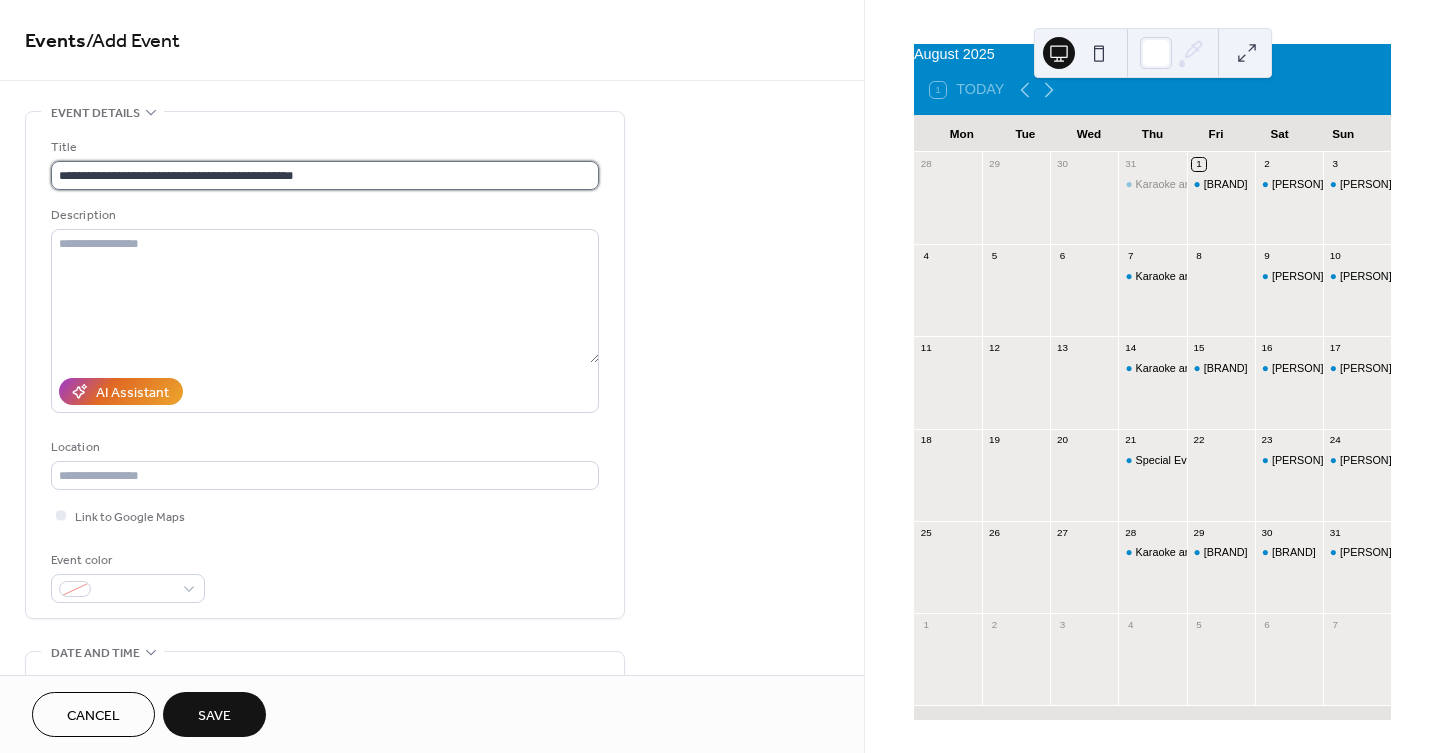 click on "**********" at bounding box center (325, 175) 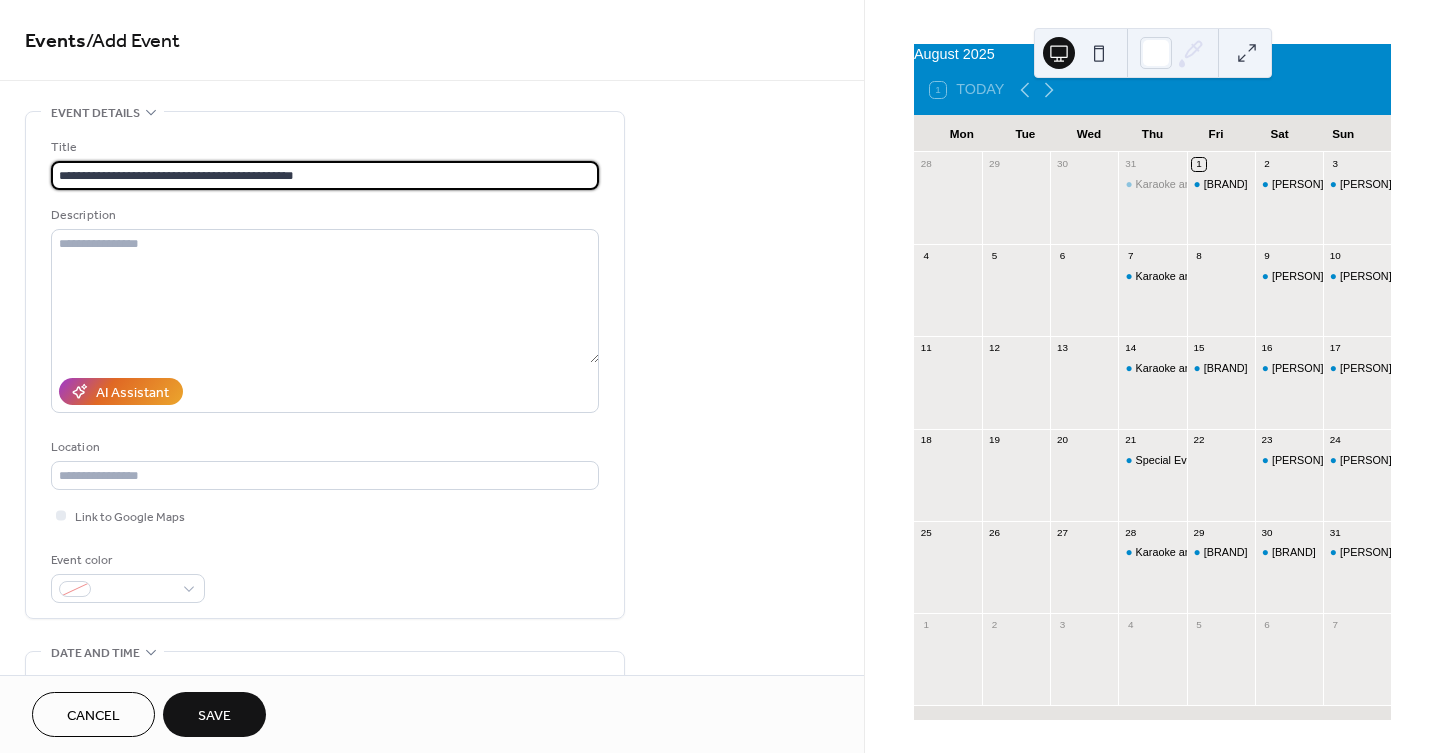 paste on "**********" 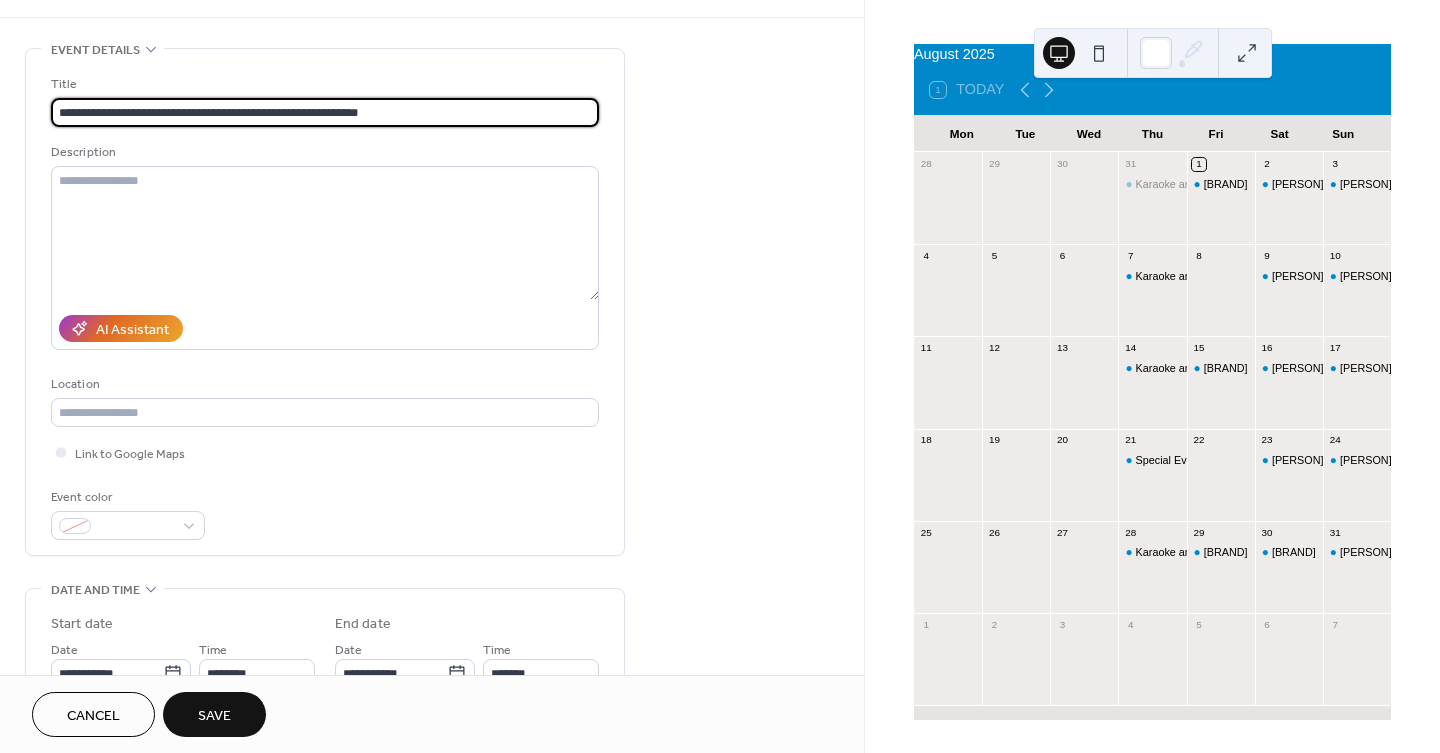 scroll, scrollTop: 222, scrollLeft: 0, axis: vertical 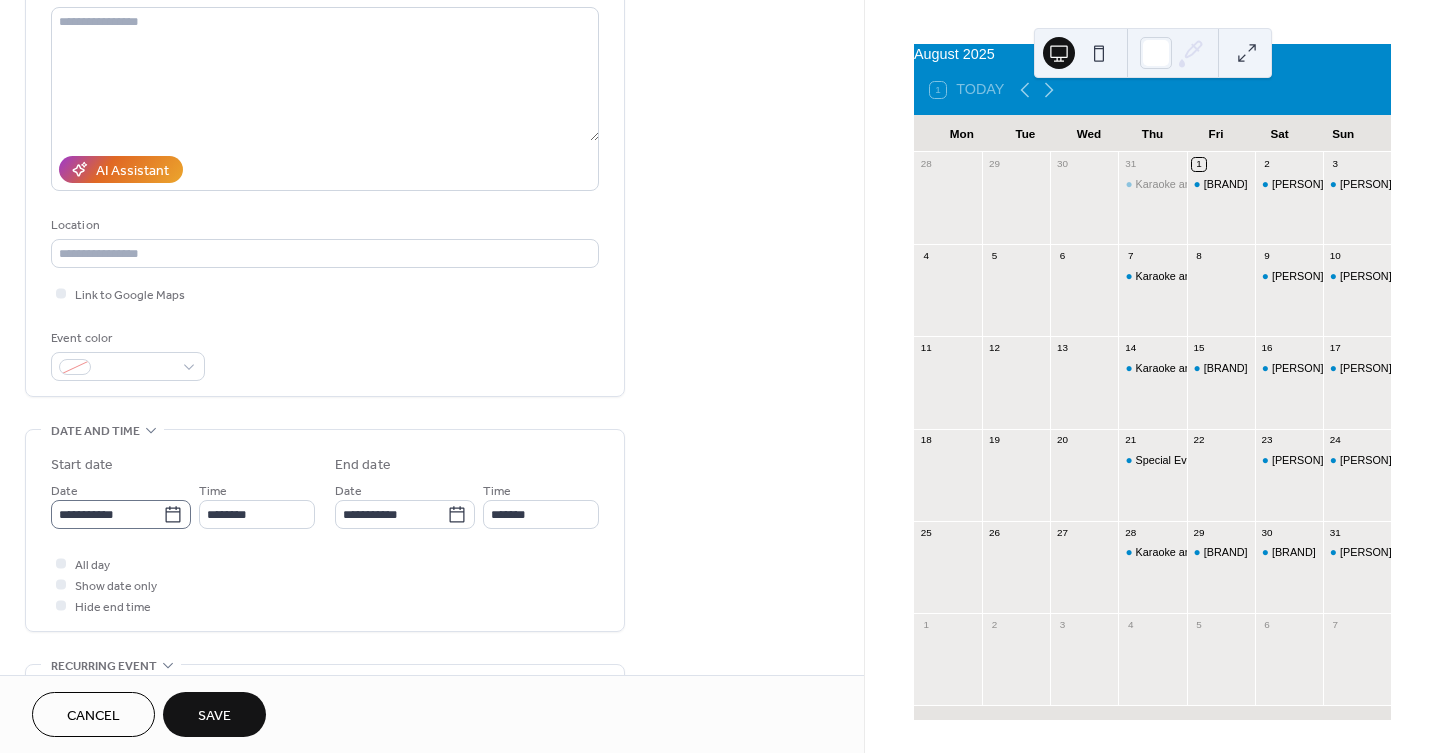type on "**********" 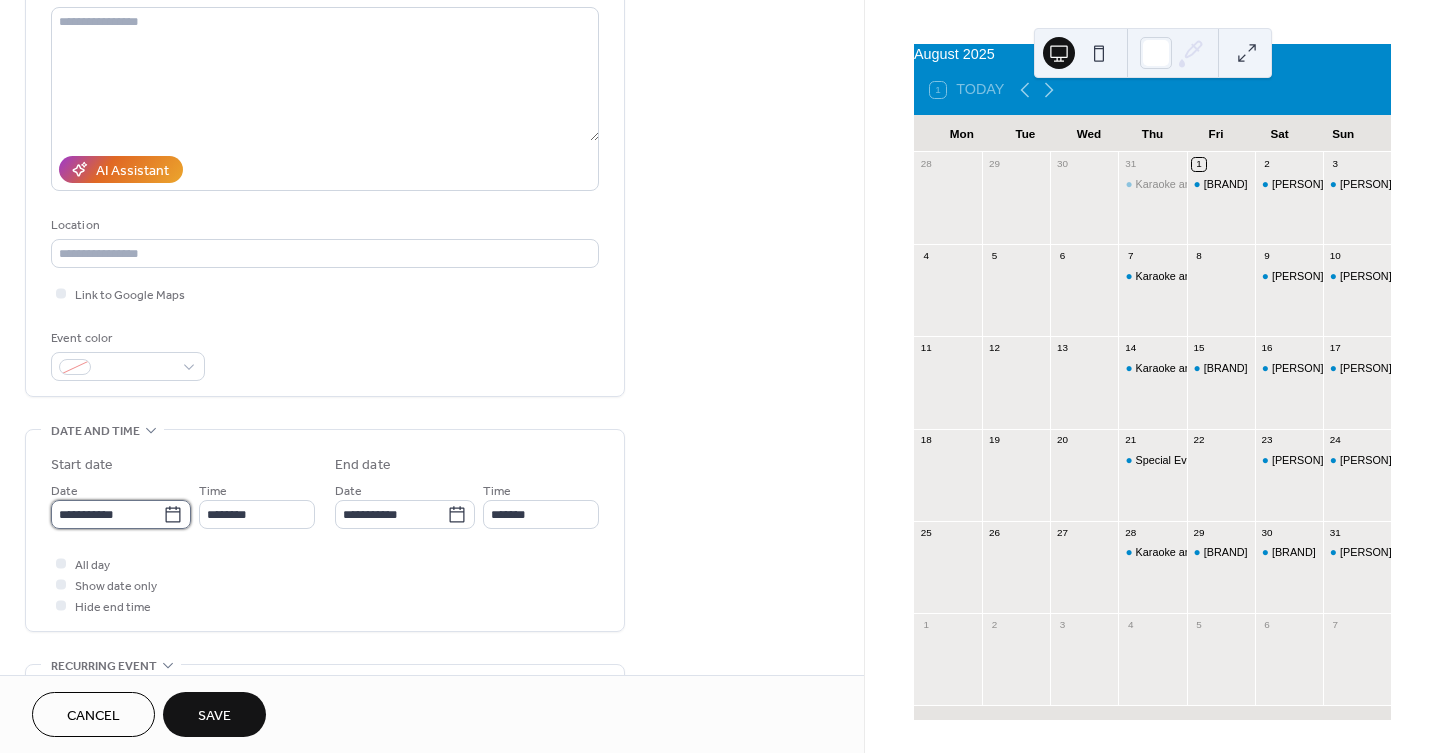click on "**********" at bounding box center (107, 514) 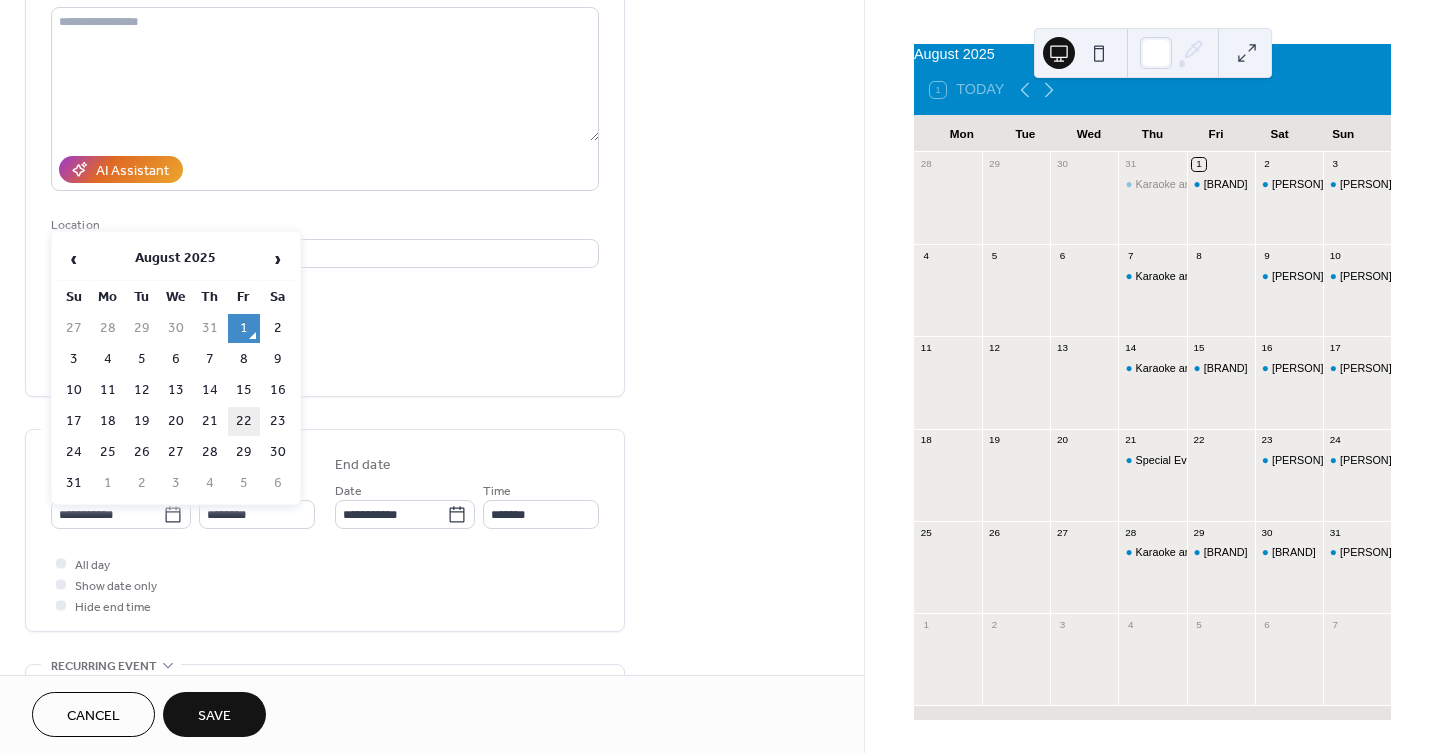 click on "22" at bounding box center (244, 421) 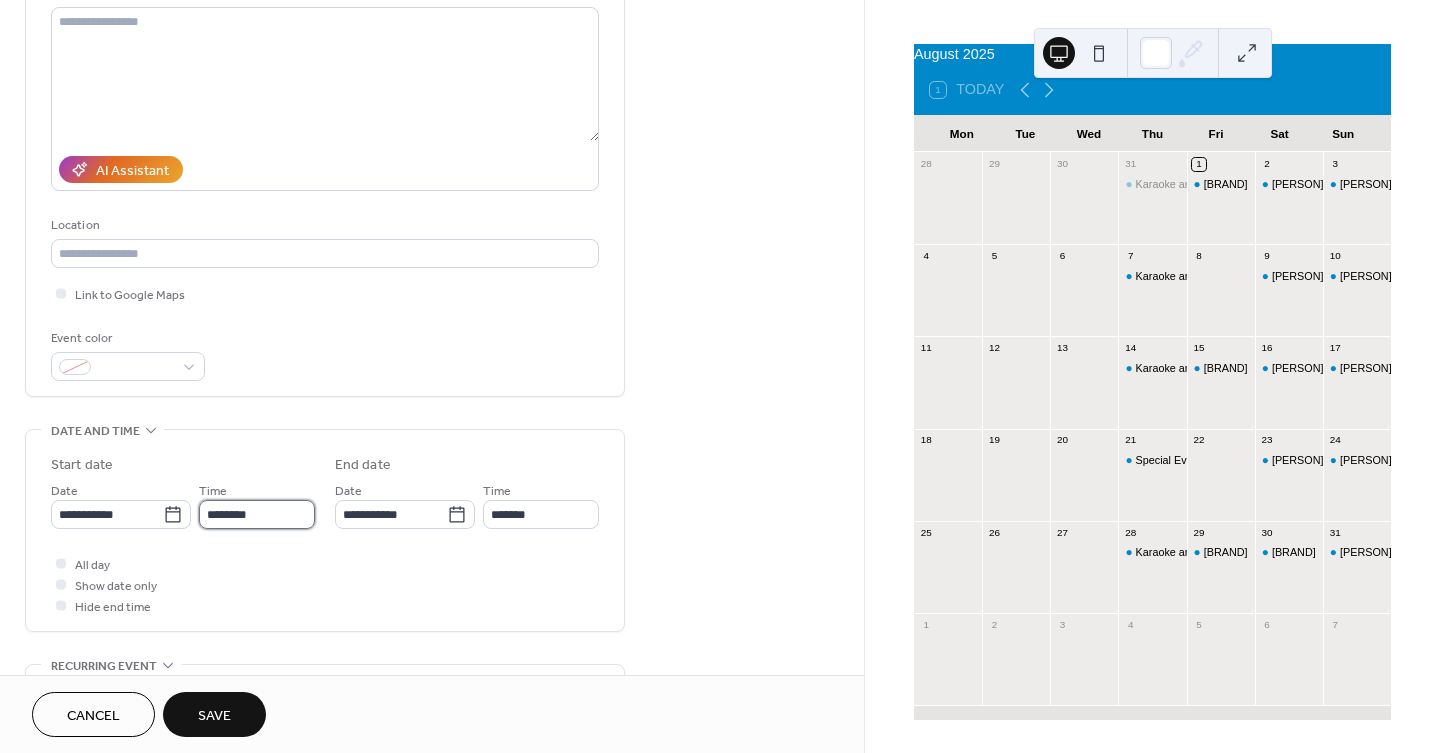 click on "********" at bounding box center (257, 514) 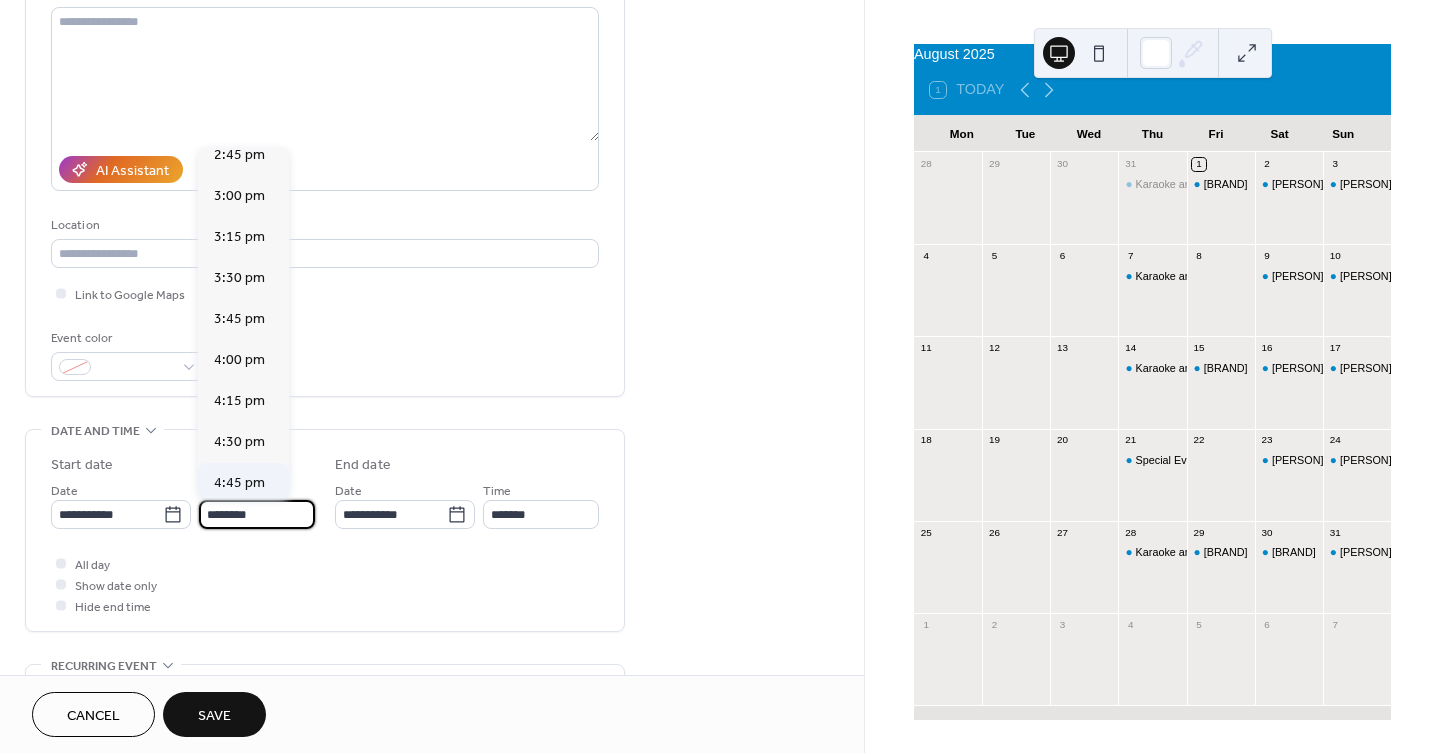 scroll, scrollTop: 2491, scrollLeft: 0, axis: vertical 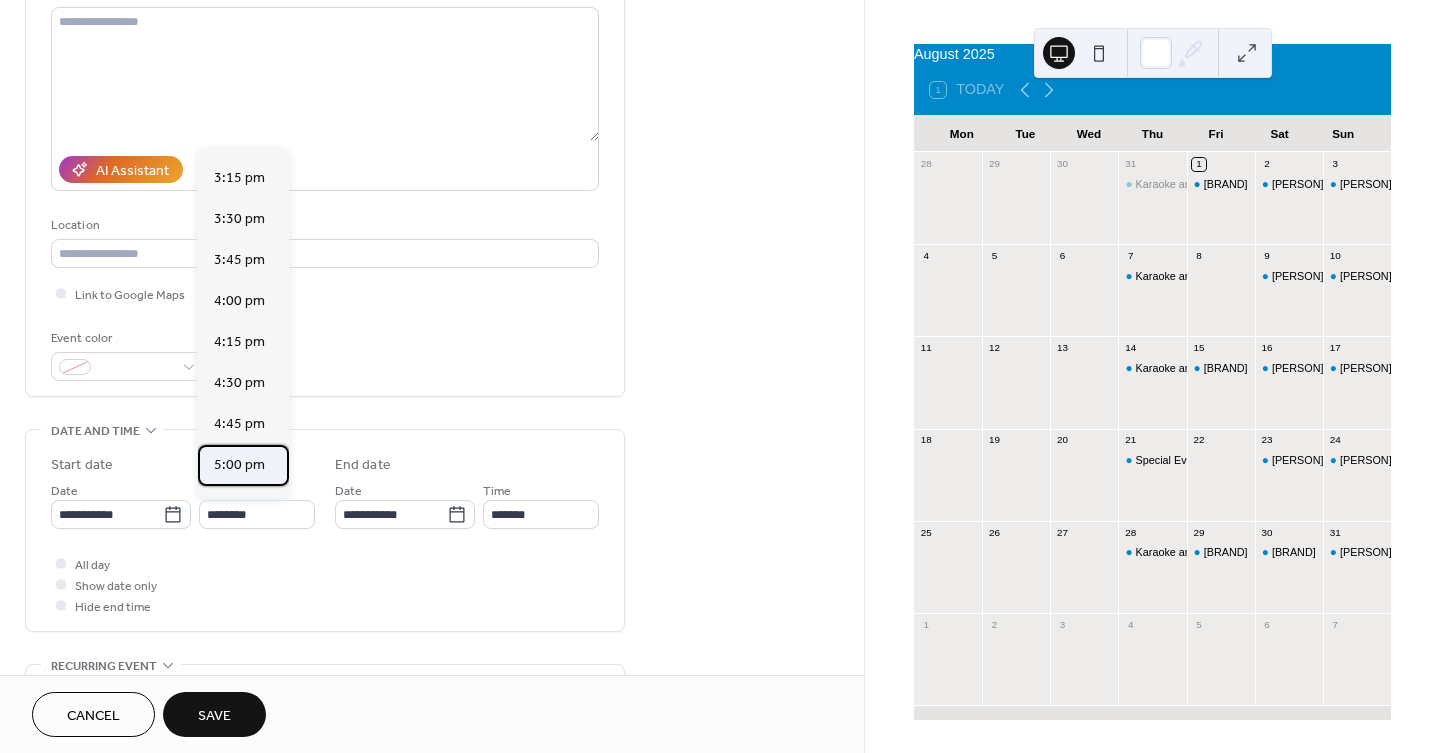 click on "5:00 pm" at bounding box center (239, 464) 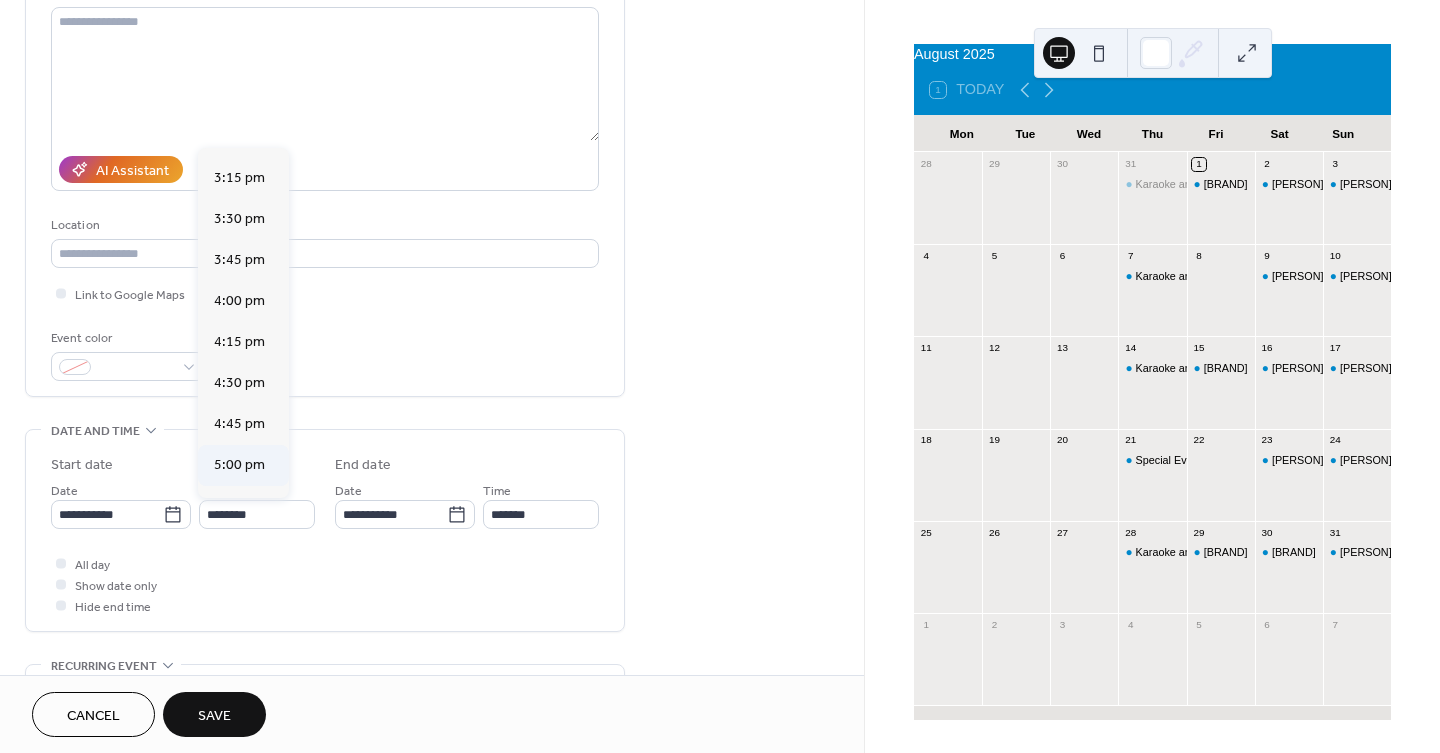 type on "*******" 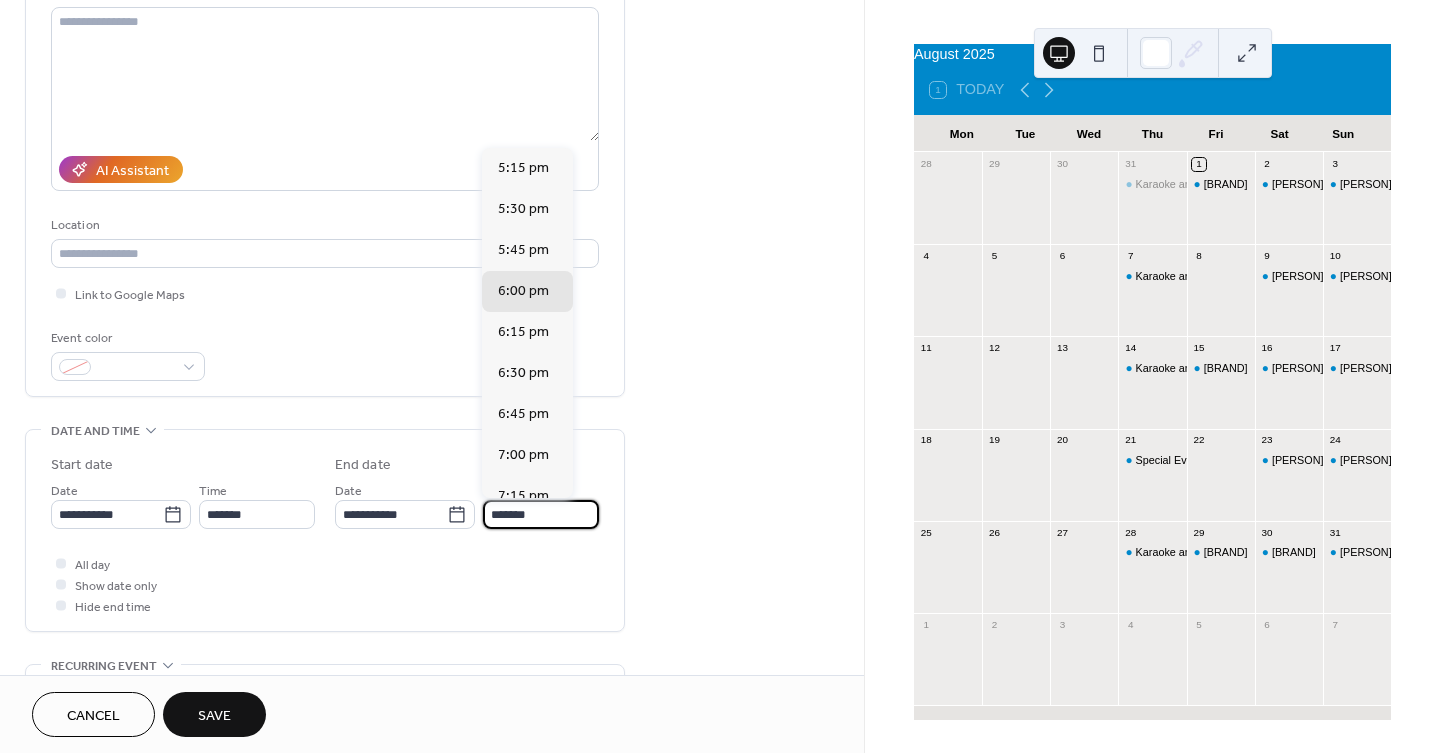 click on "*******" at bounding box center (541, 514) 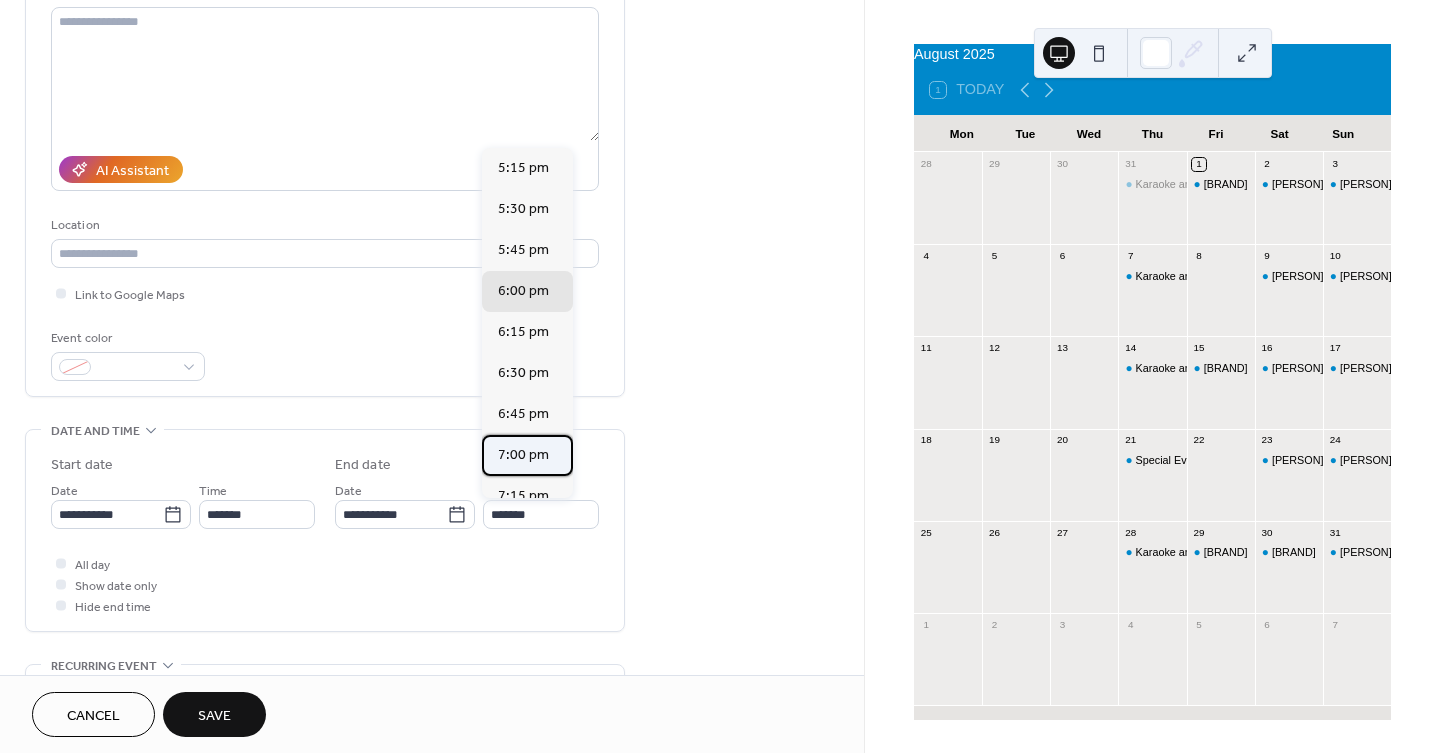 click on "7:00 pm" at bounding box center (523, 454) 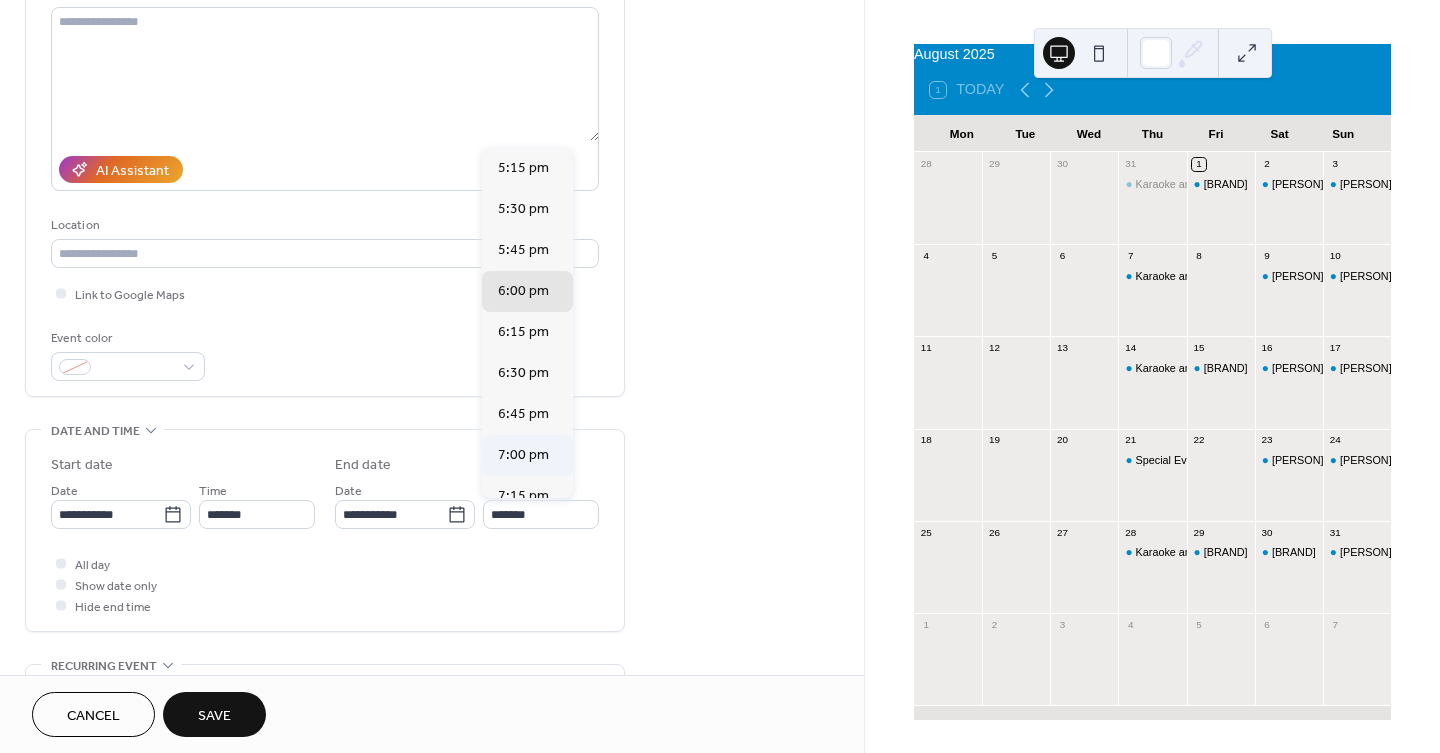 type on "*******" 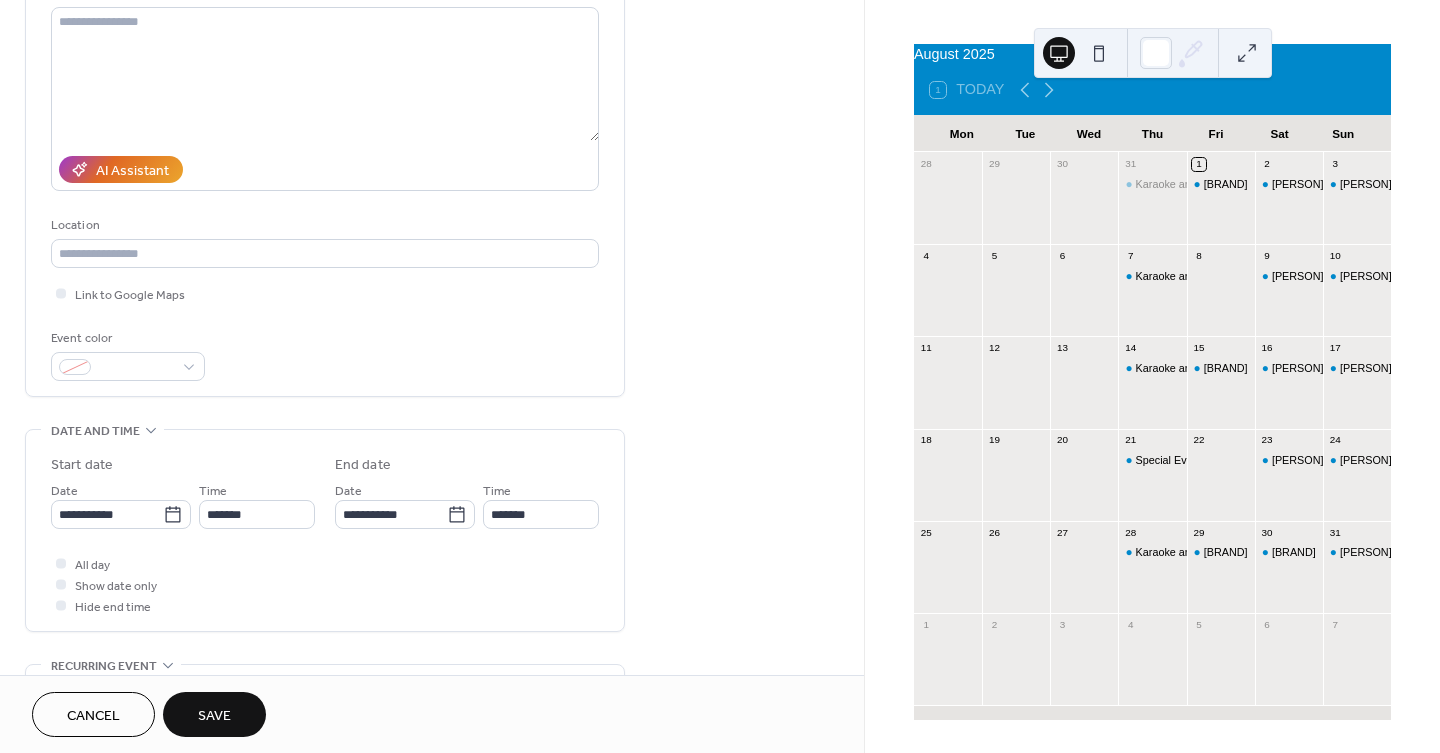 click on "Save" at bounding box center [214, 714] 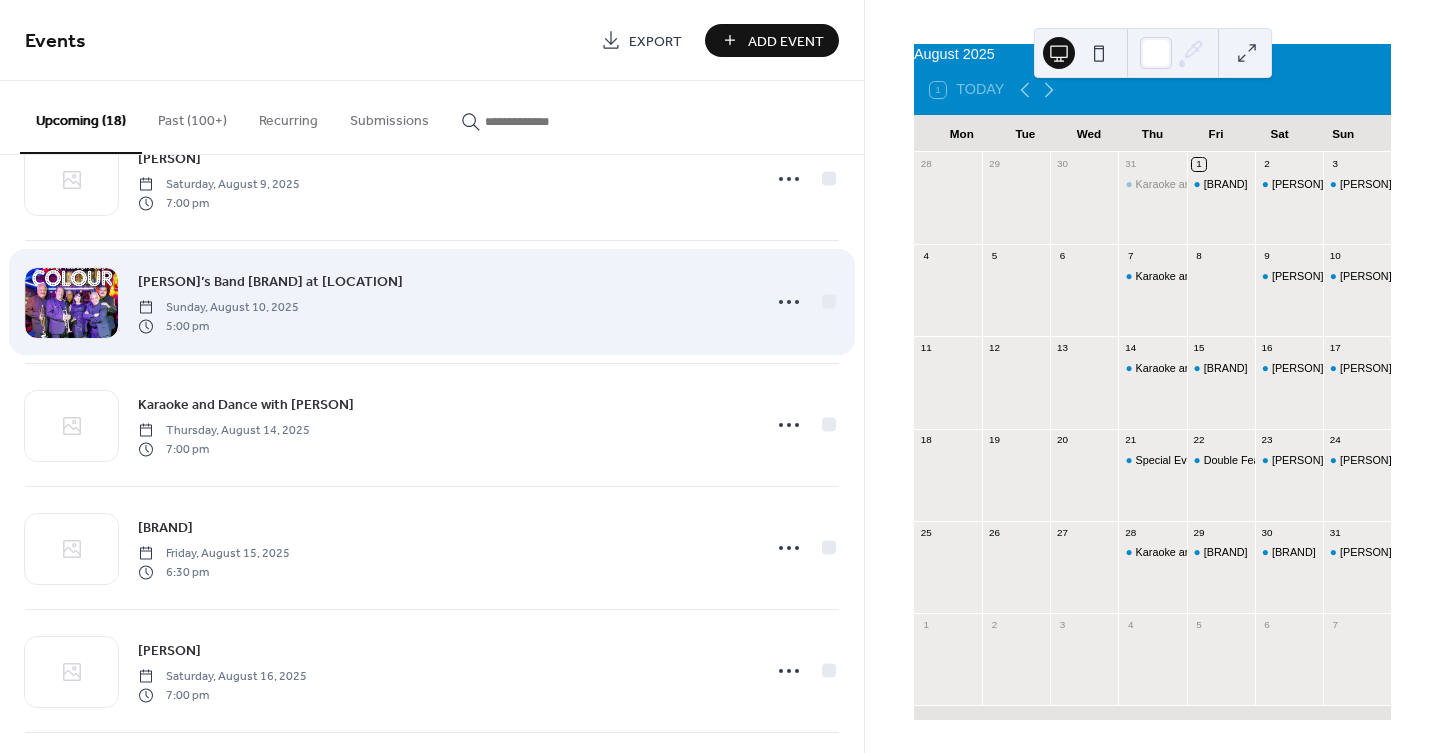 scroll, scrollTop: 555, scrollLeft: 0, axis: vertical 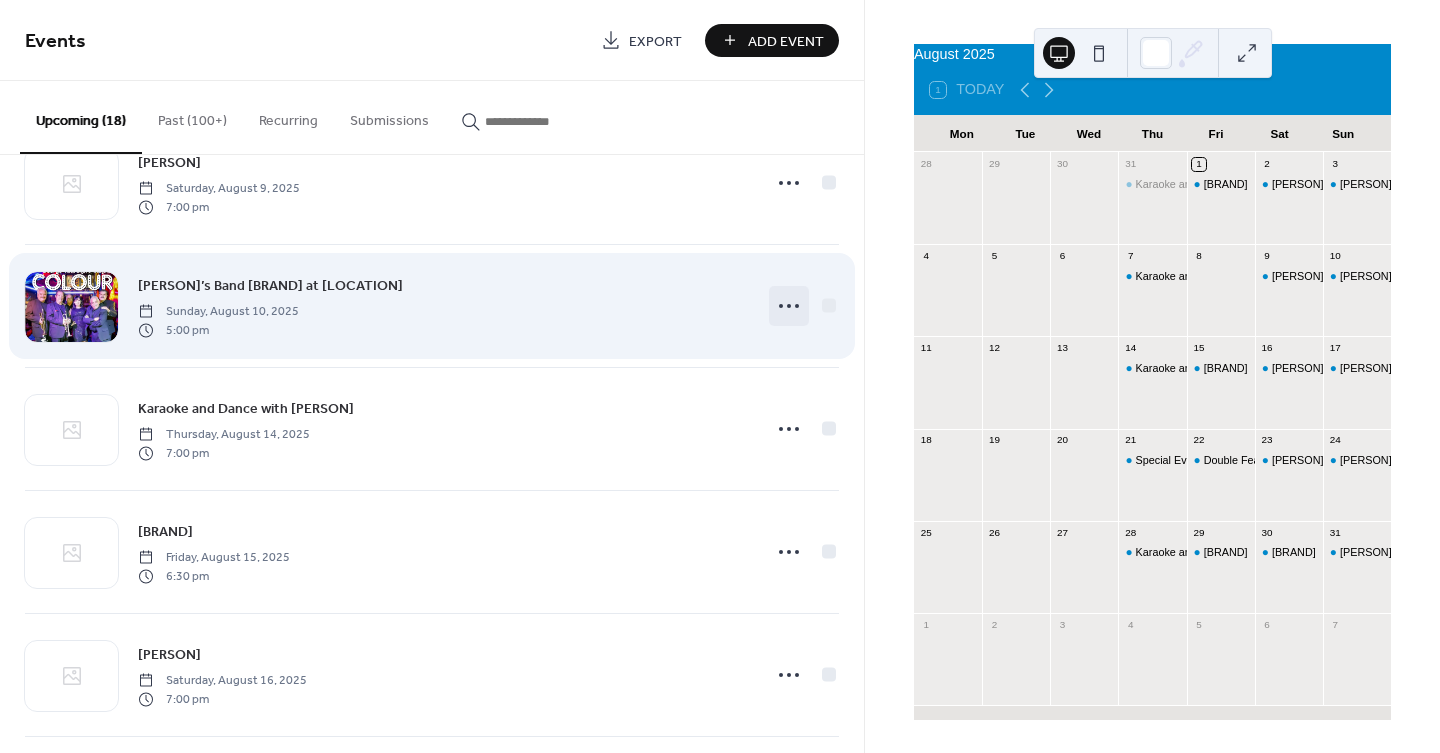 click 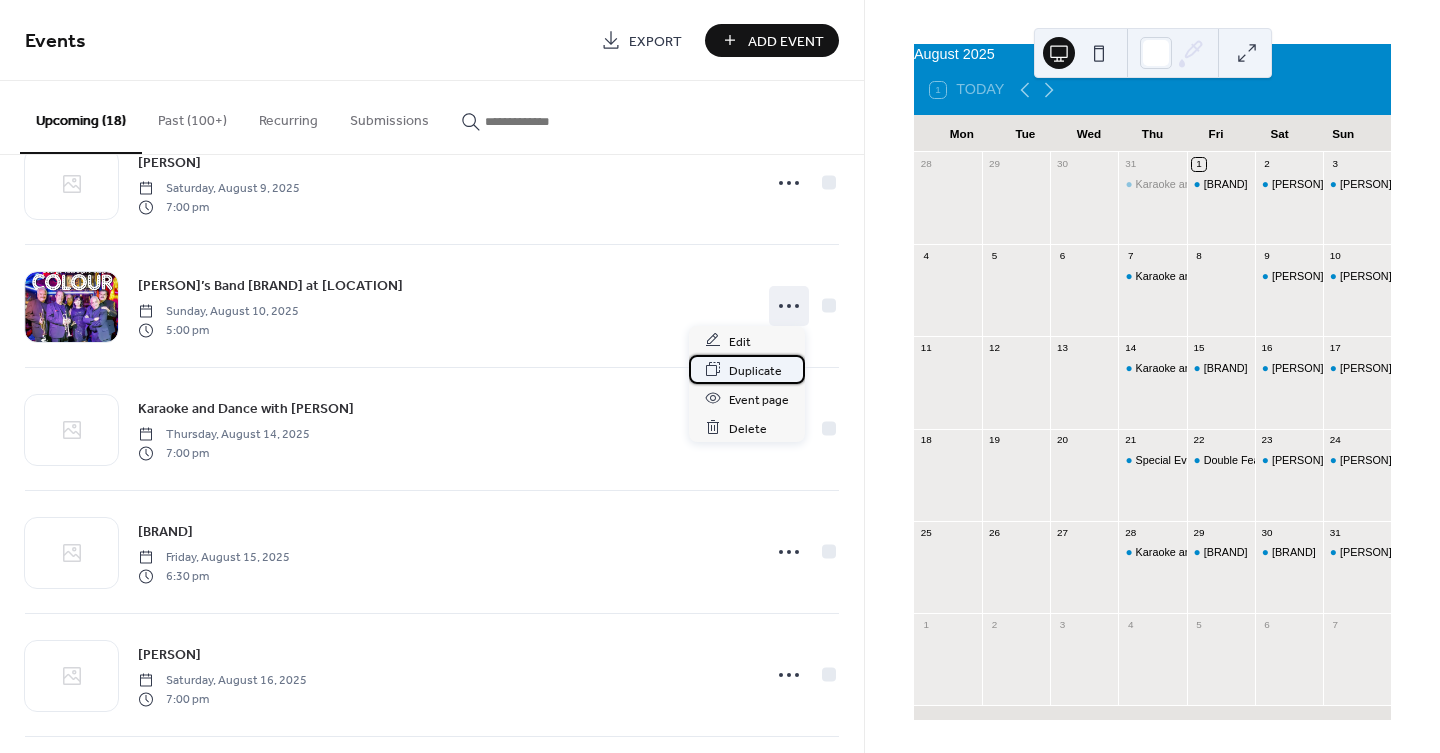 click on "Duplicate" at bounding box center [755, 370] 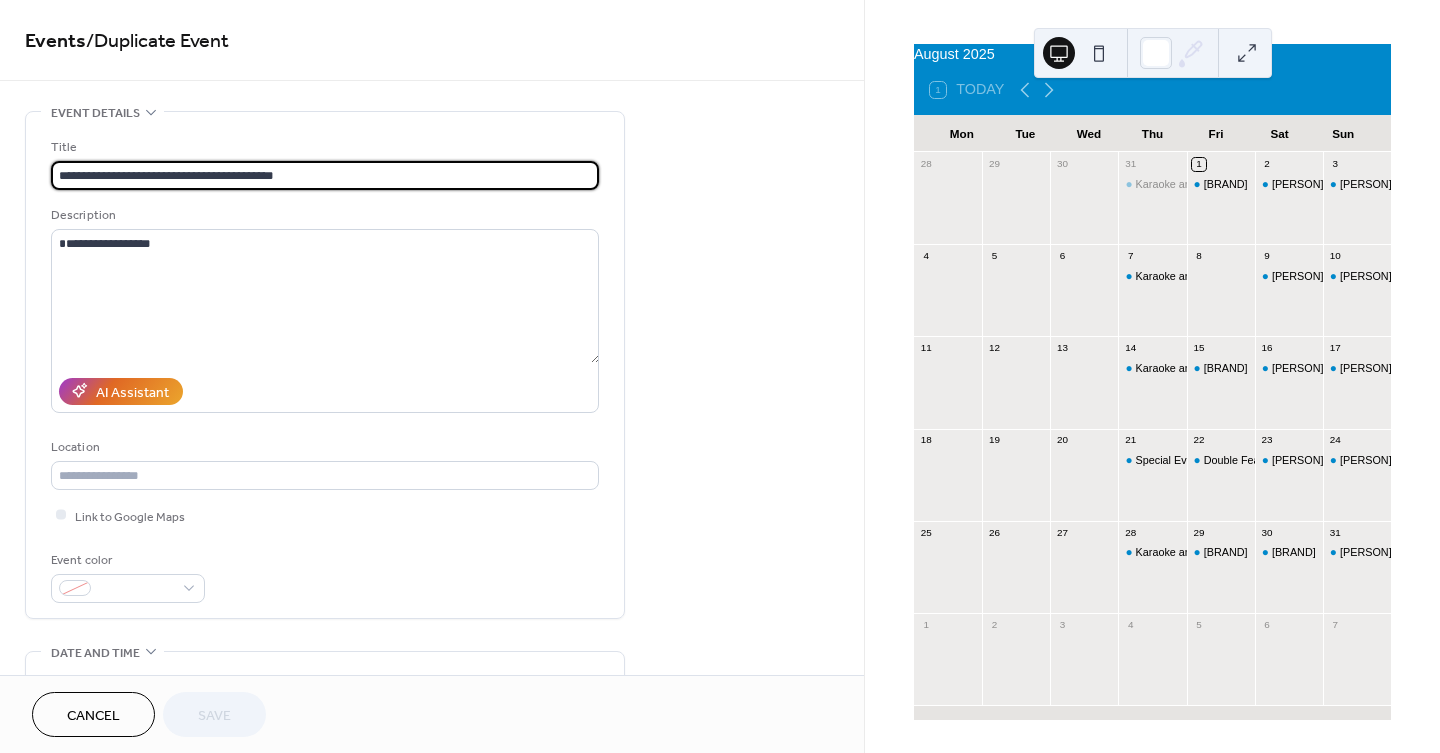 scroll, scrollTop: 333, scrollLeft: 0, axis: vertical 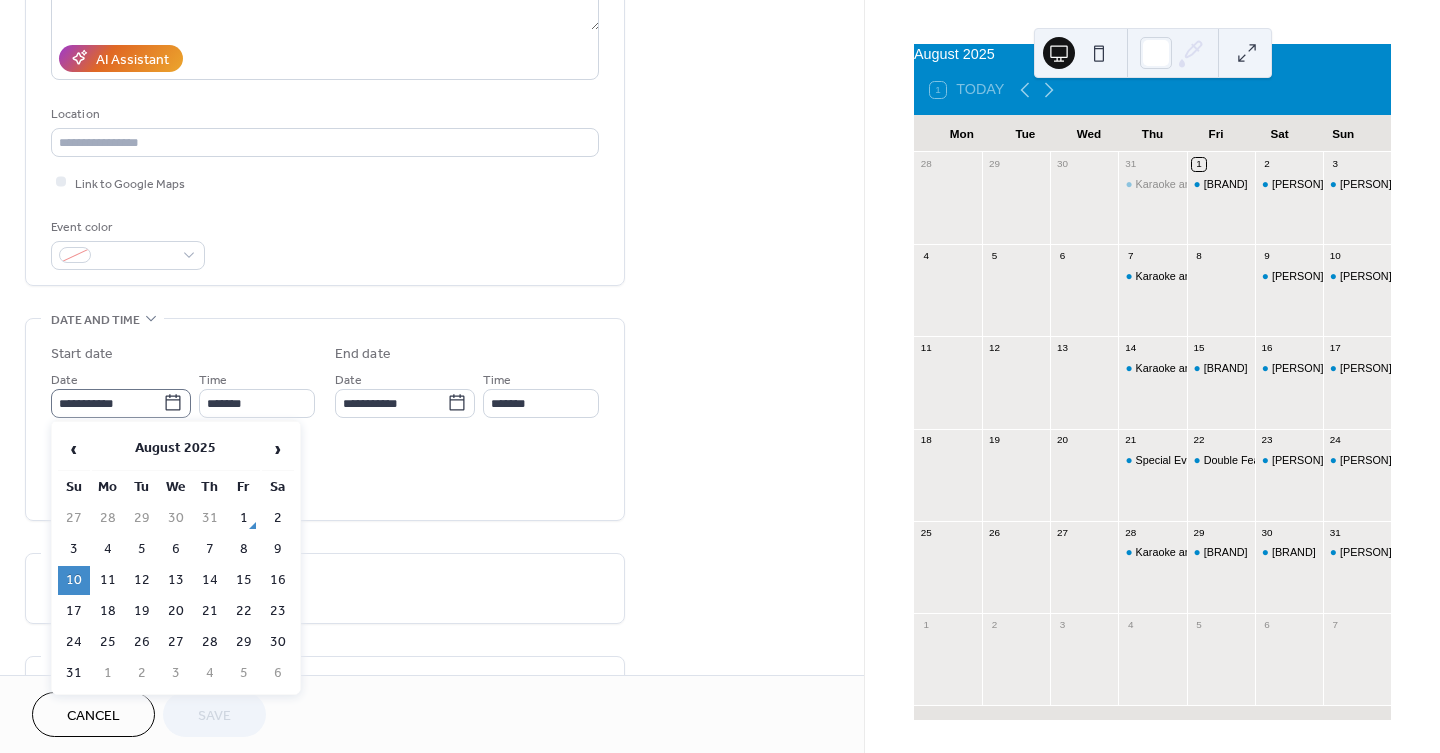 click 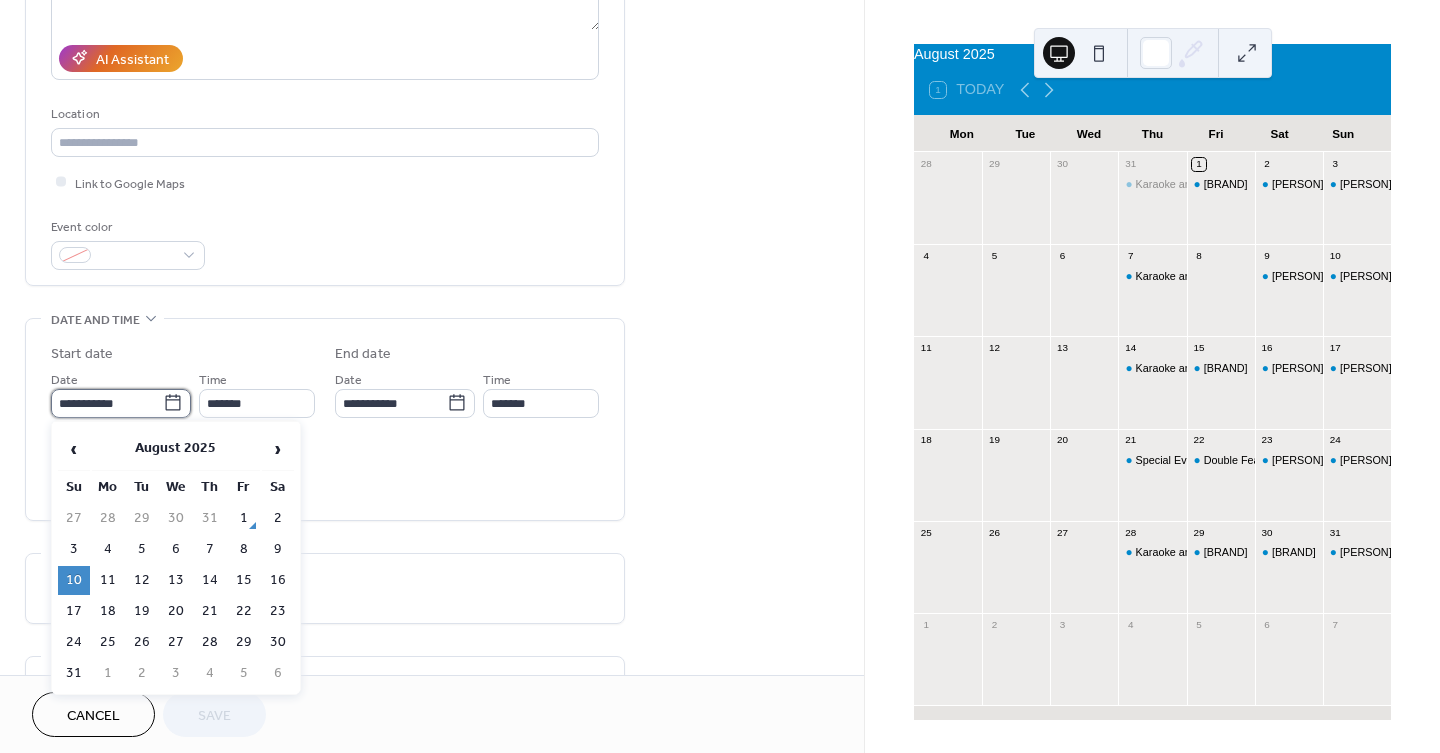 click on "**********" at bounding box center [107, 403] 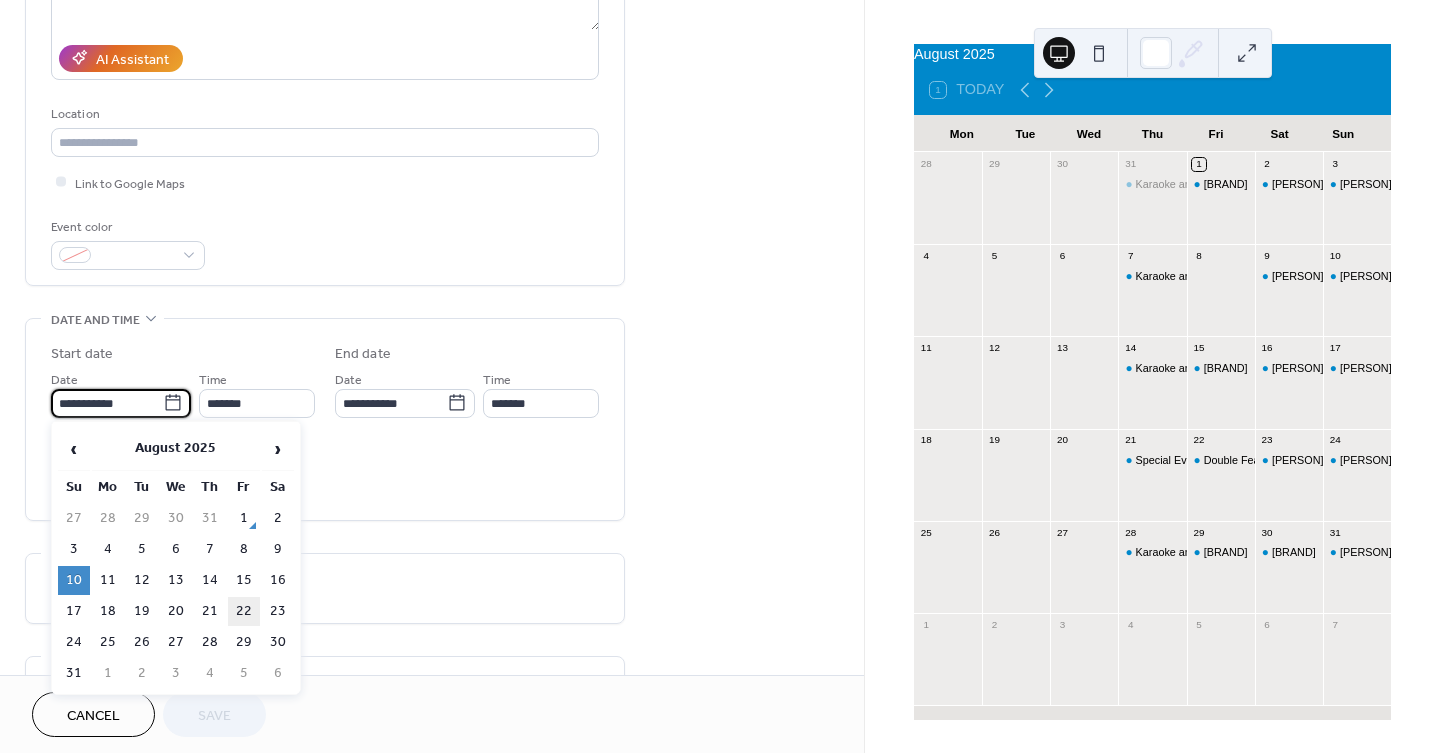 click on "22" at bounding box center (244, 611) 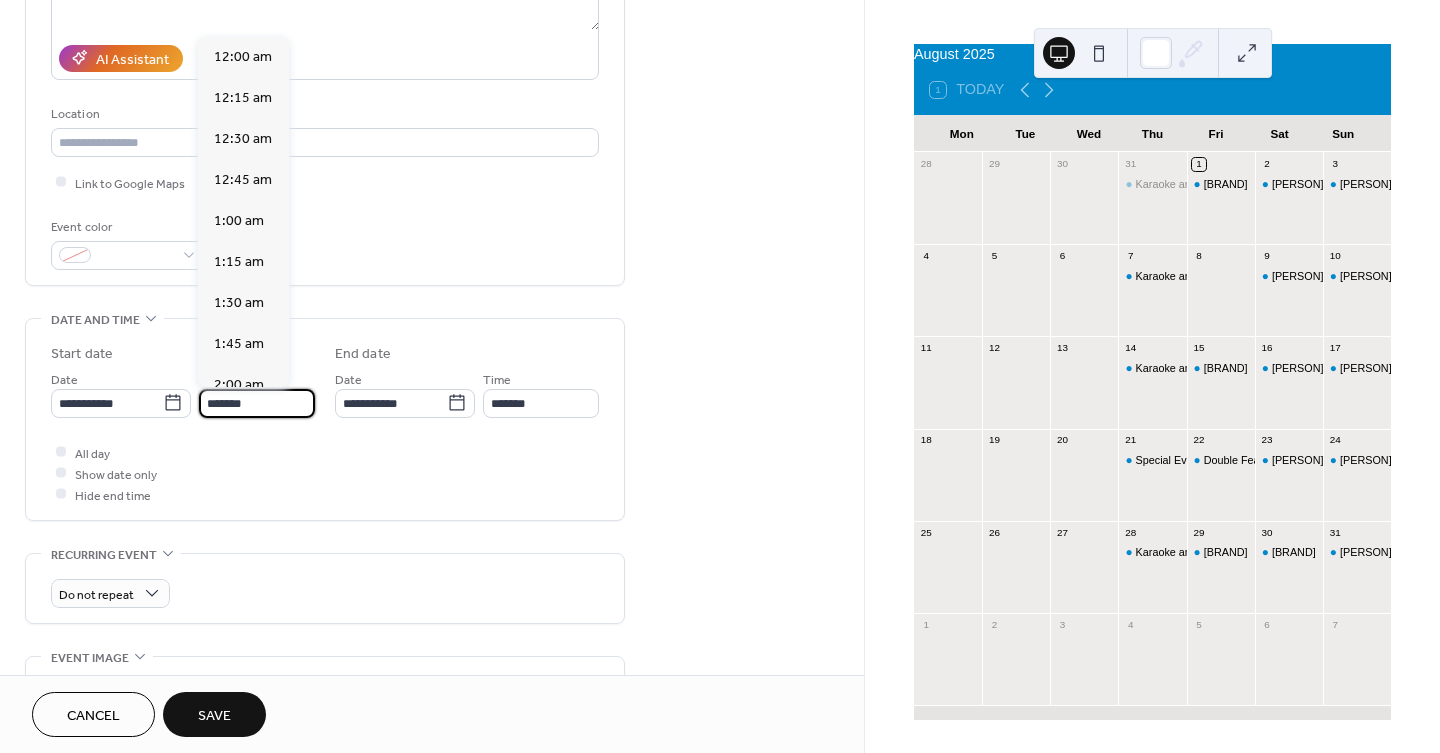 click on "*******" at bounding box center (257, 403) 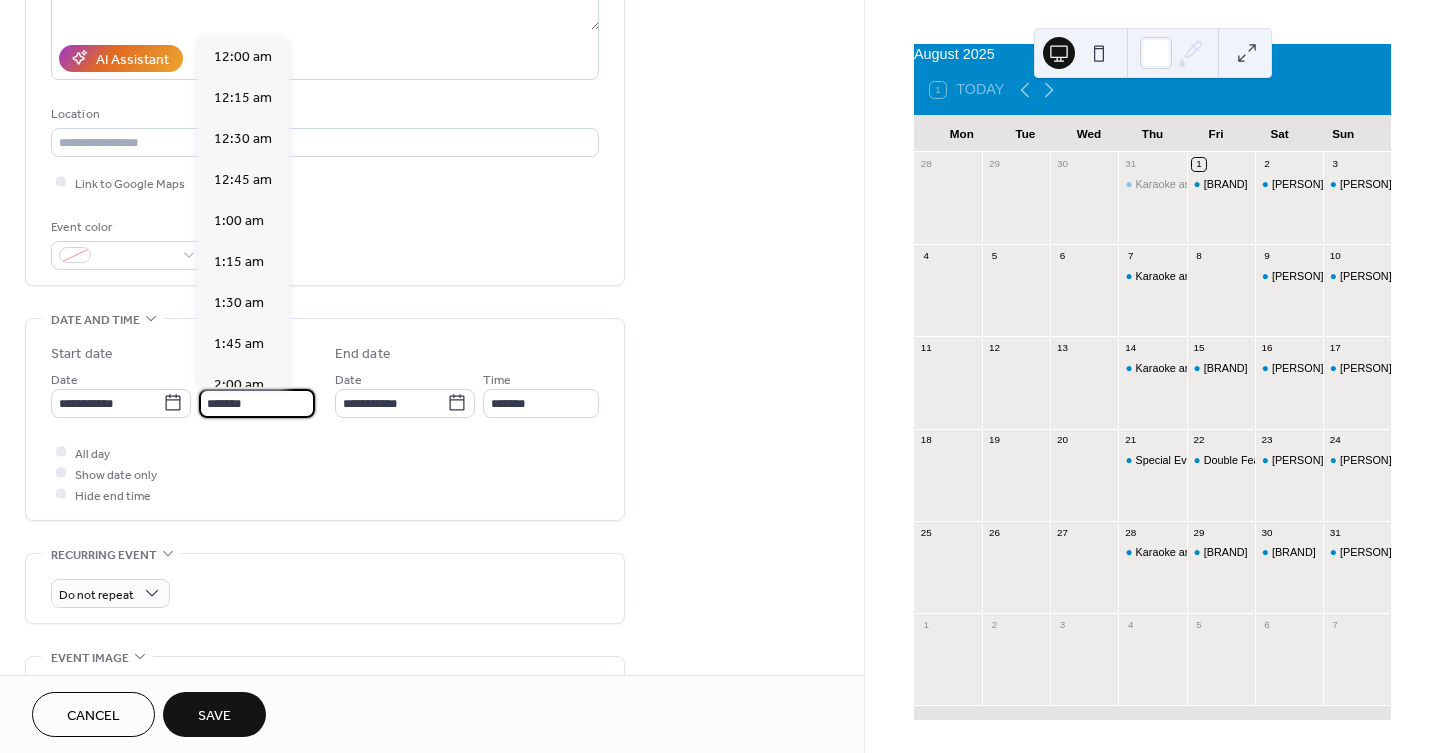 scroll, scrollTop: 2741, scrollLeft: 0, axis: vertical 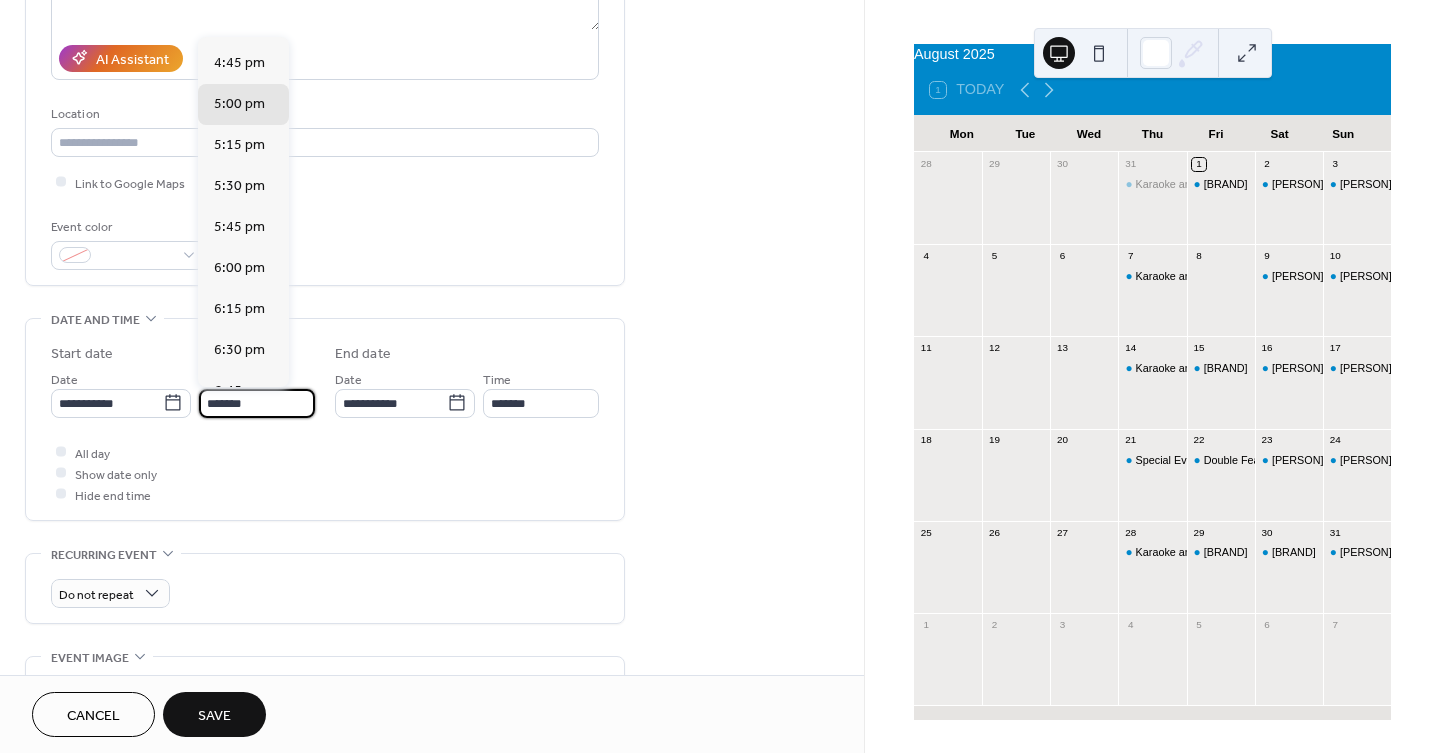 click on "7:00 pm" at bounding box center [239, 431] 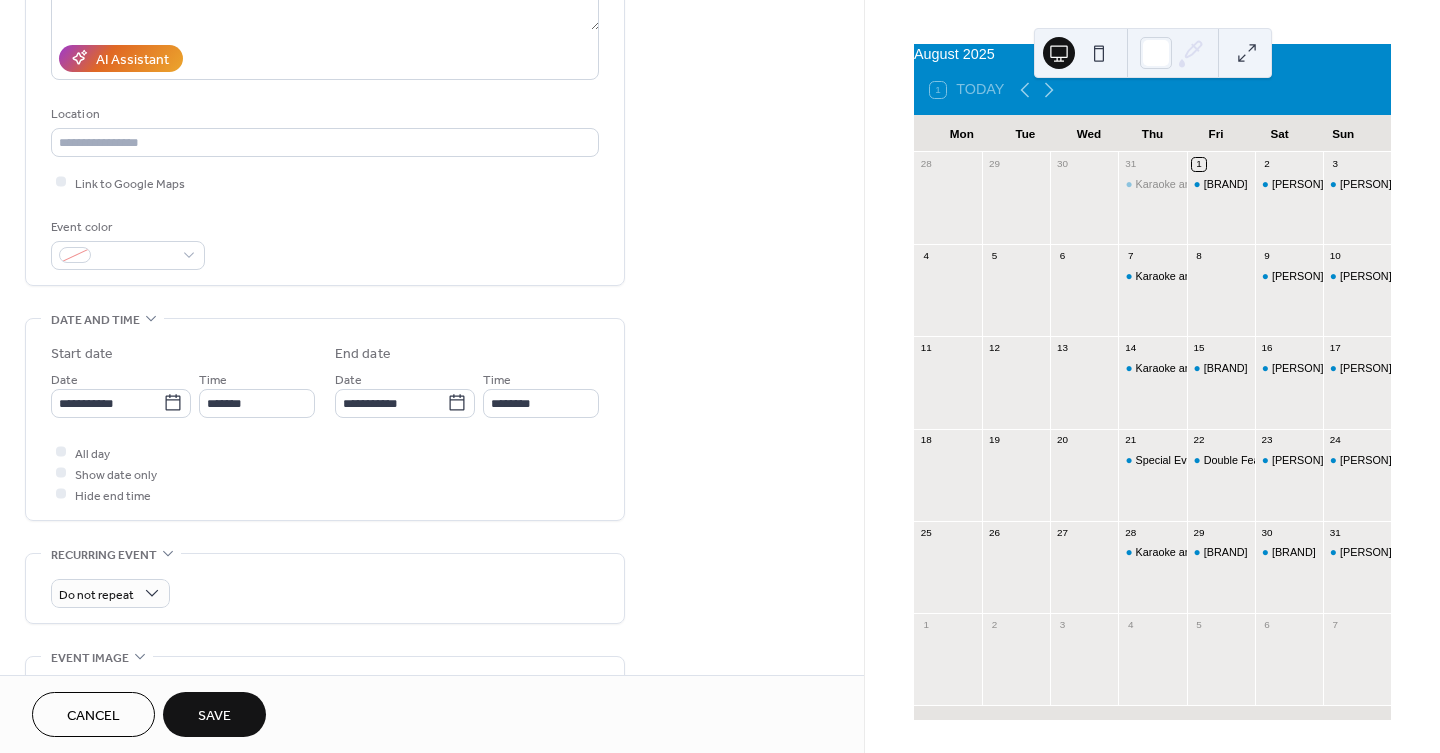 click on "Save" at bounding box center [214, 714] 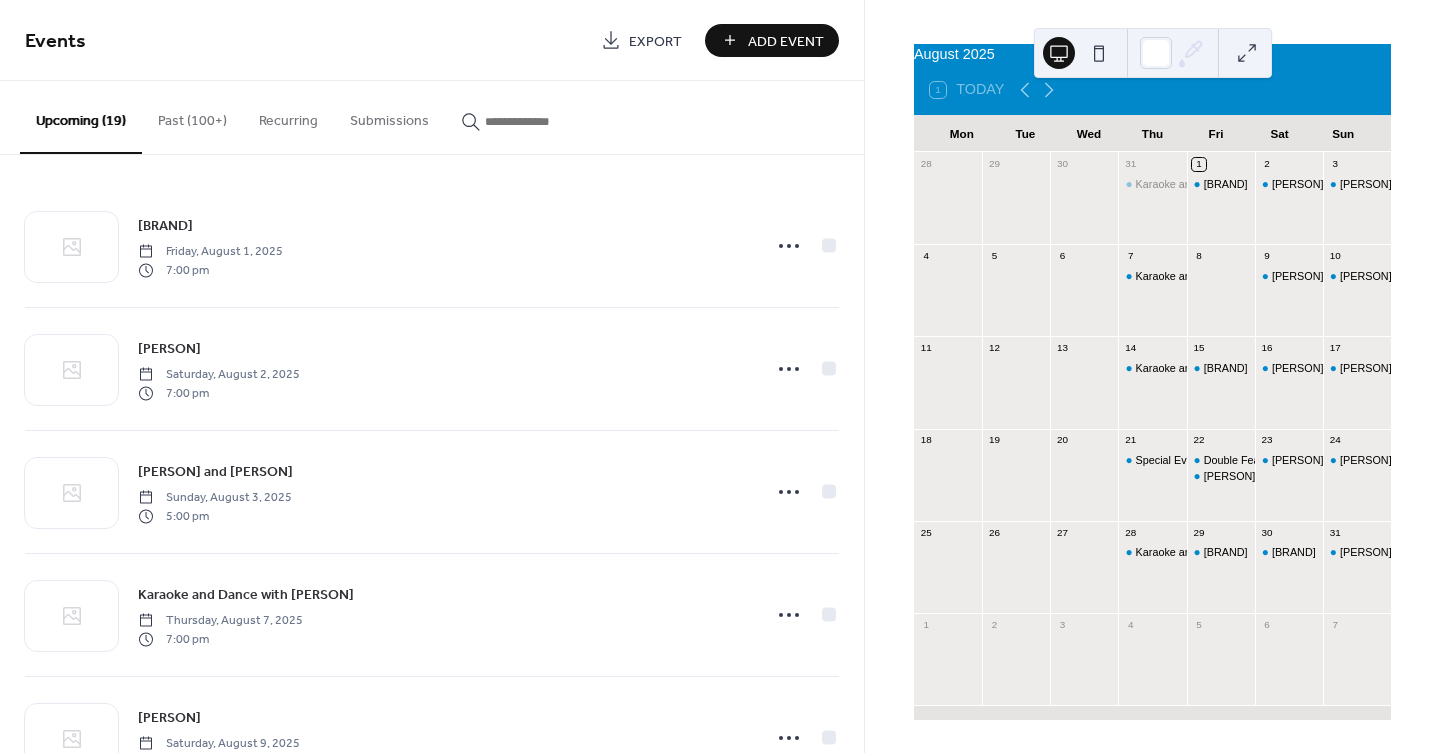 click on "Add Event" at bounding box center (786, 41) 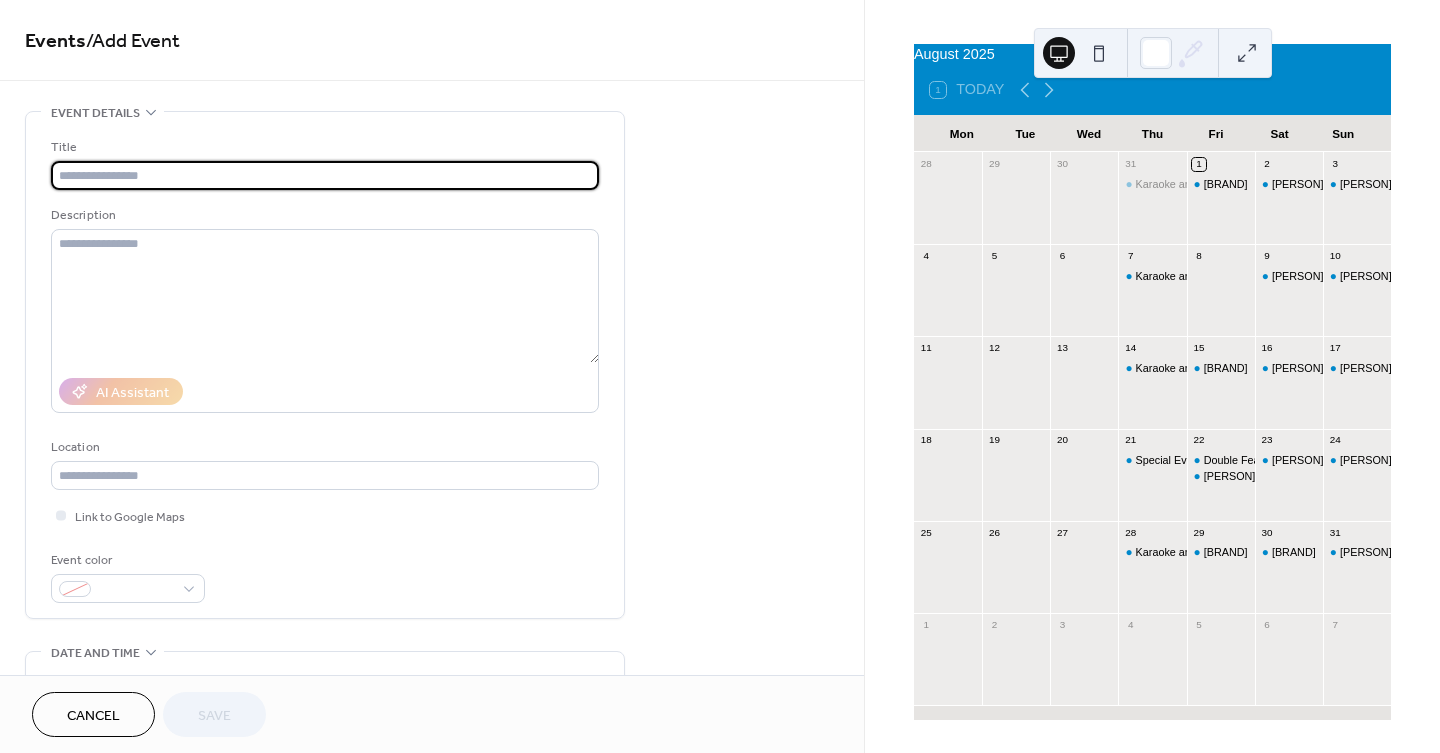 click at bounding box center (325, 175) 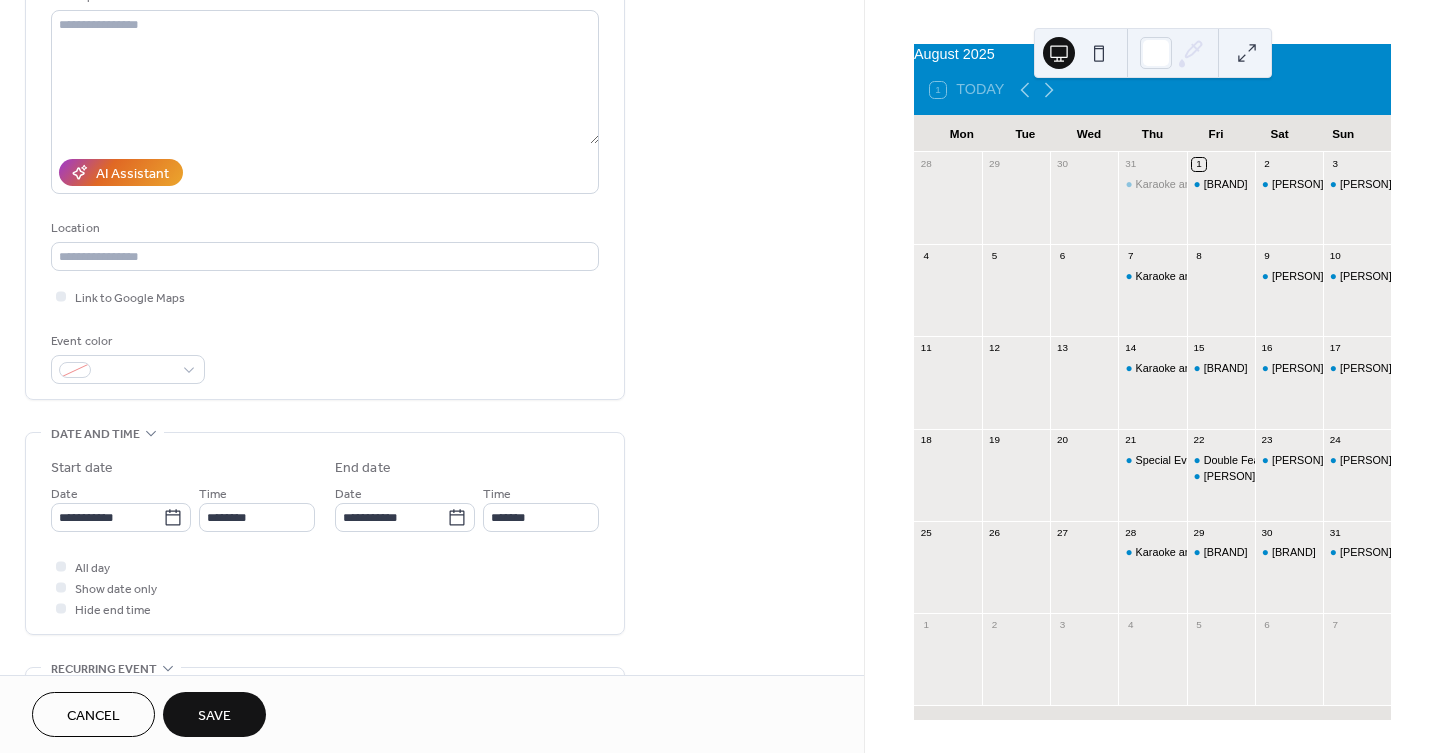 scroll, scrollTop: 222, scrollLeft: 0, axis: vertical 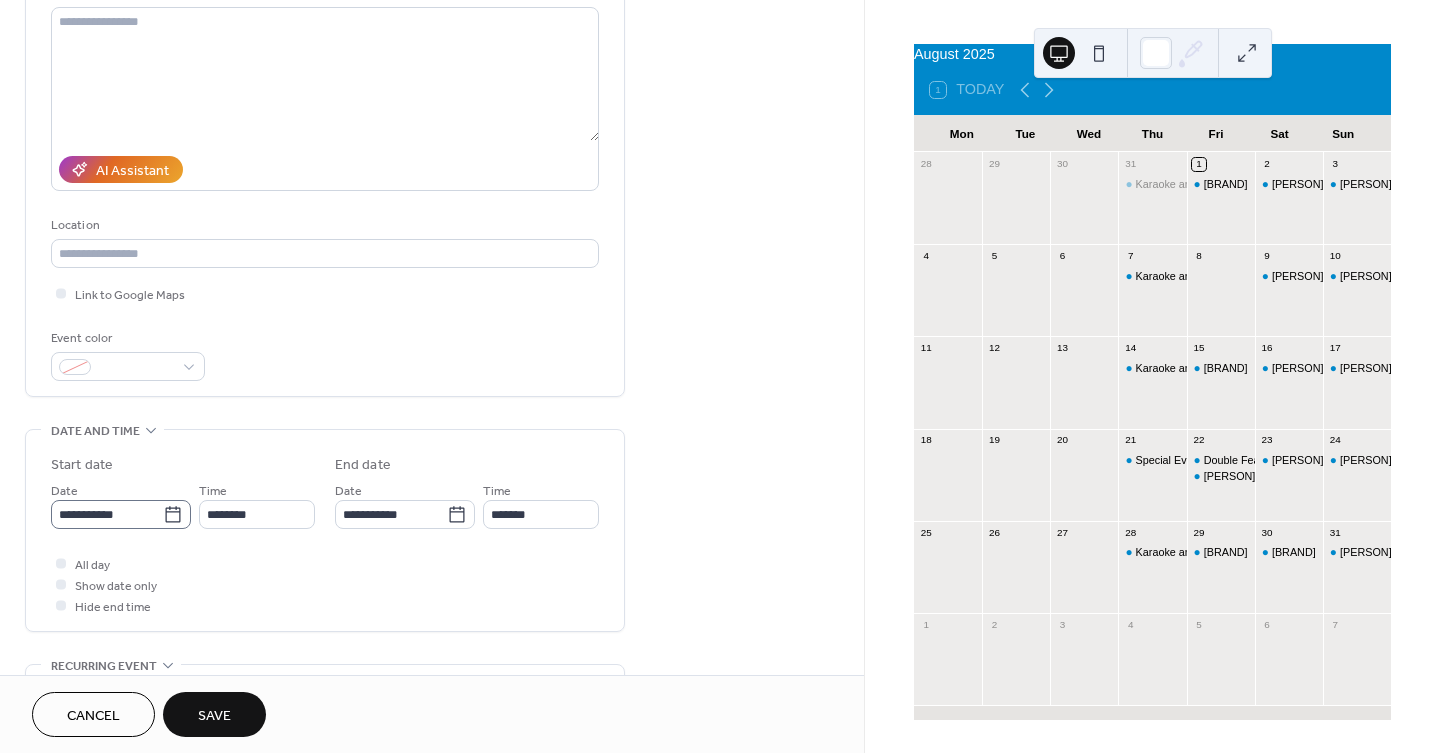 type on "**********" 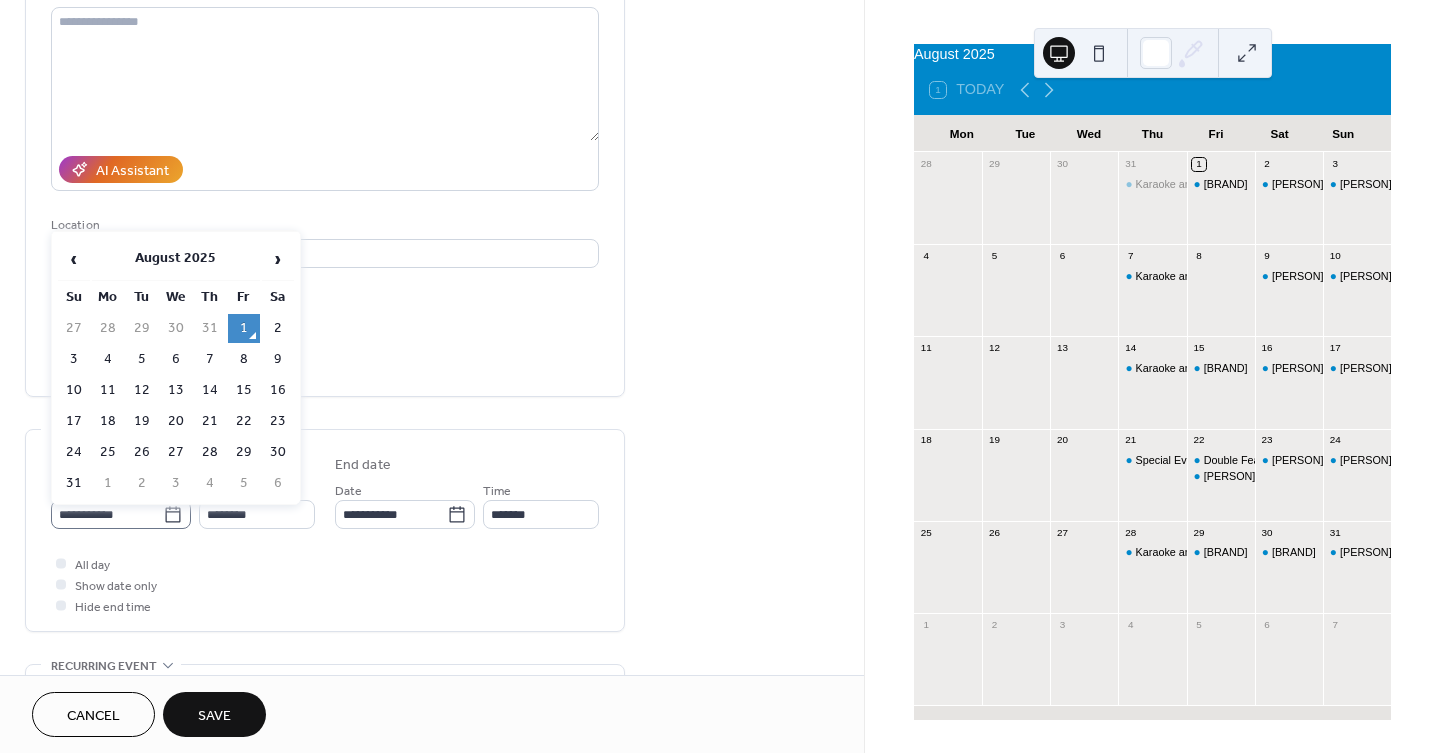 click 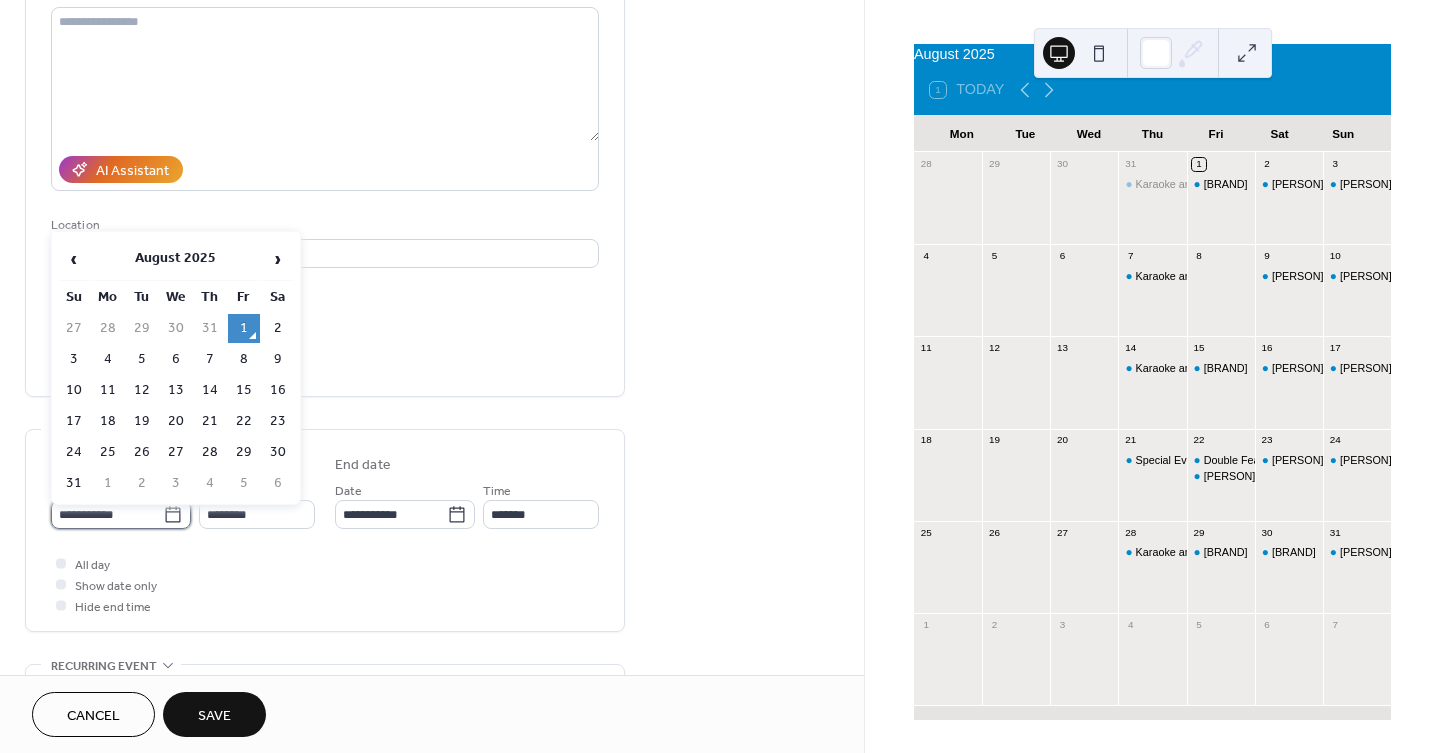 click on "**********" at bounding box center (107, 514) 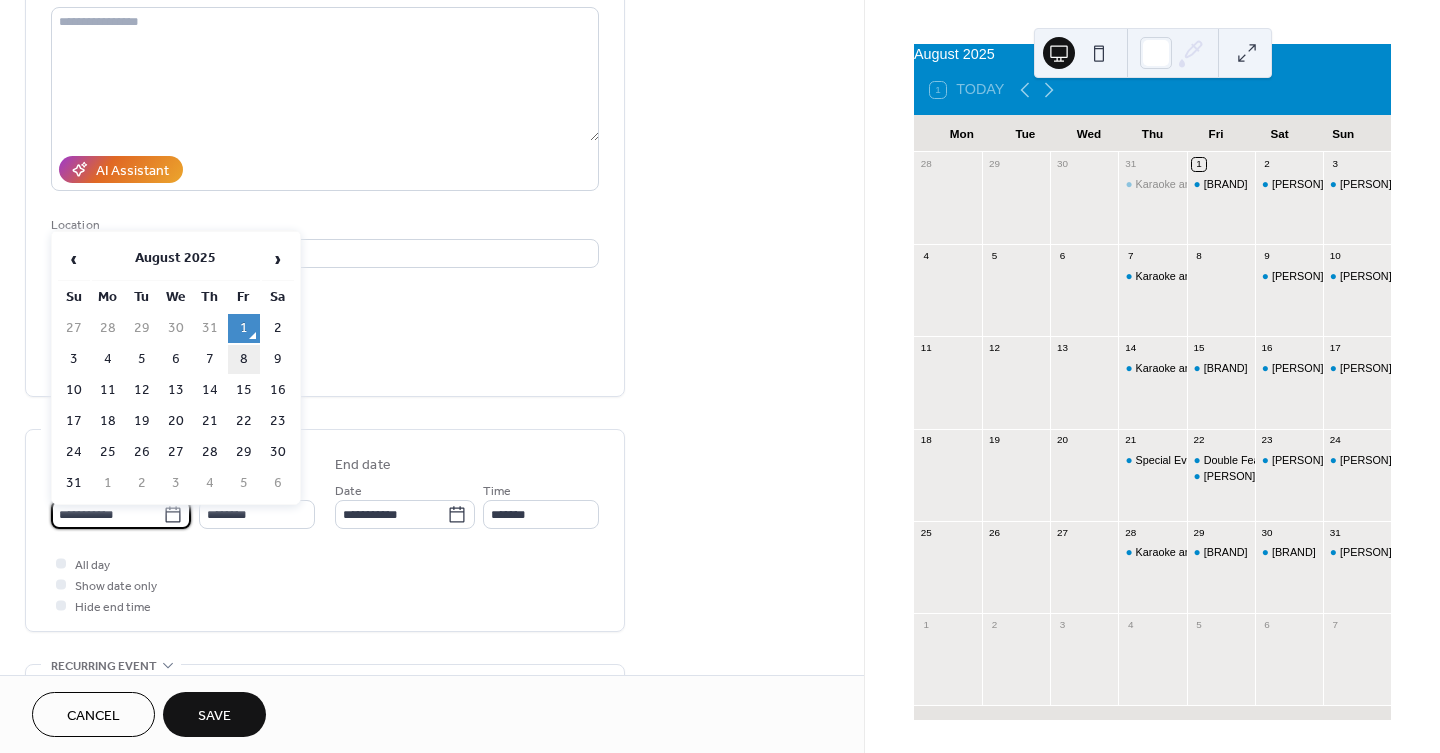 click on "8" at bounding box center (244, 359) 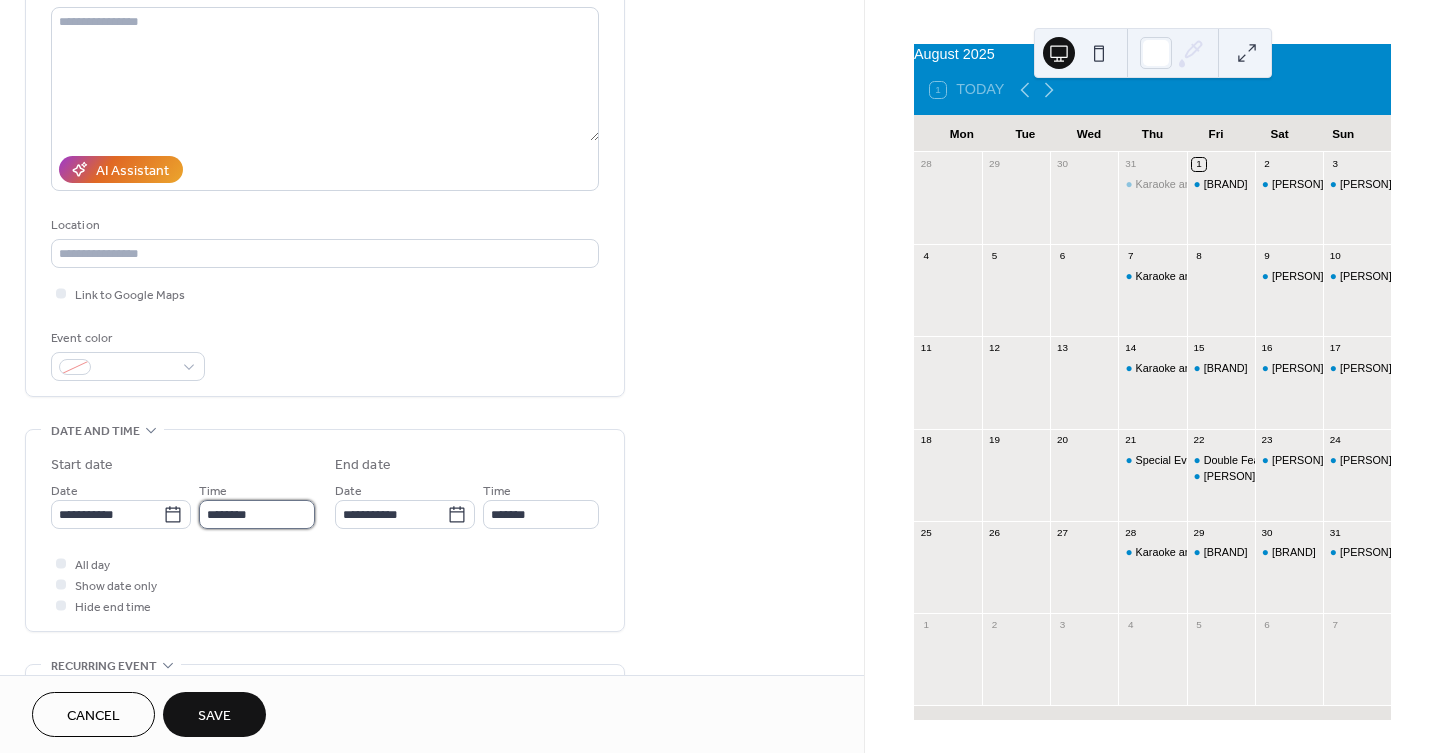 click on "********" at bounding box center (257, 514) 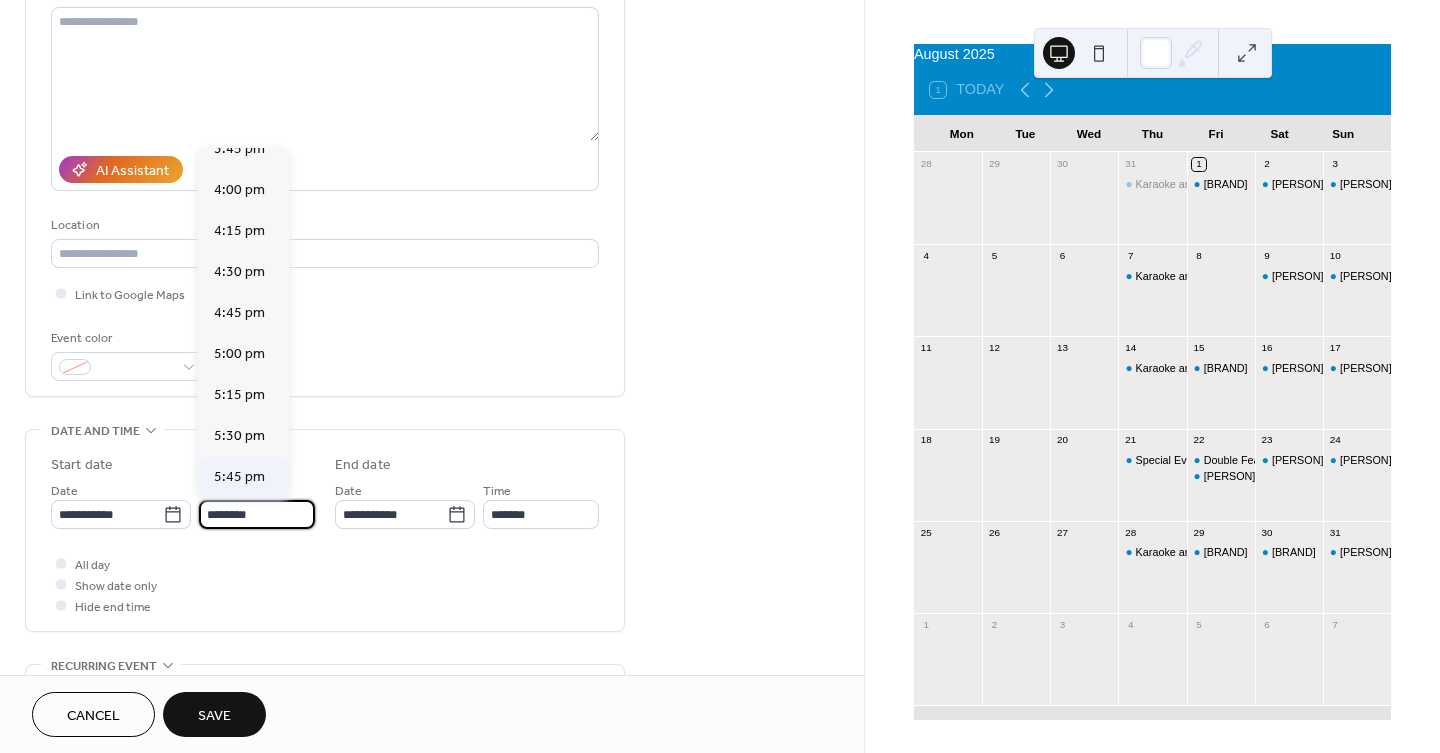 scroll, scrollTop: 2935, scrollLeft: 0, axis: vertical 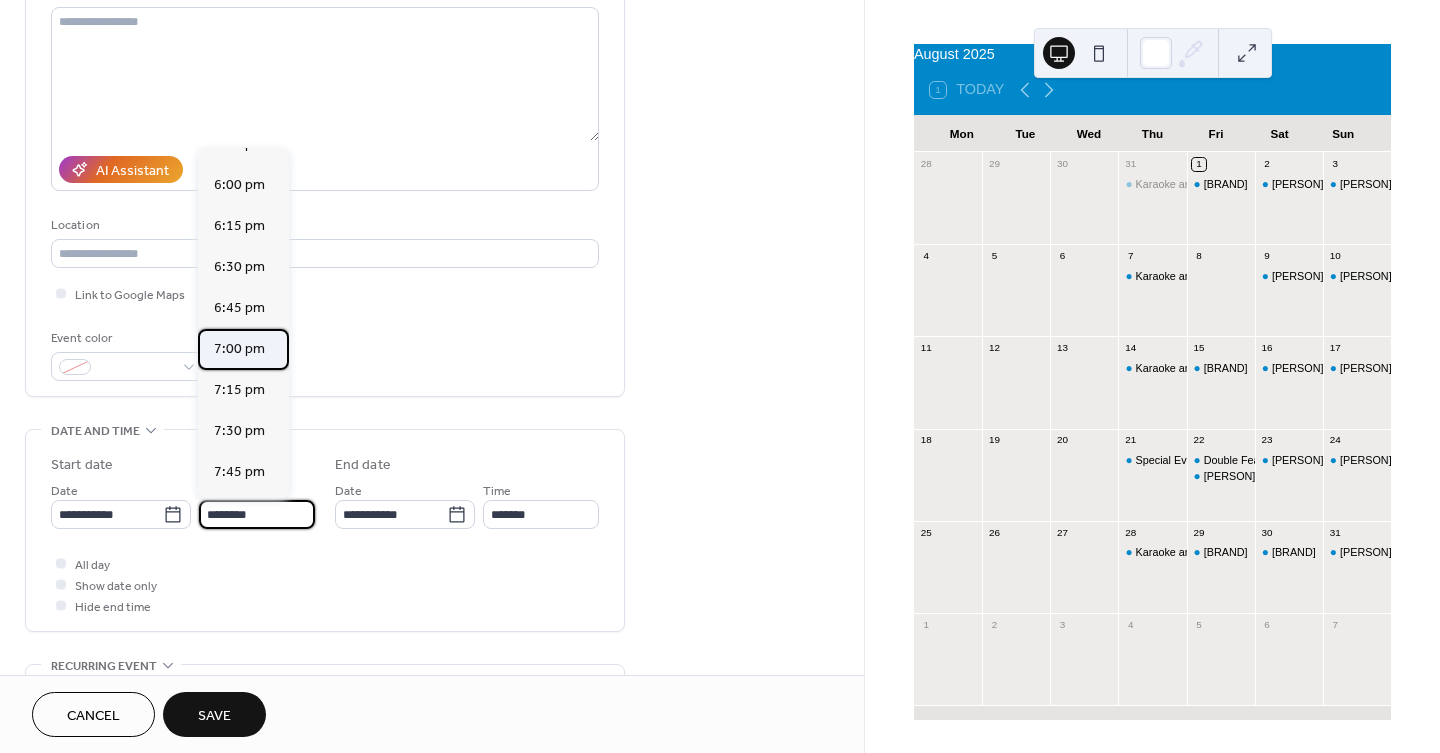 click on "7:00 pm" at bounding box center [239, 348] 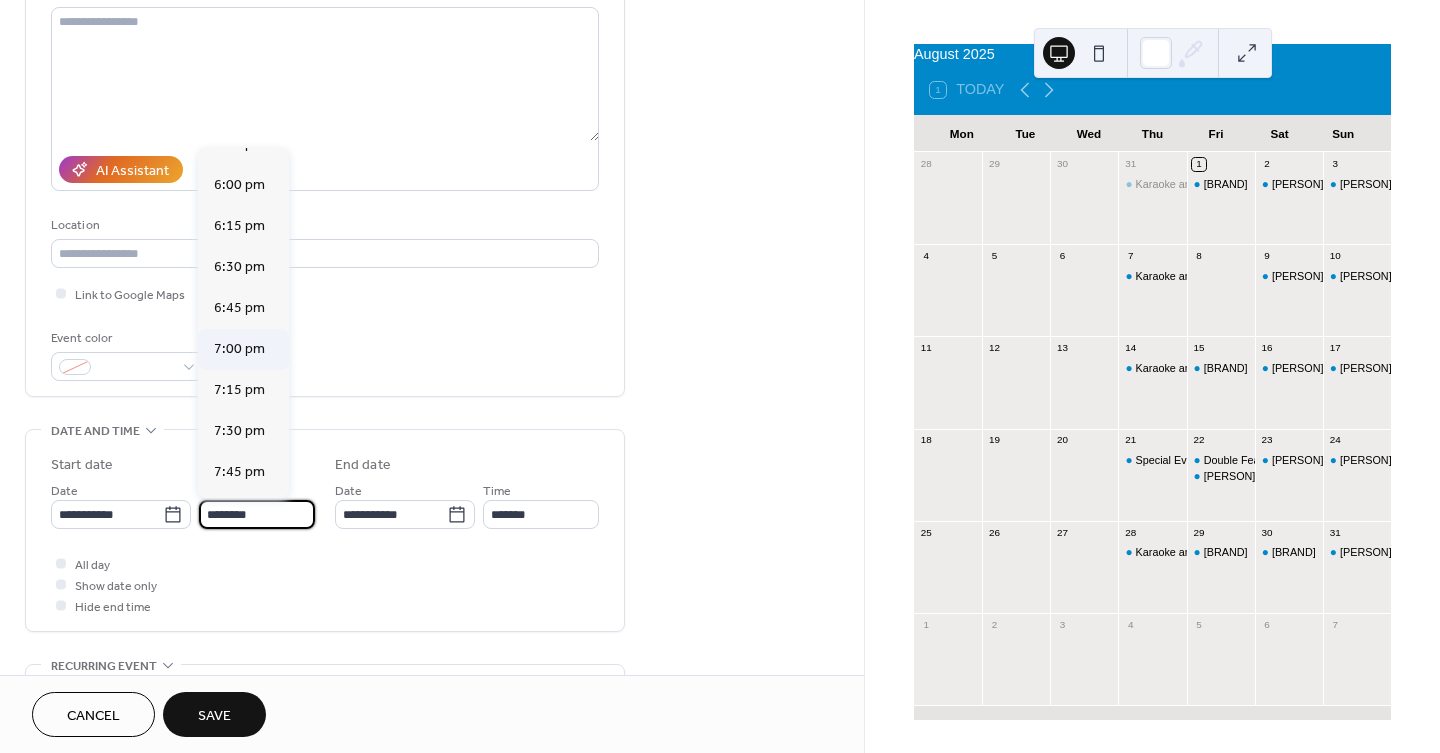 type on "*******" 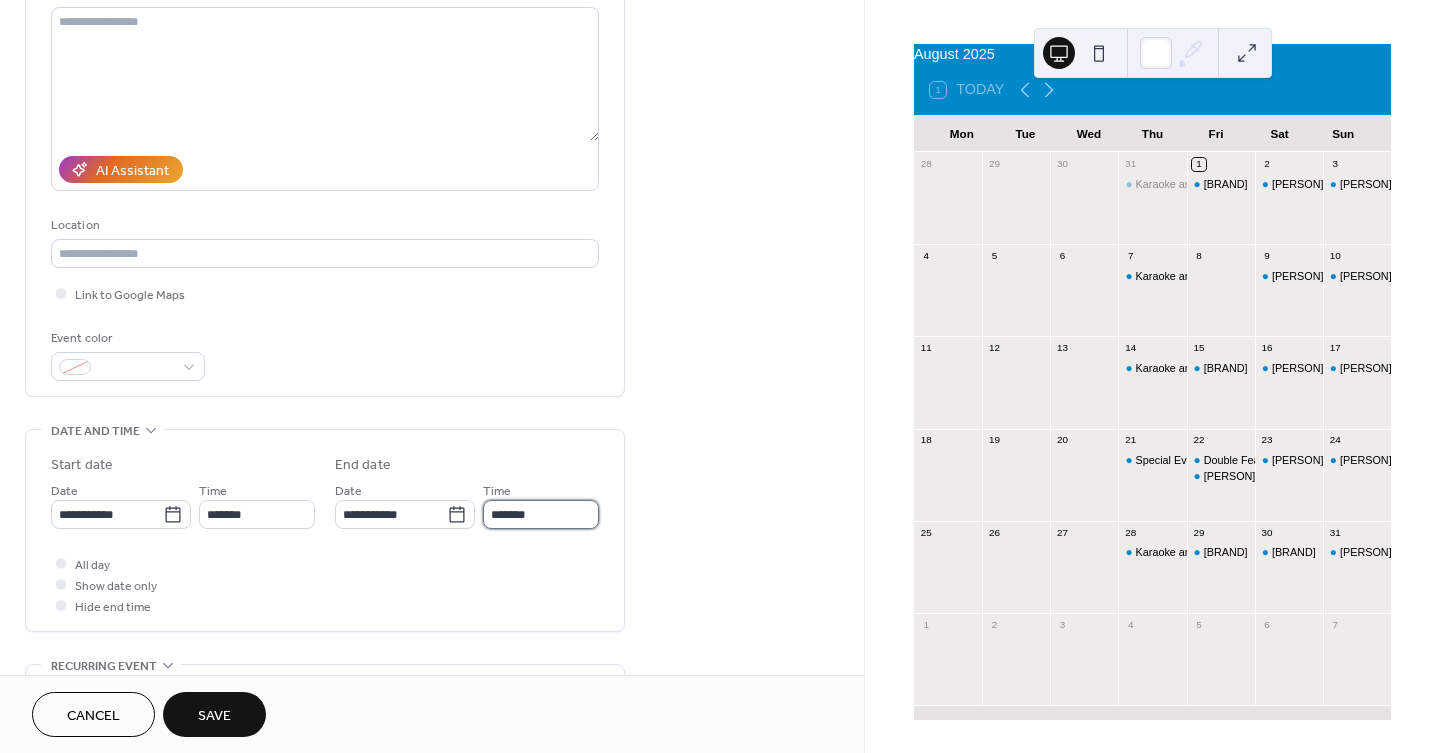 click on "*******" at bounding box center (541, 514) 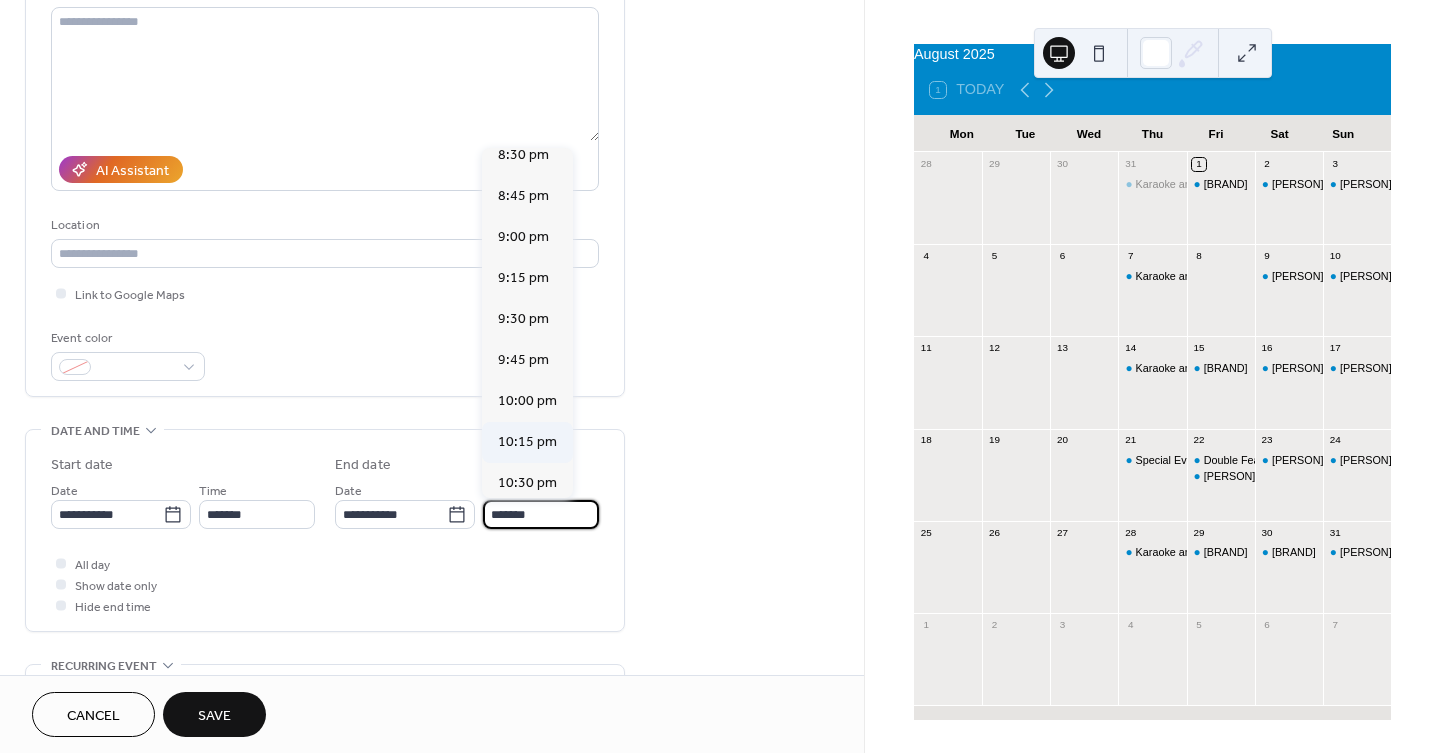 scroll, scrollTop: 222, scrollLeft: 0, axis: vertical 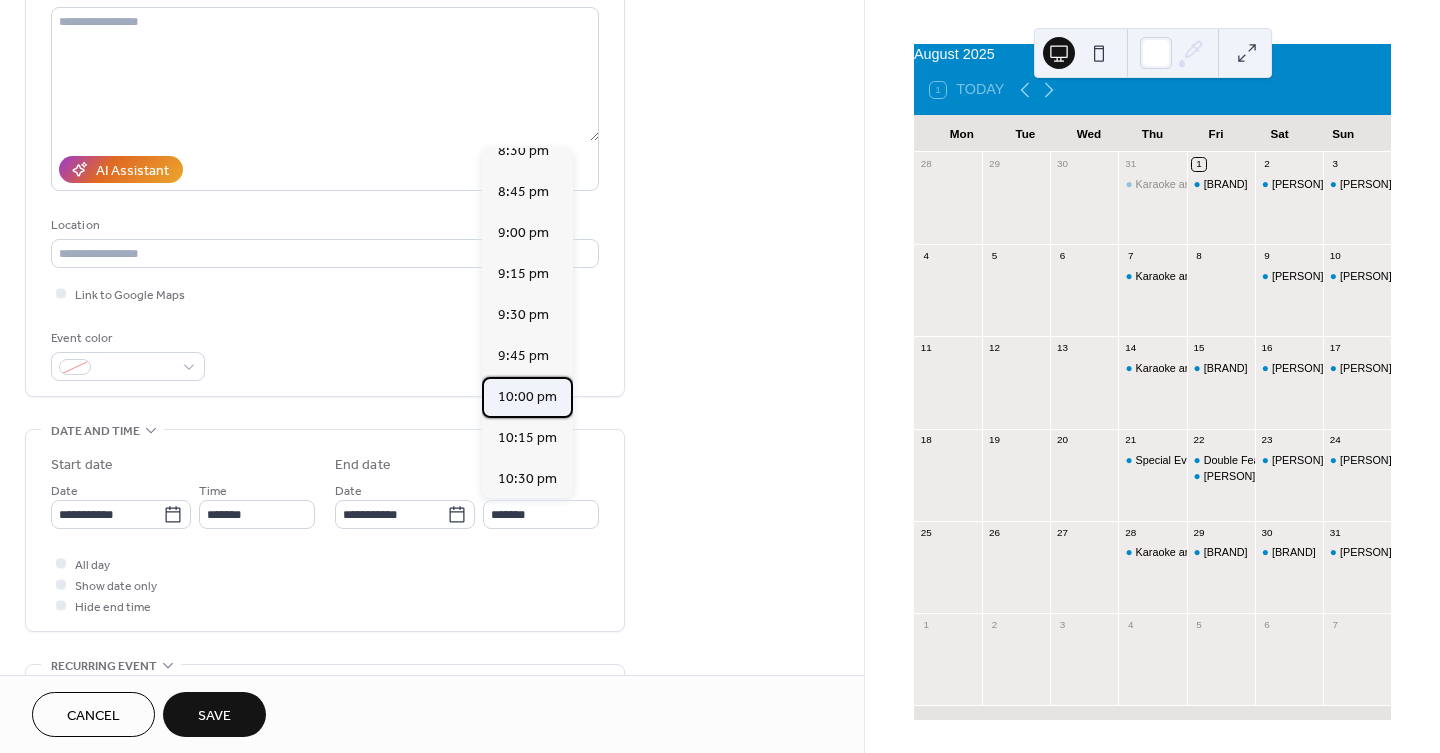 click on "10:00 pm" at bounding box center (527, 396) 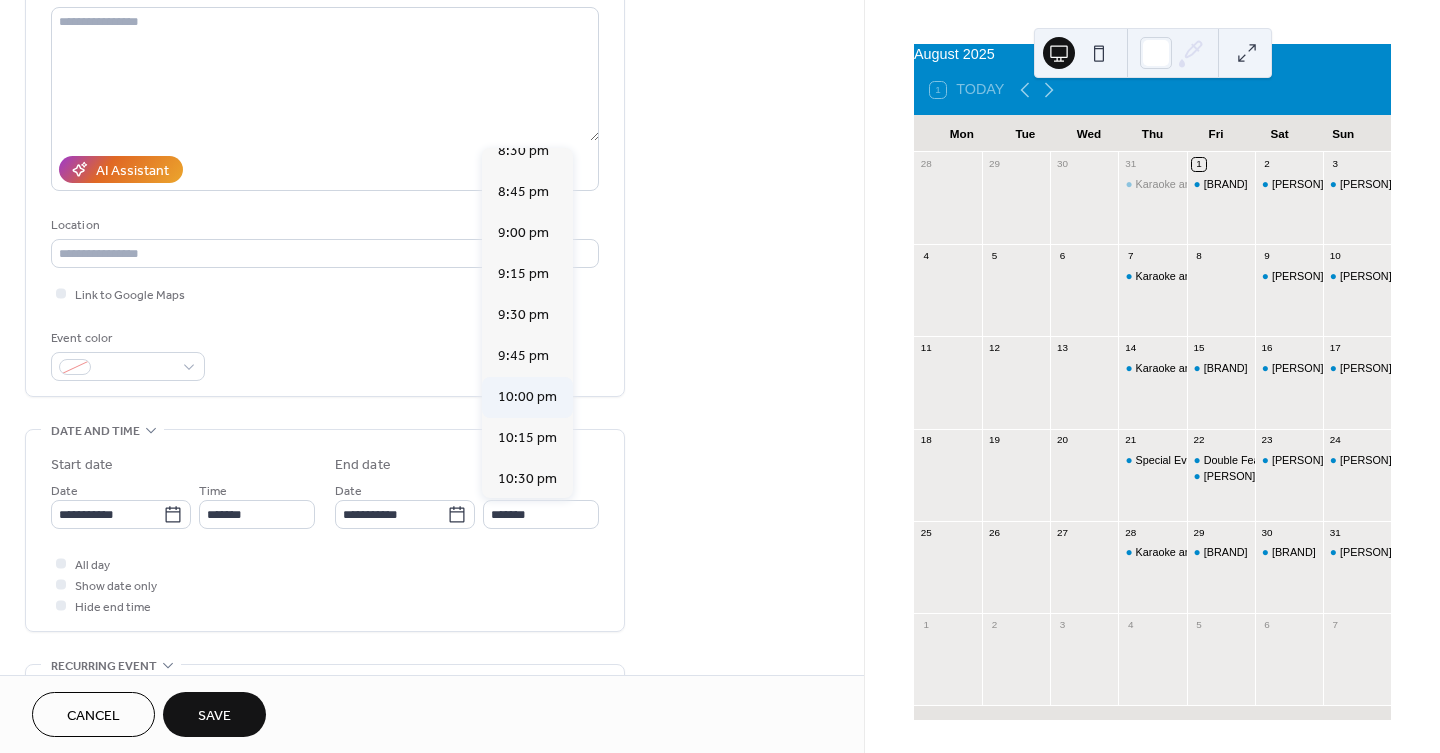 type on "********" 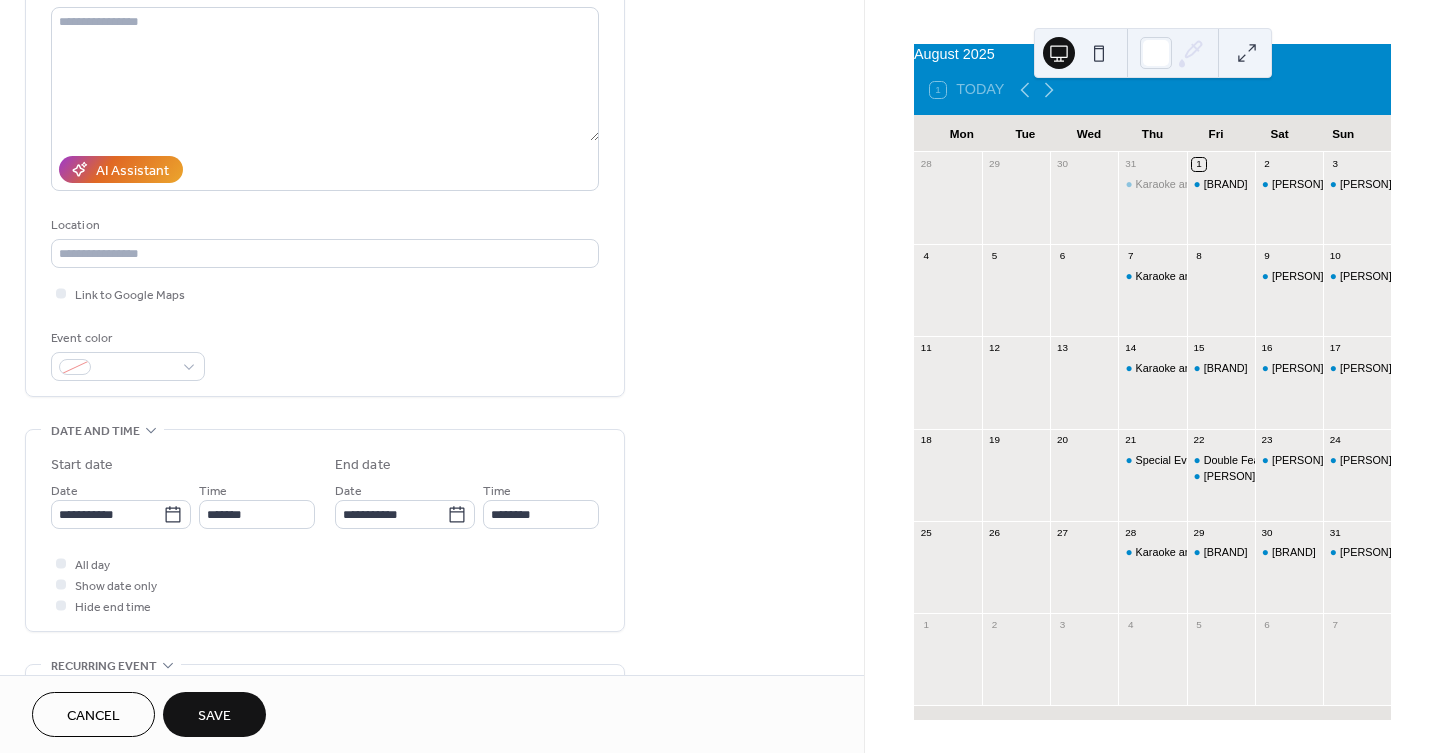 click on "Save" at bounding box center (214, 714) 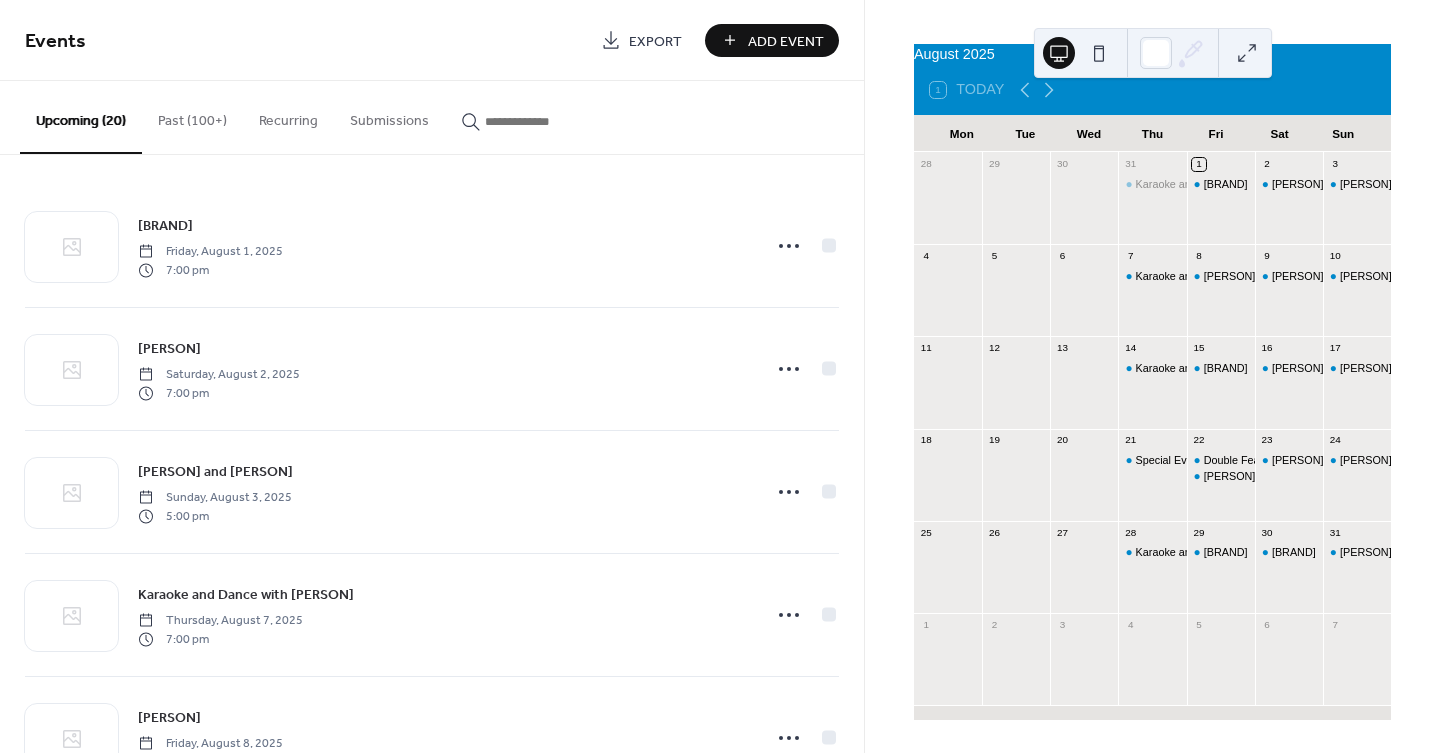 click on "Past (100+)" at bounding box center [192, 116] 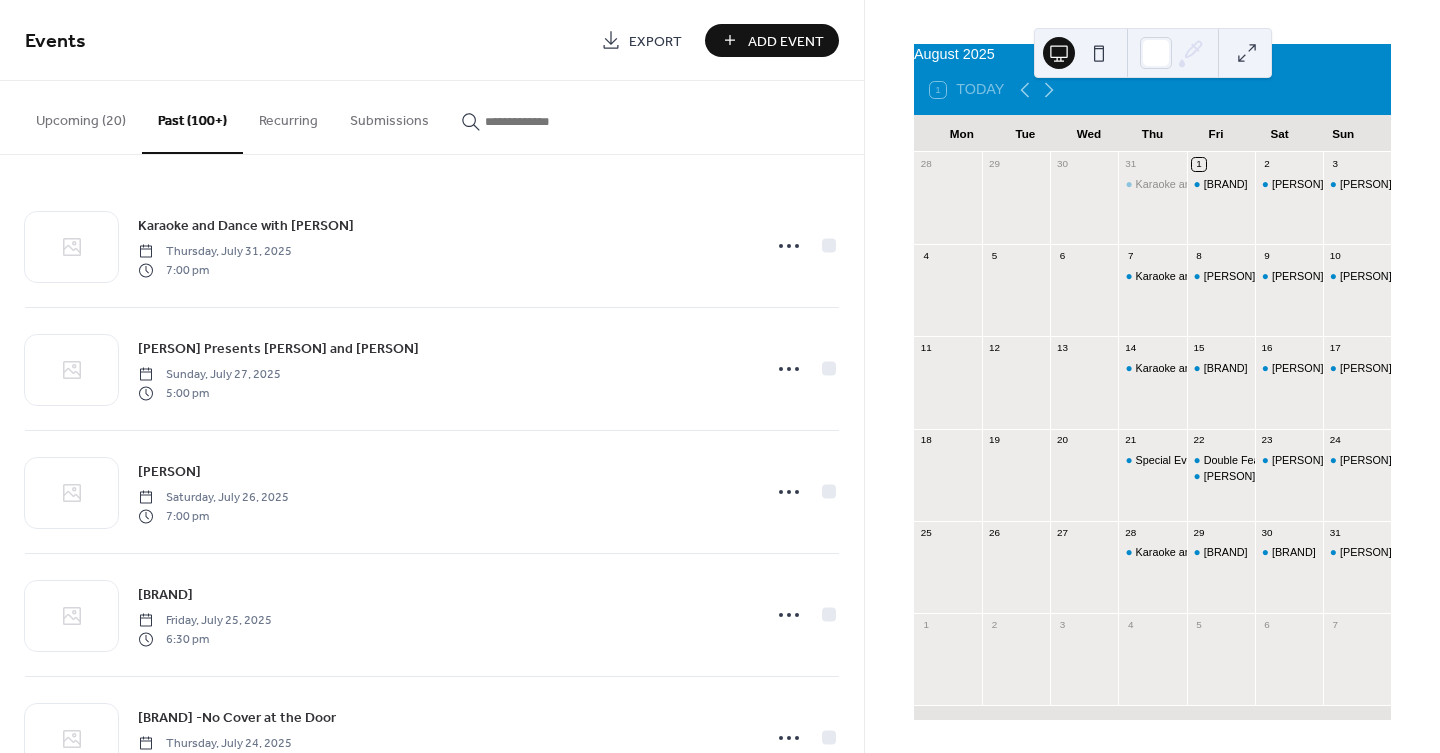 click at bounding box center (545, 121) 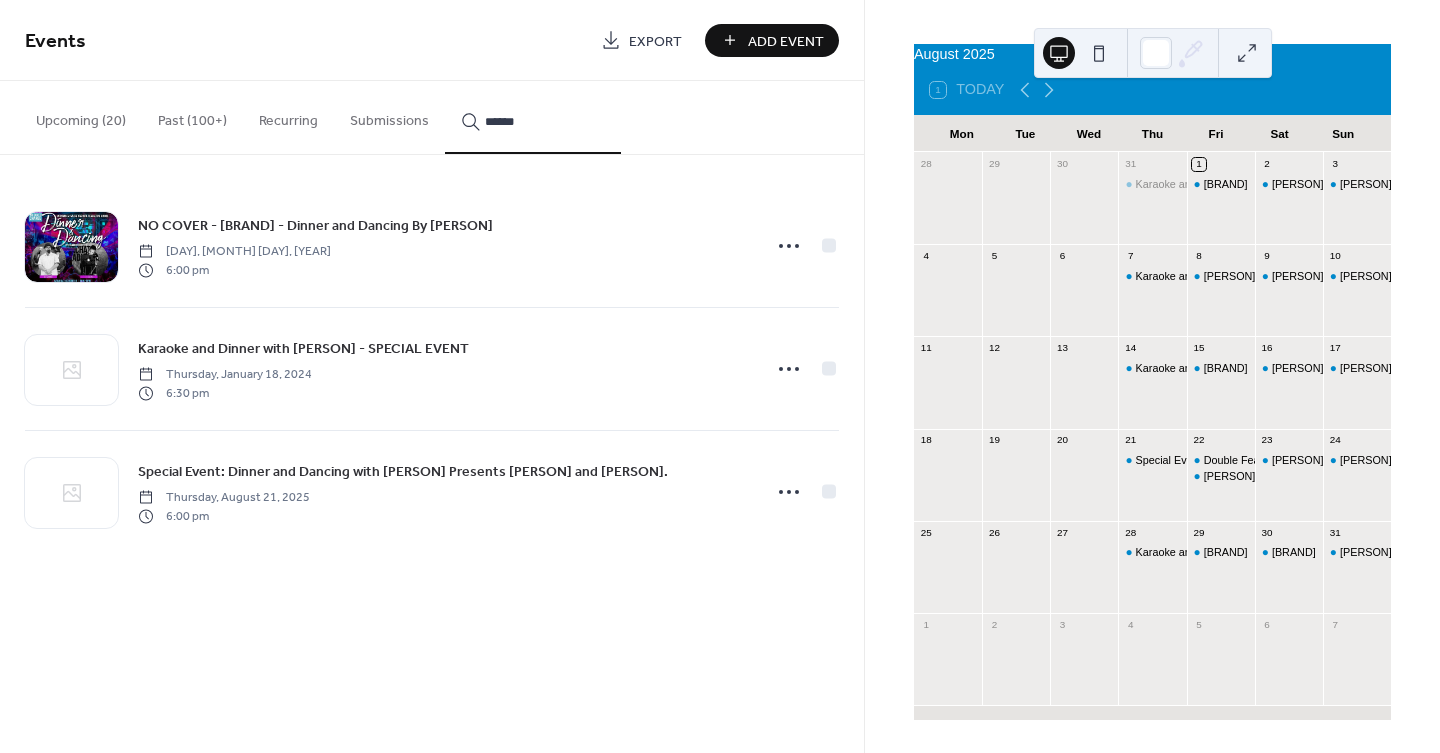 type on "******" 